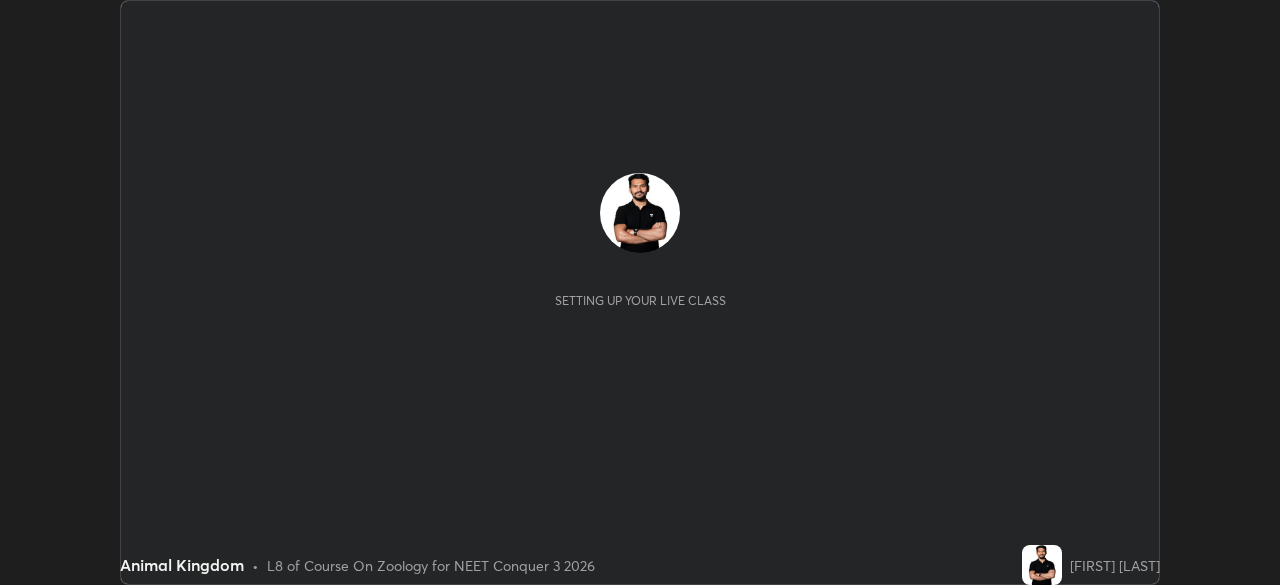scroll, scrollTop: 0, scrollLeft: 0, axis: both 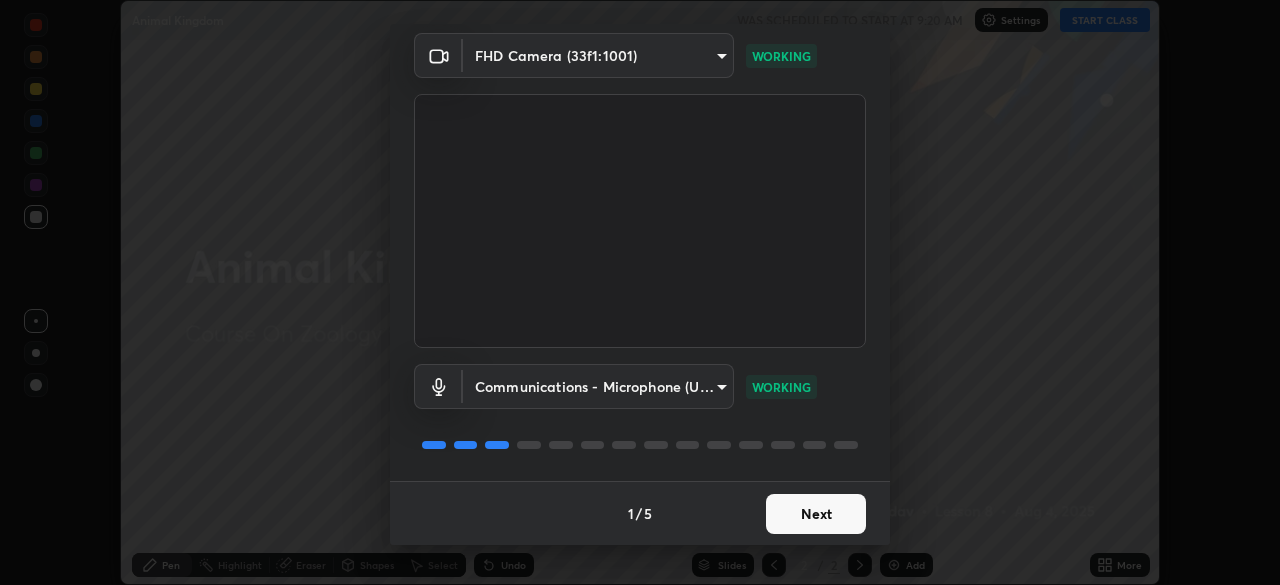 click on "Next" at bounding box center [816, 514] 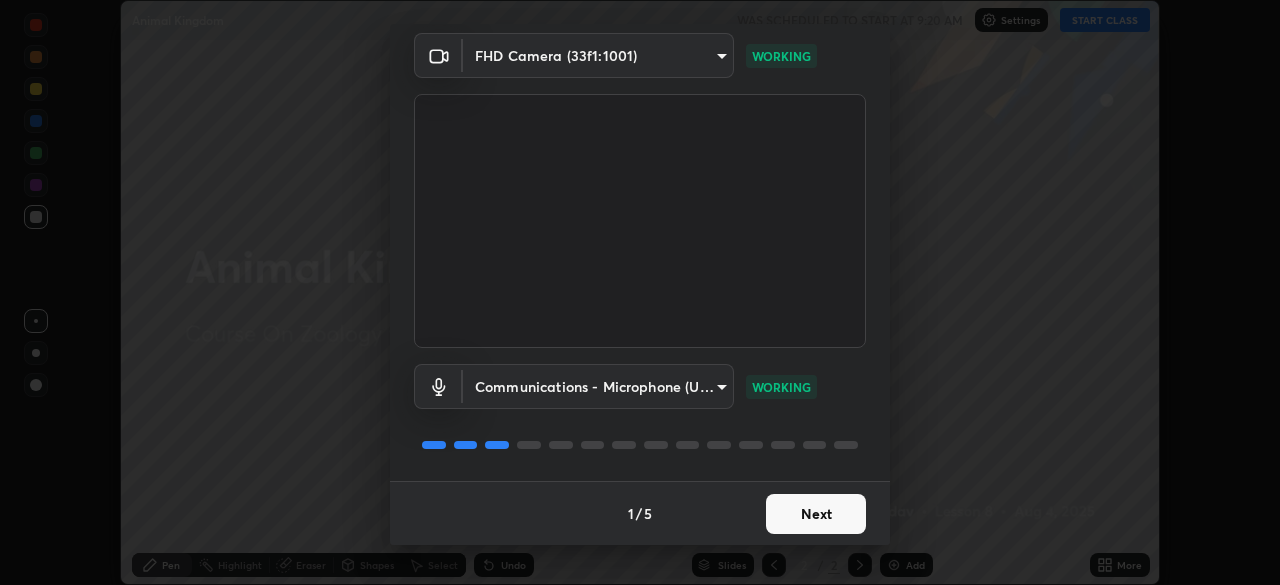 scroll, scrollTop: 0, scrollLeft: 0, axis: both 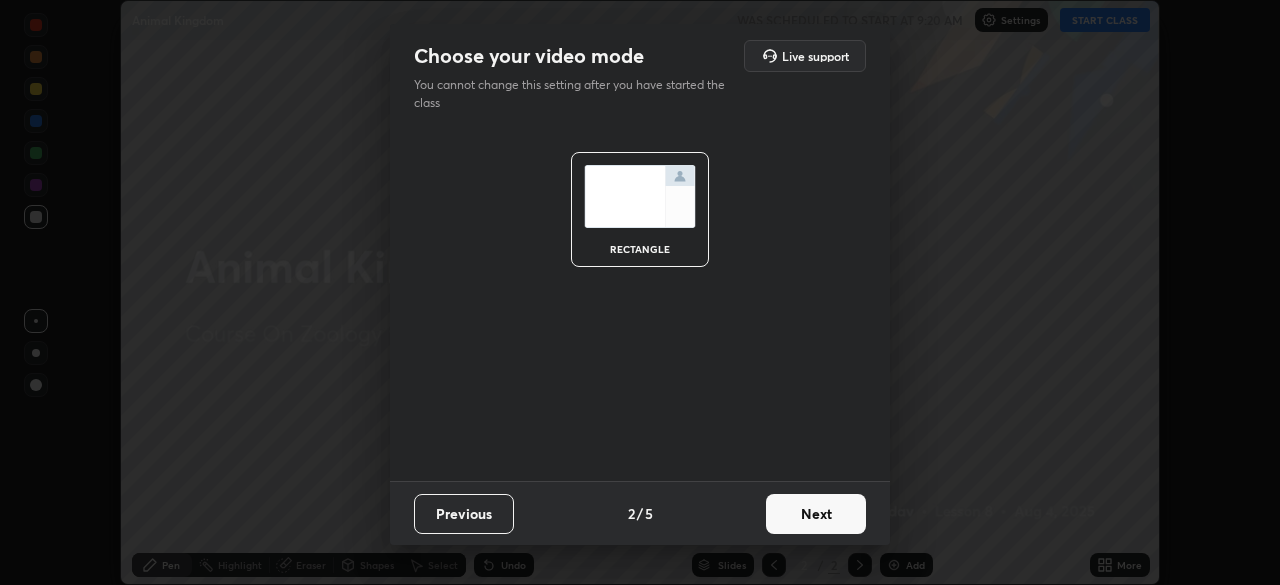 click on "Next" at bounding box center (816, 514) 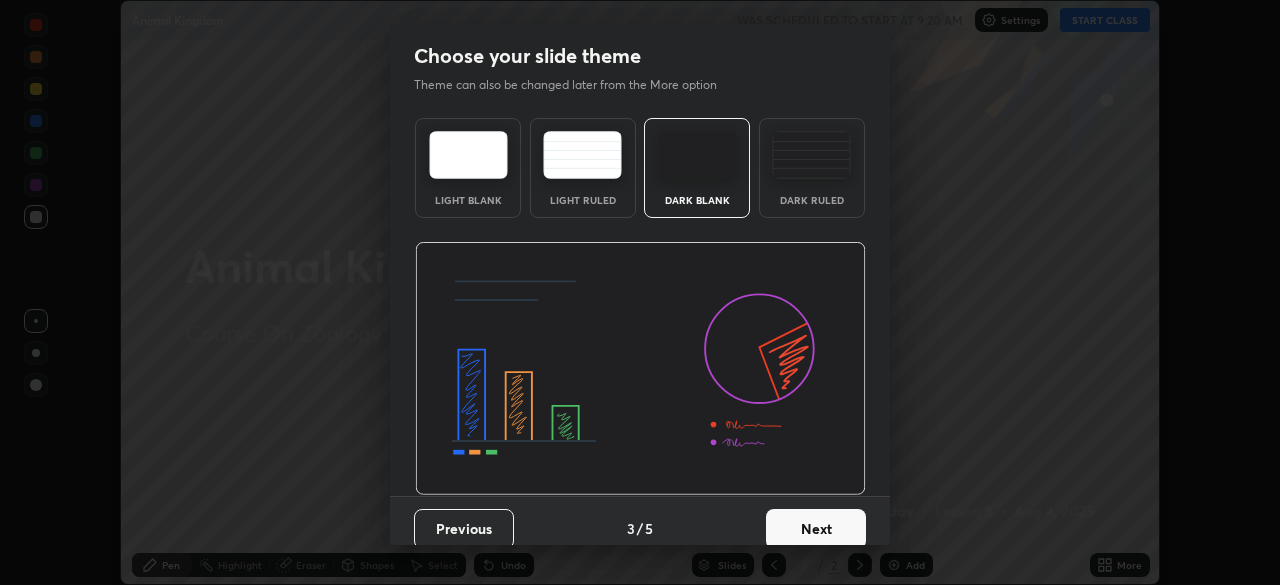 click on "Next" at bounding box center [816, 529] 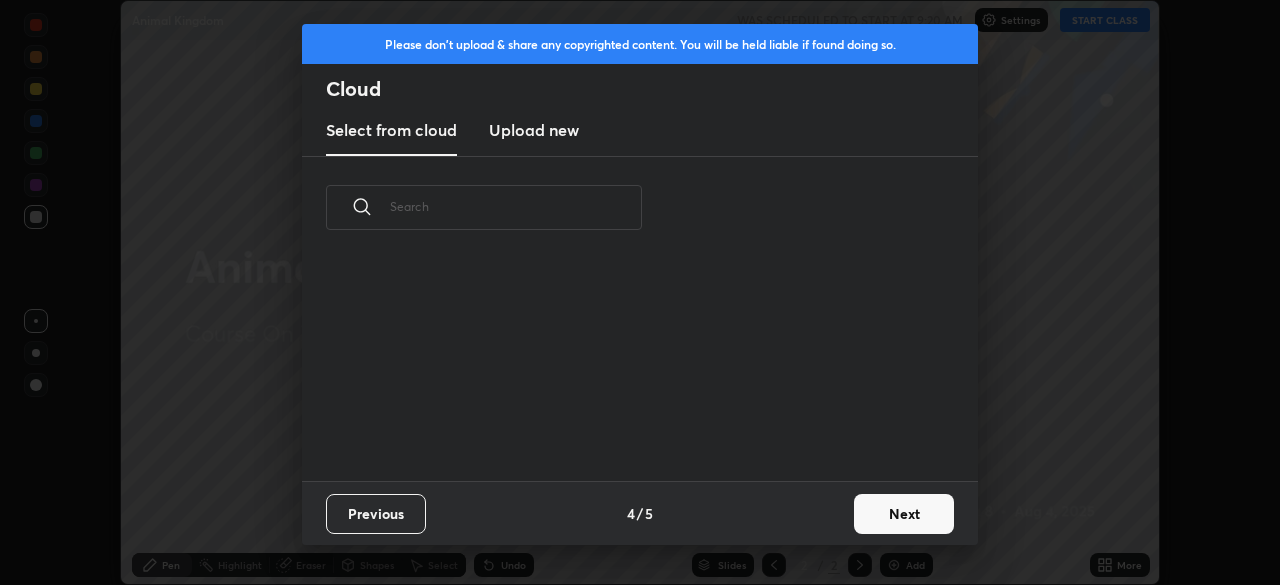 scroll, scrollTop: 7, scrollLeft: 11, axis: both 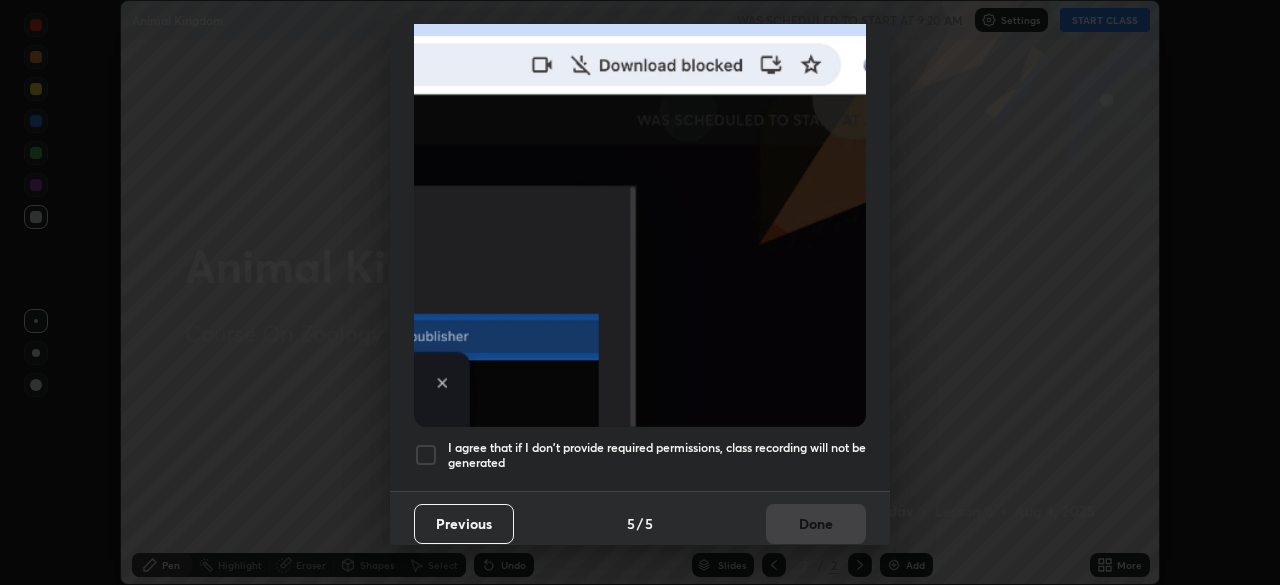 click at bounding box center [426, 455] 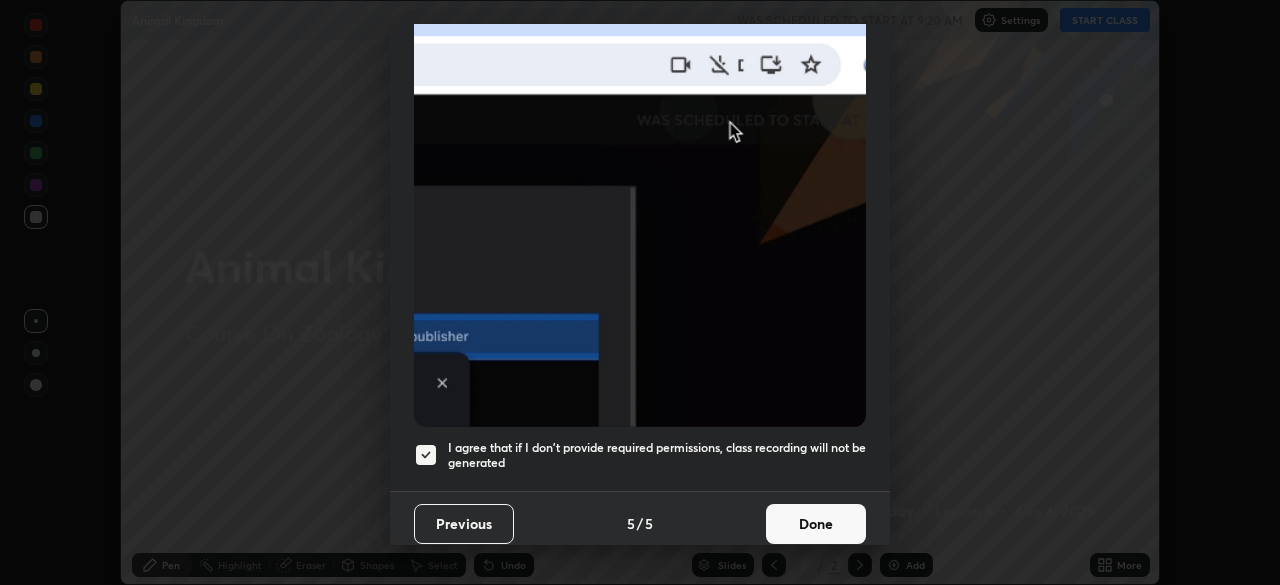 click on "Done" at bounding box center (816, 524) 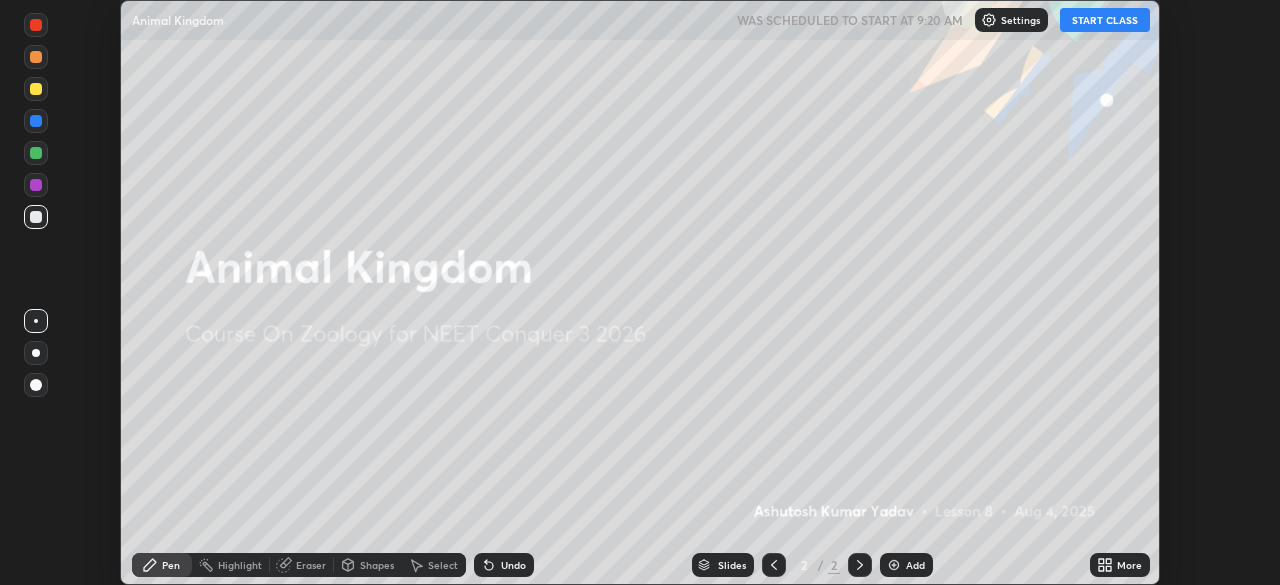 click on "Add" at bounding box center (906, 565) 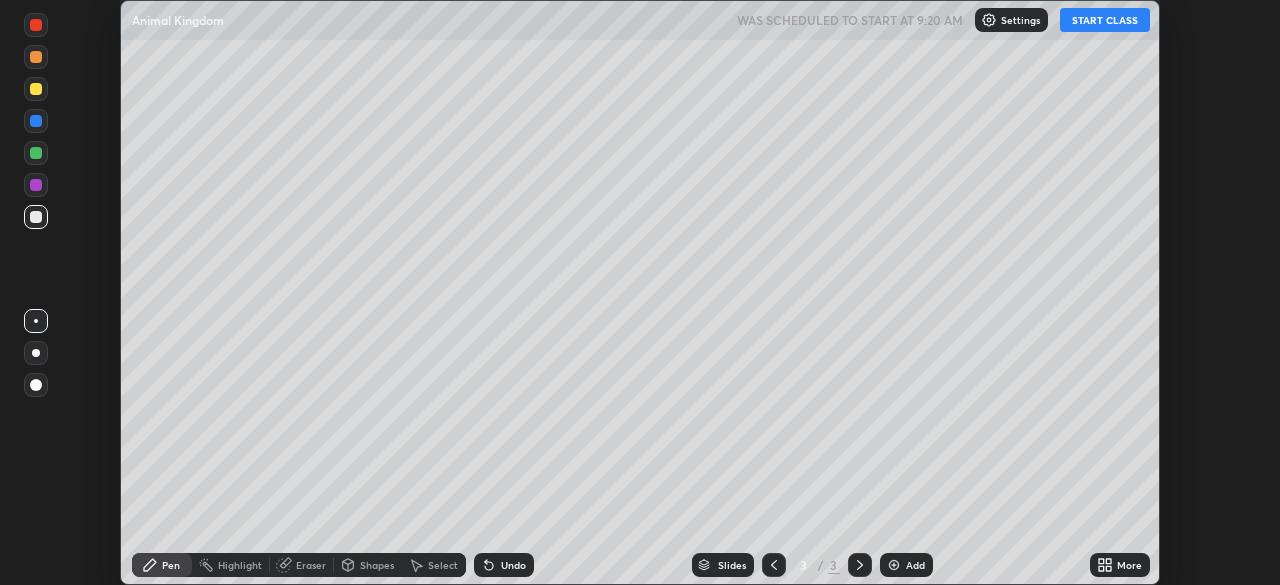 click 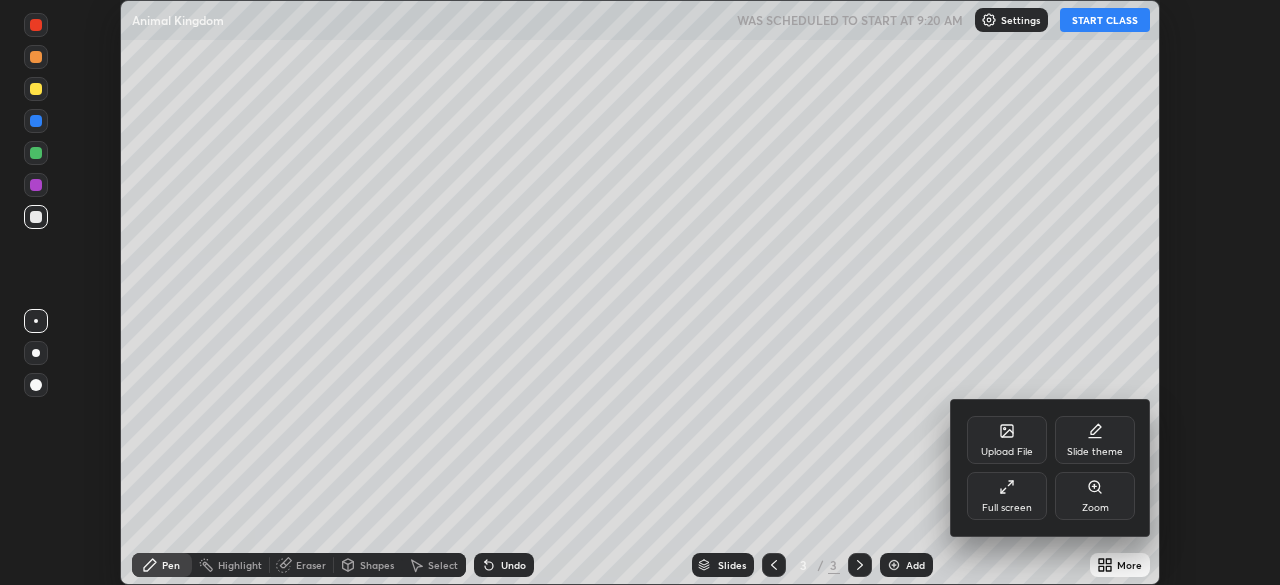 click on "Full screen" at bounding box center (1007, 508) 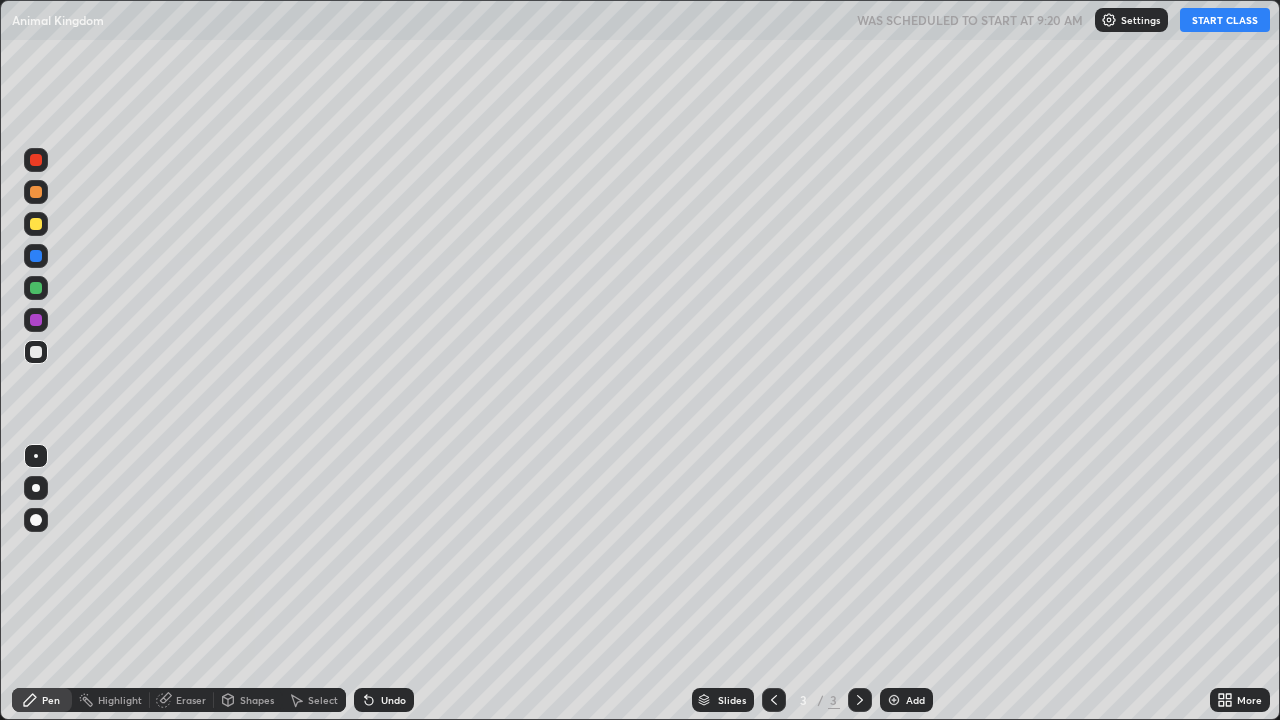 scroll, scrollTop: 99280, scrollLeft: 98720, axis: both 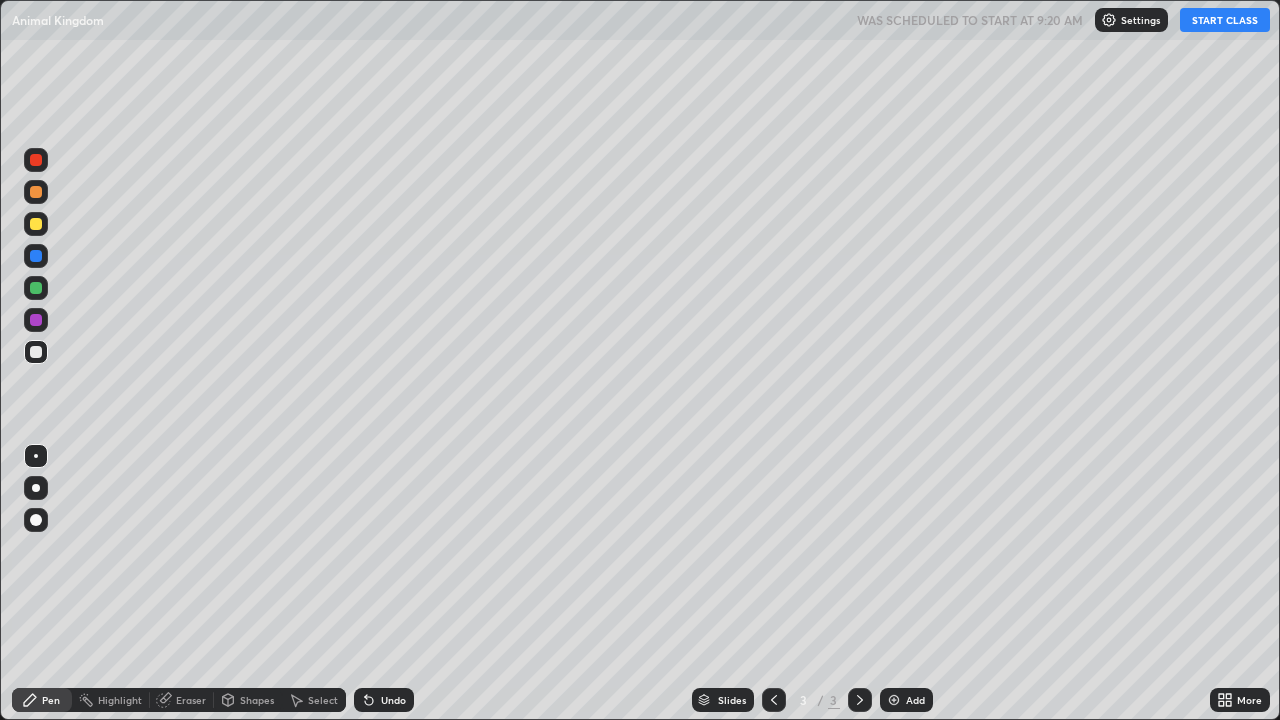 click on "START CLASS" at bounding box center (1225, 20) 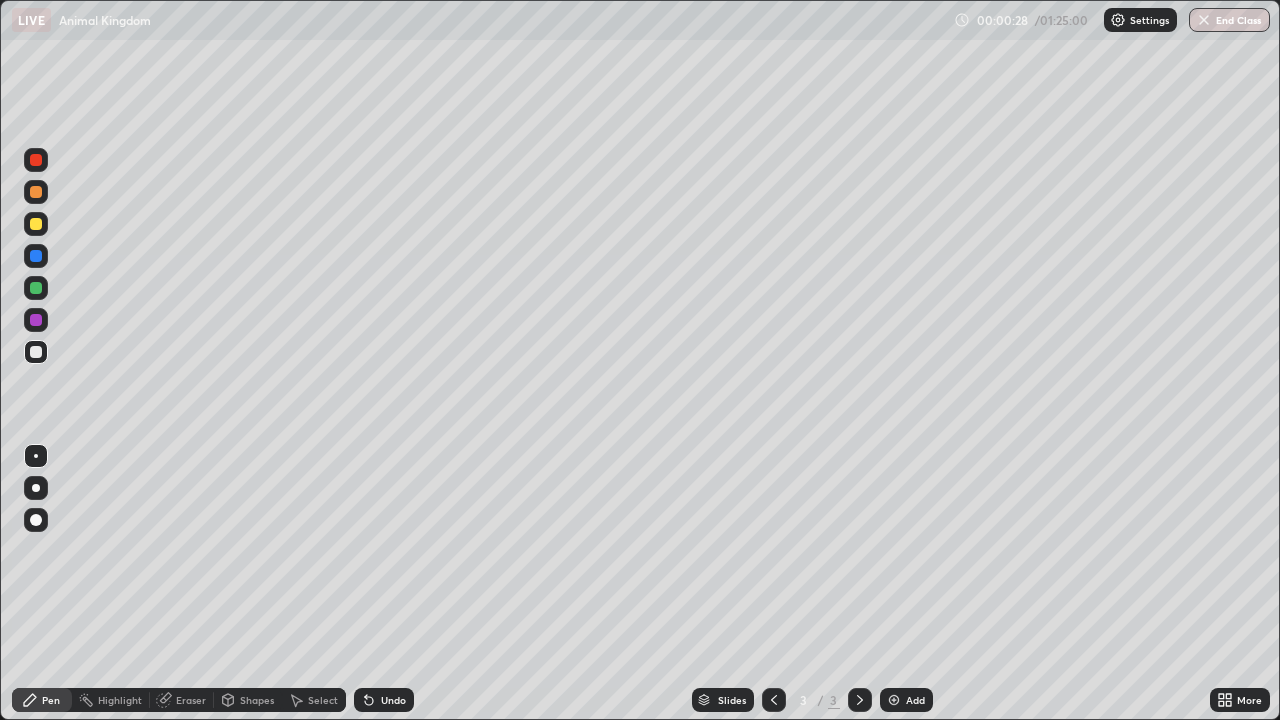 click at bounding box center [36, 224] 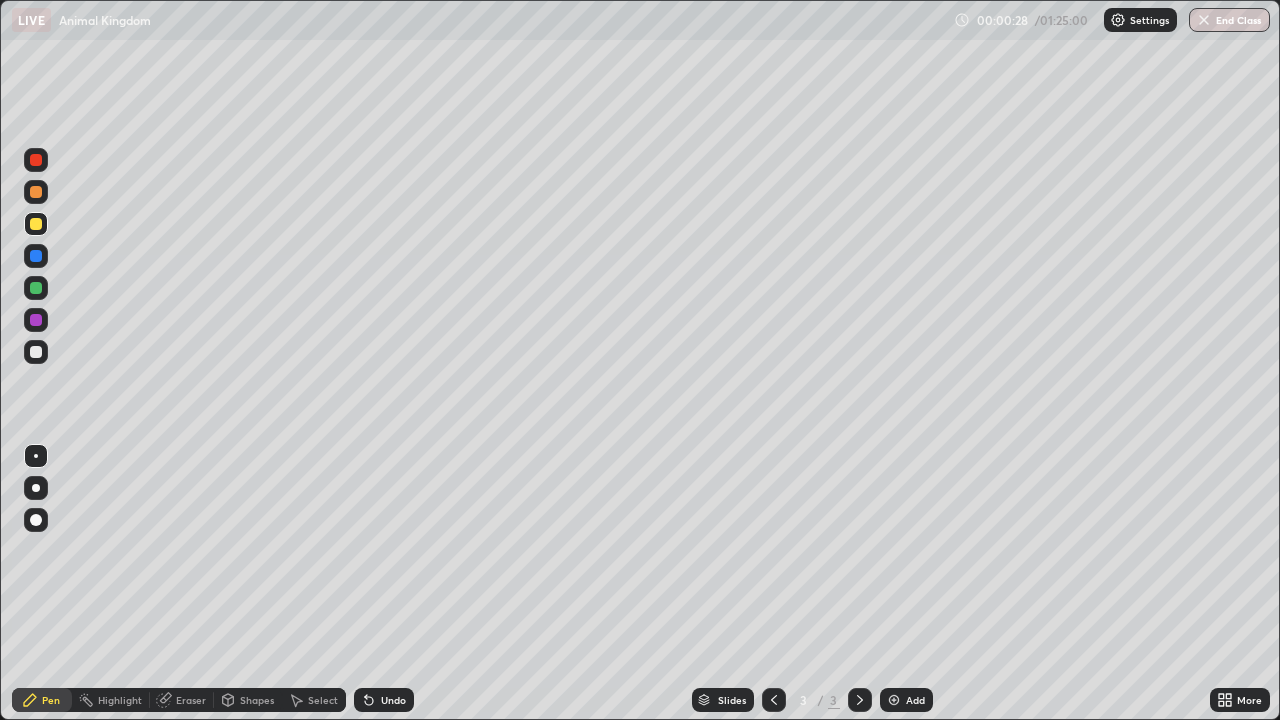 click at bounding box center (36, 520) 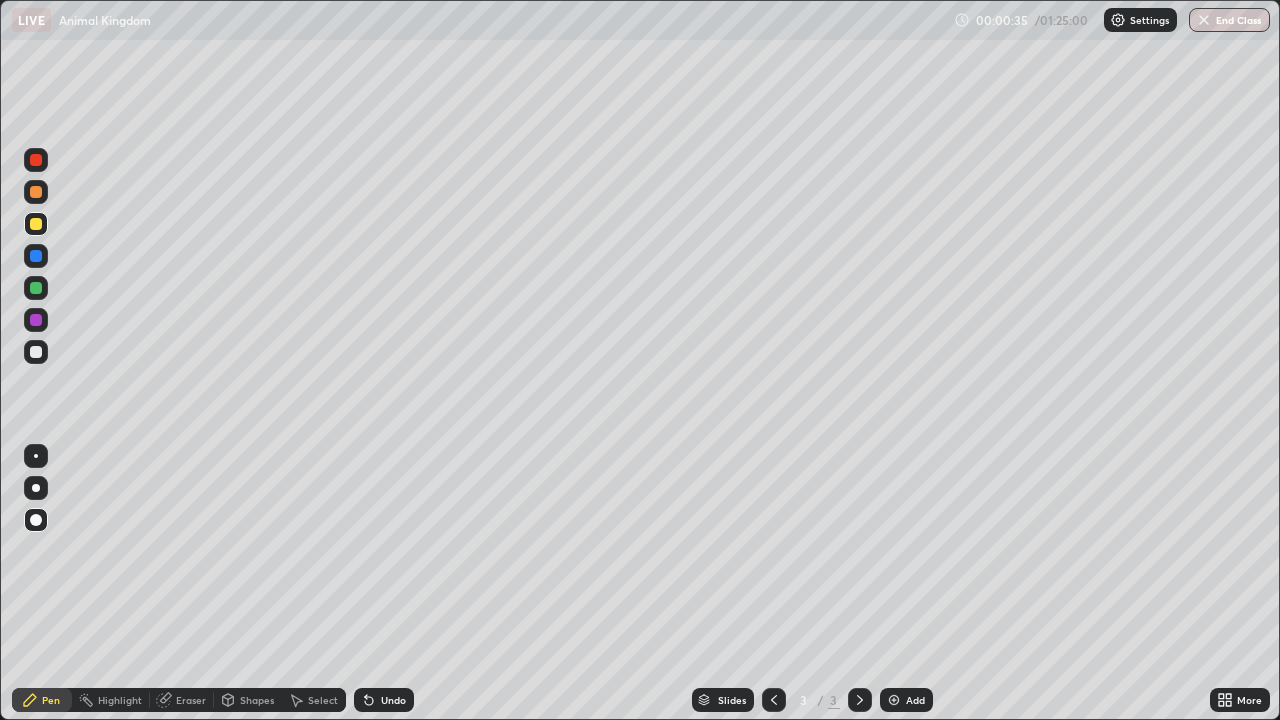 click on "Shapes" at bounding box center (257, 700) 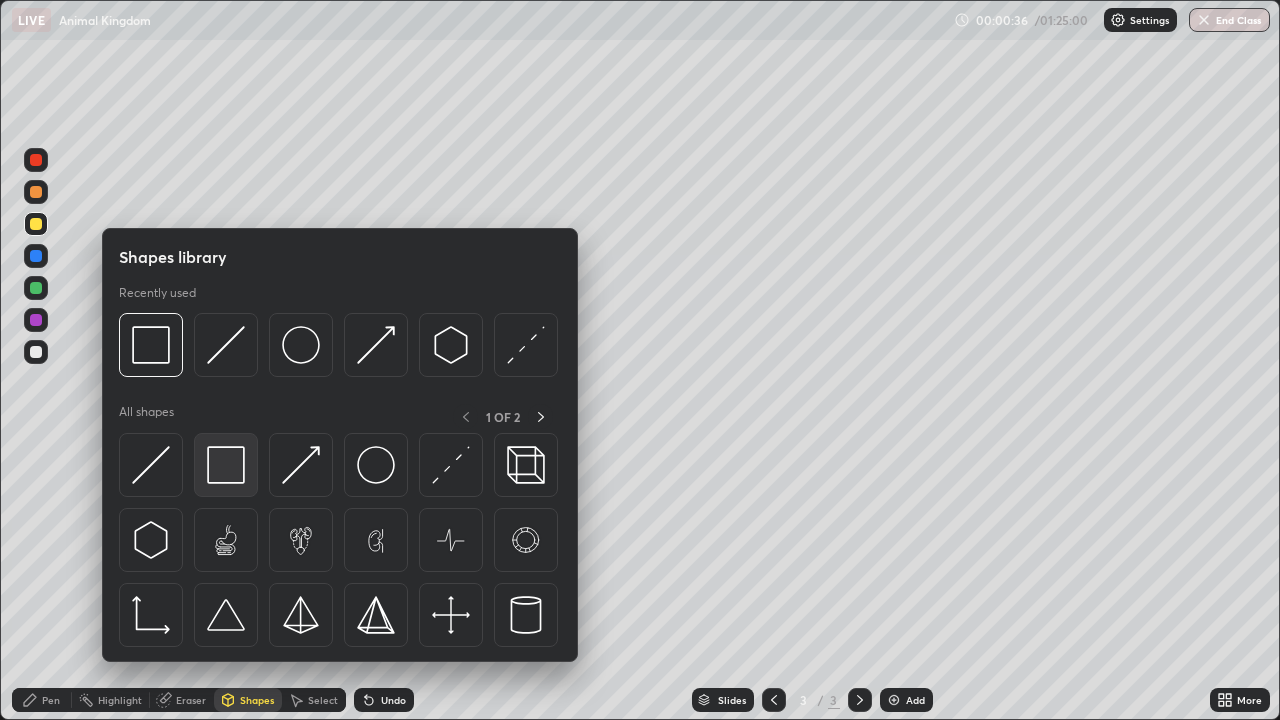 click at bounding box center (226, 465) 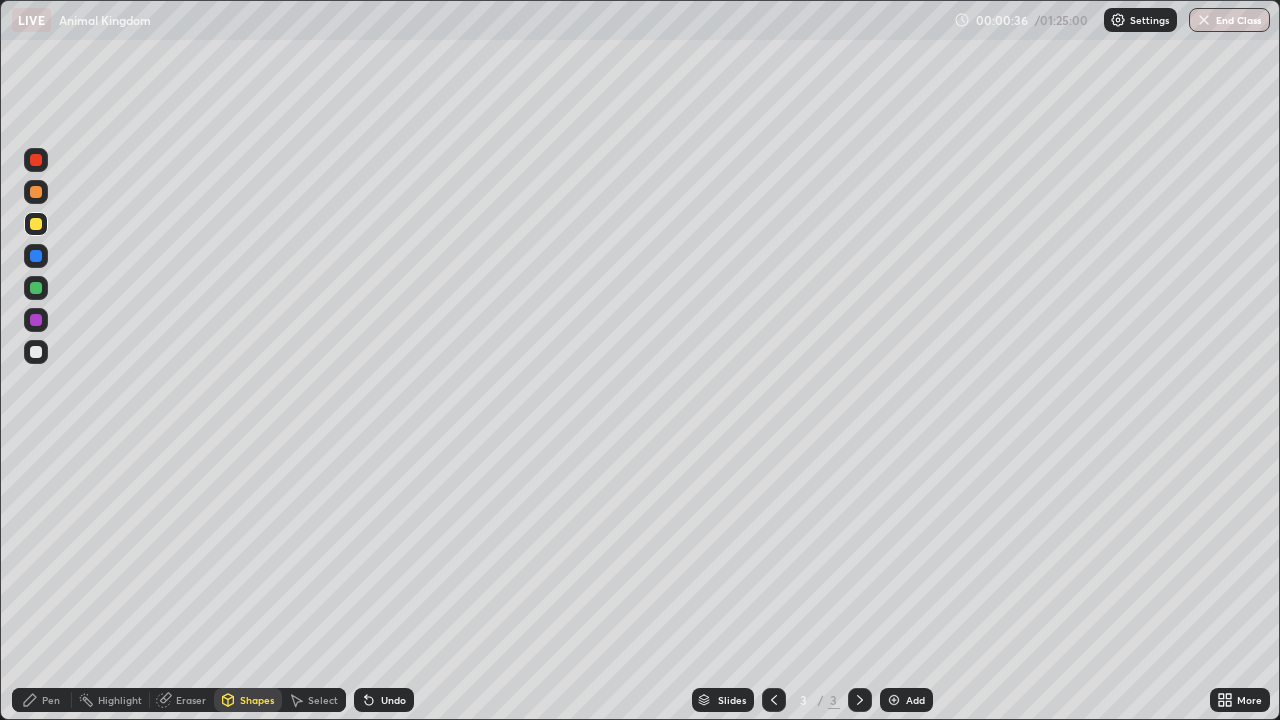 click at bounding box center (36, 320) 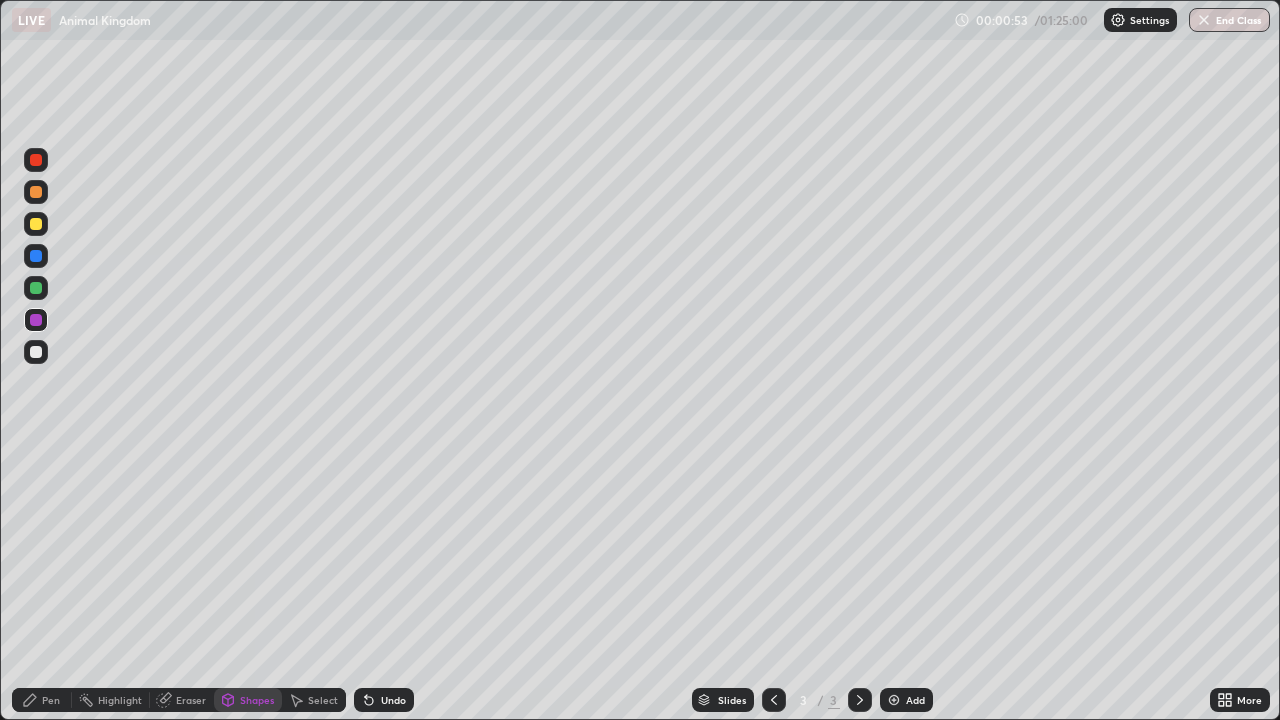 click at bounding box center [36, 352] 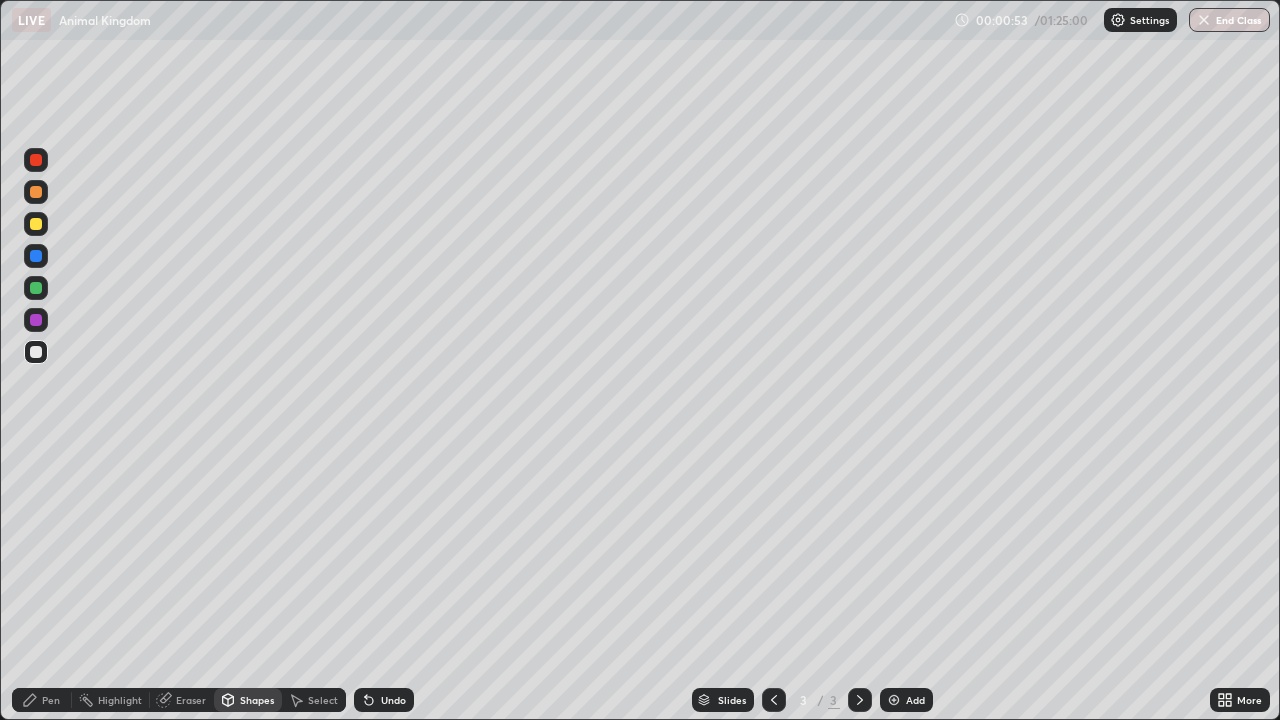 click on "Pen" at bounding box center (51, 700) 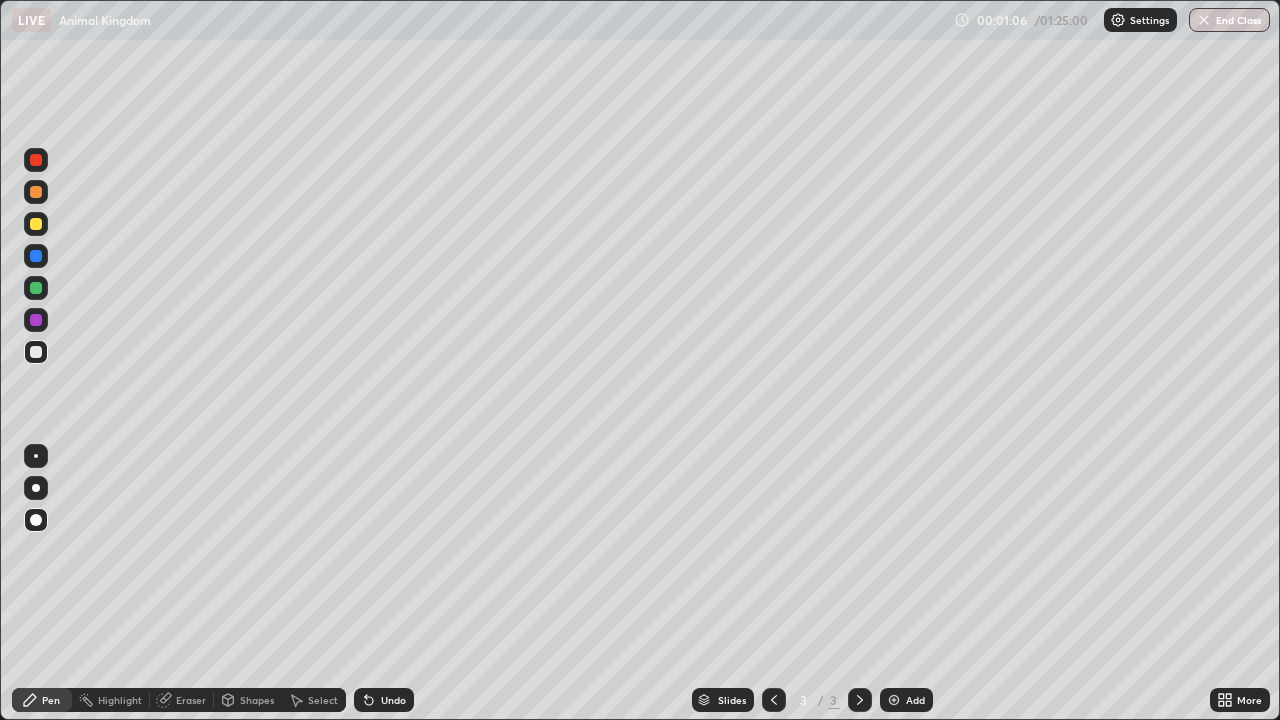 click at bounding box center (36, 224) 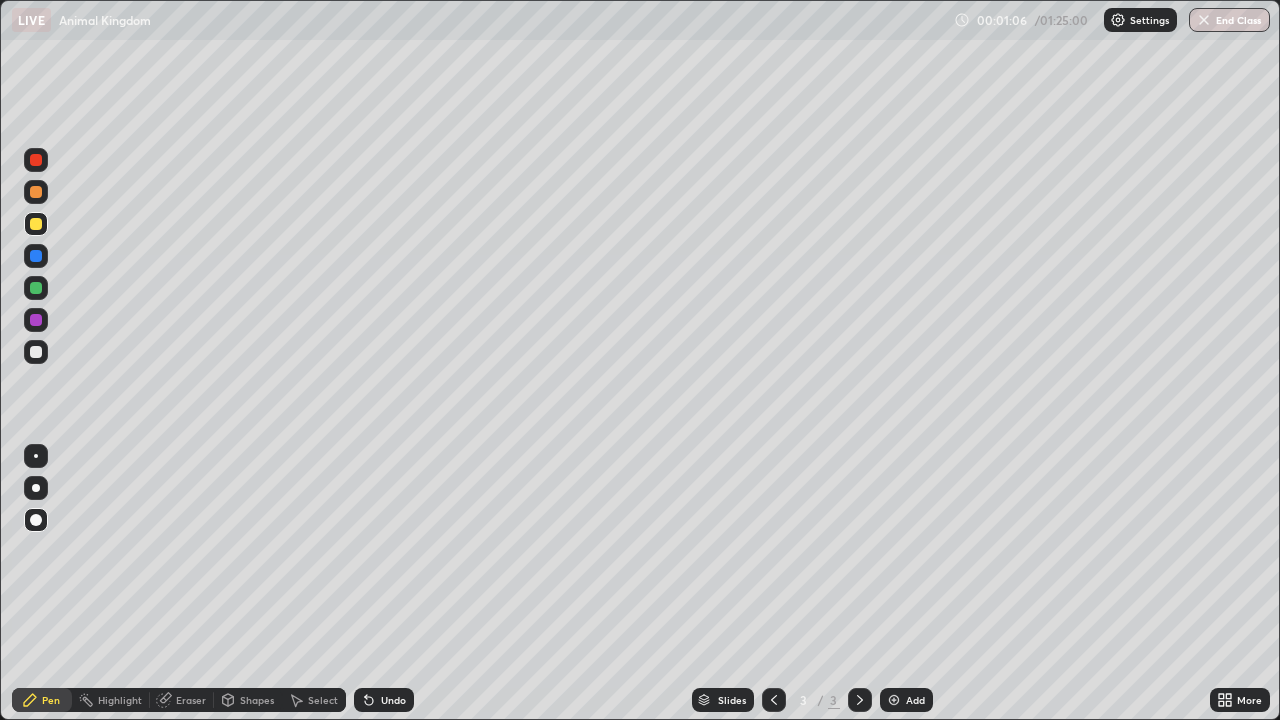 click at bounding box center (36, 192) 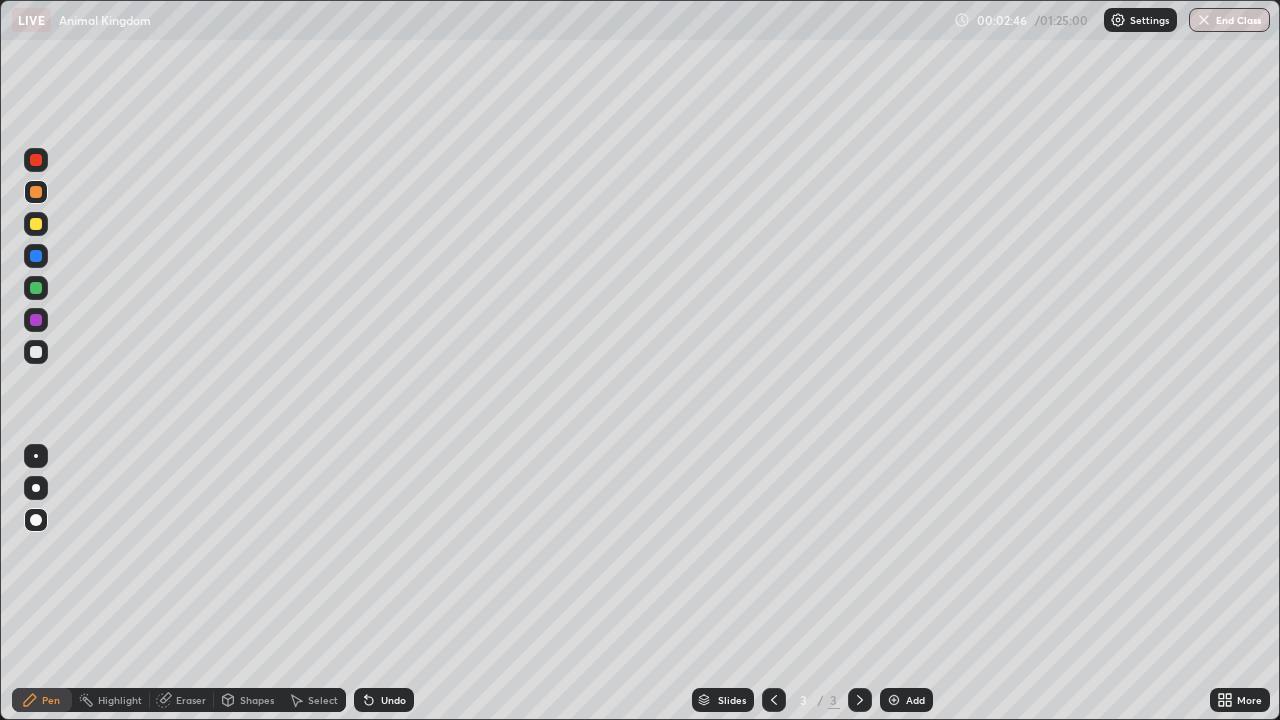click at bounding box center [36, 352] 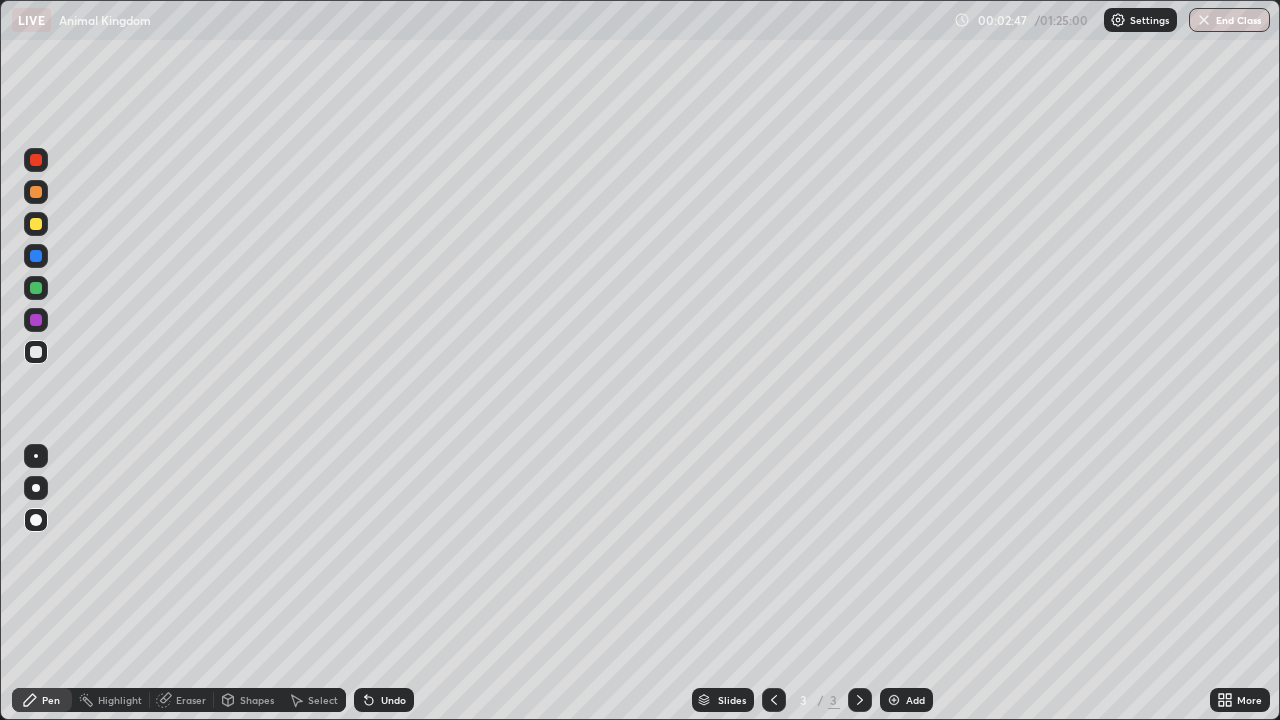 click on "Pen" at bounding box center (51, 700) 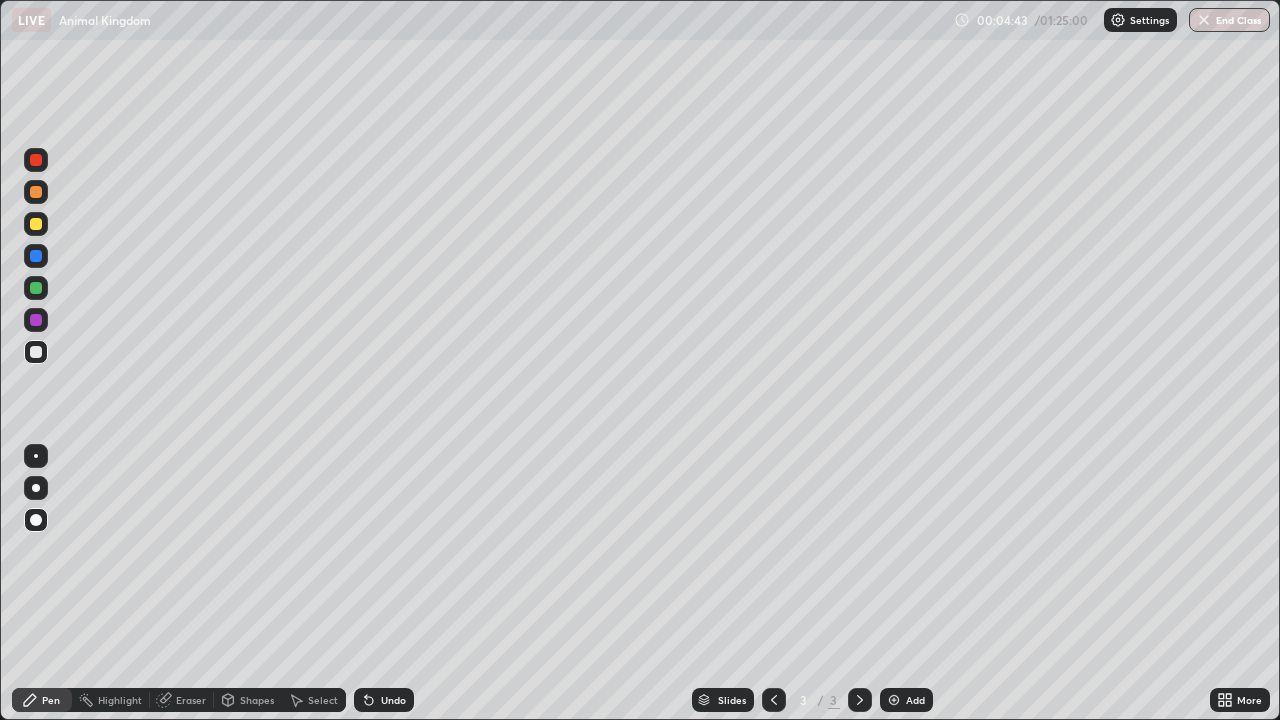 click at bounding box center [36, 224] 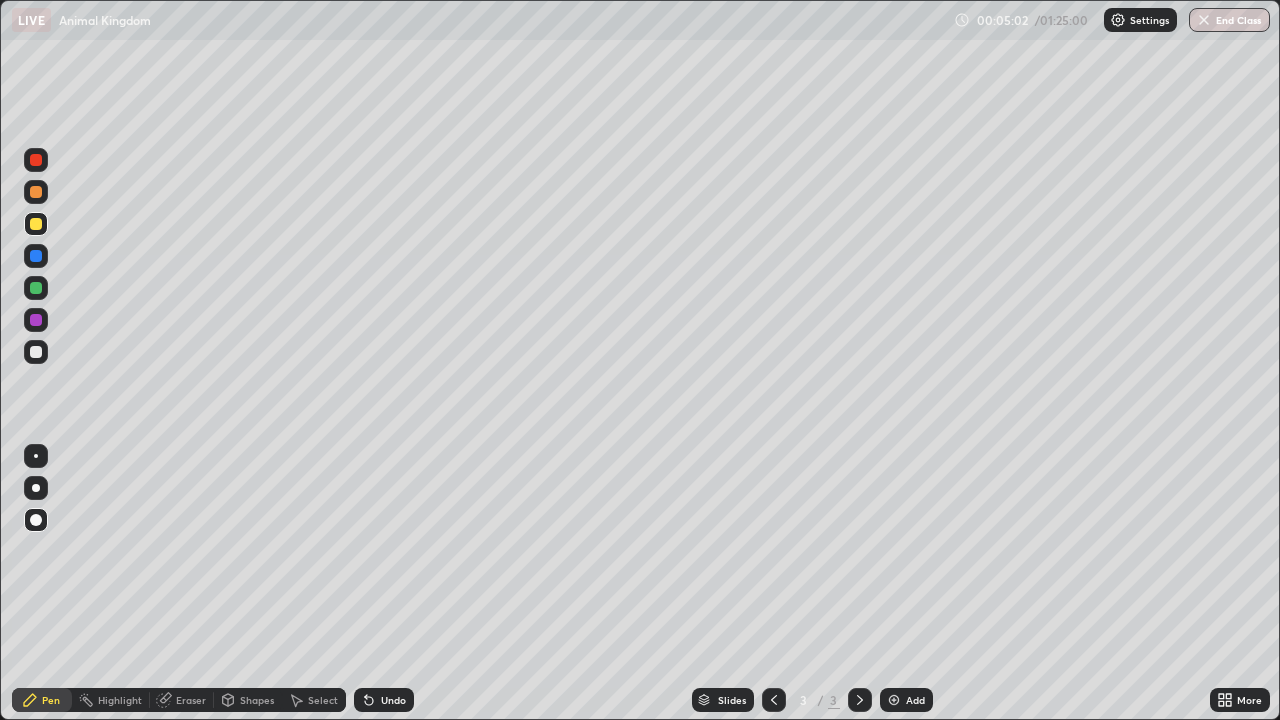 click at bounding box center (36, 352) 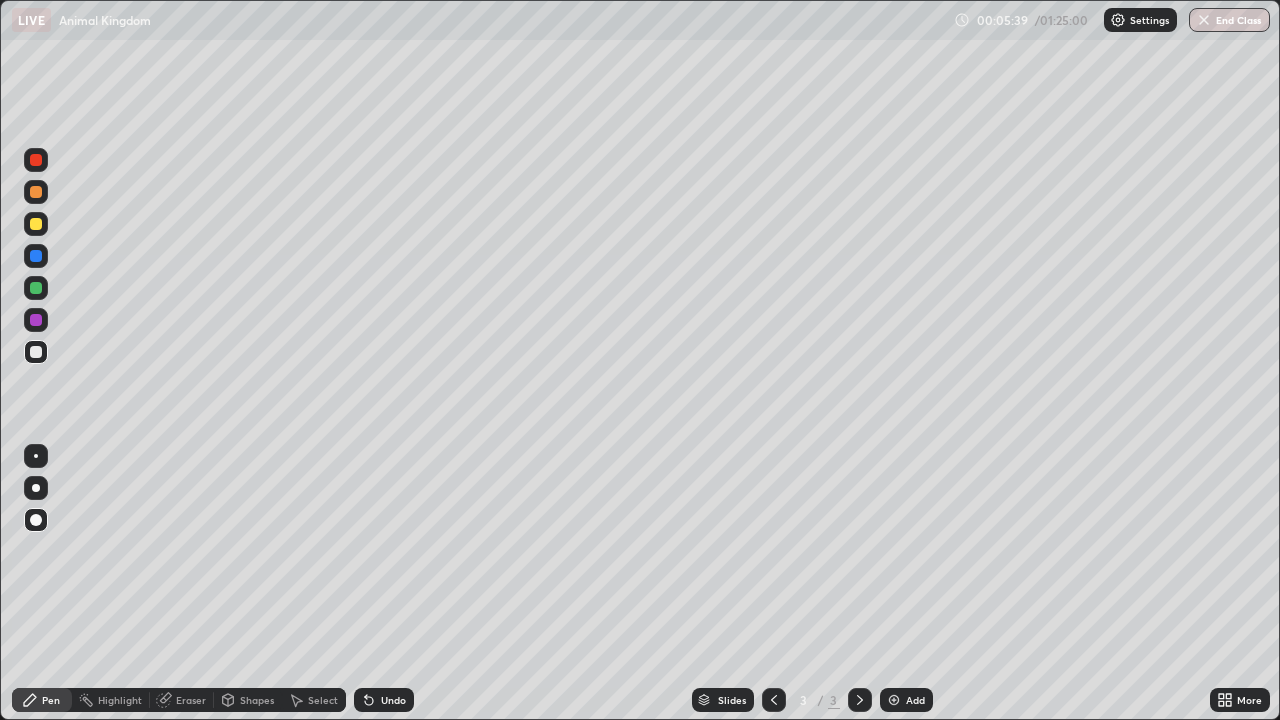 click at bounding box center [36, 288] 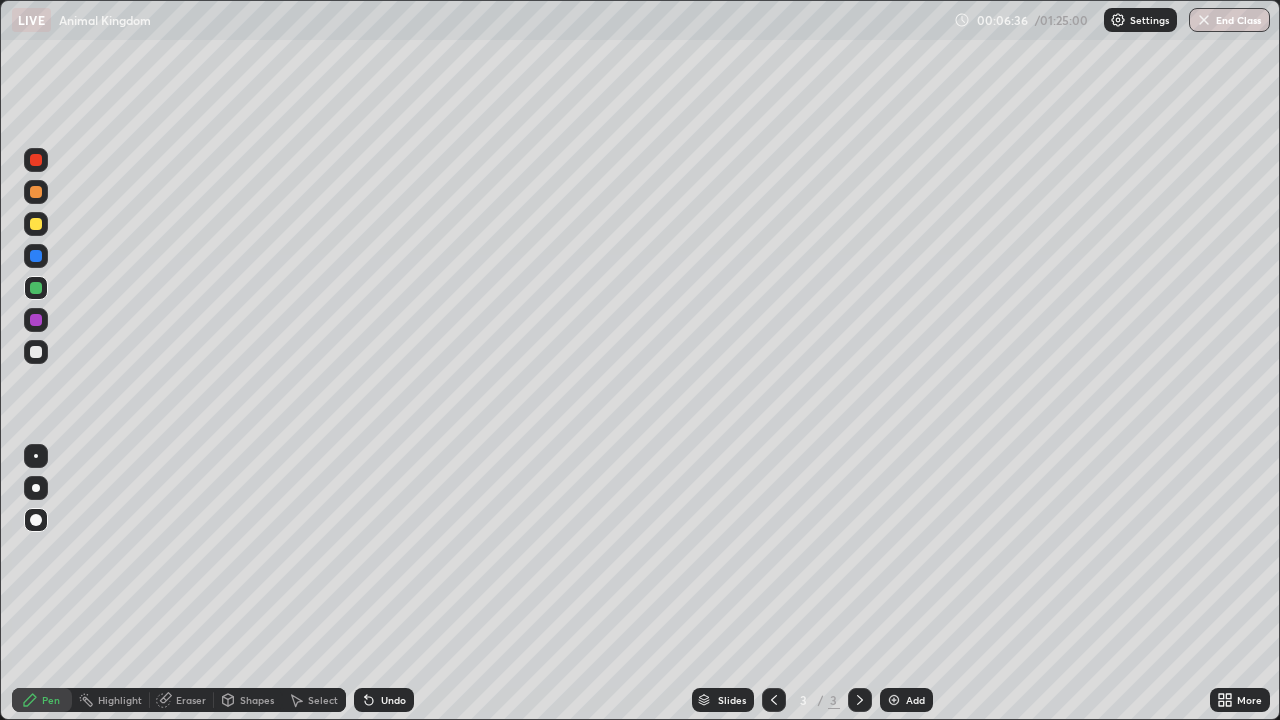 click on "Undo" at bounding box center (393, 700) 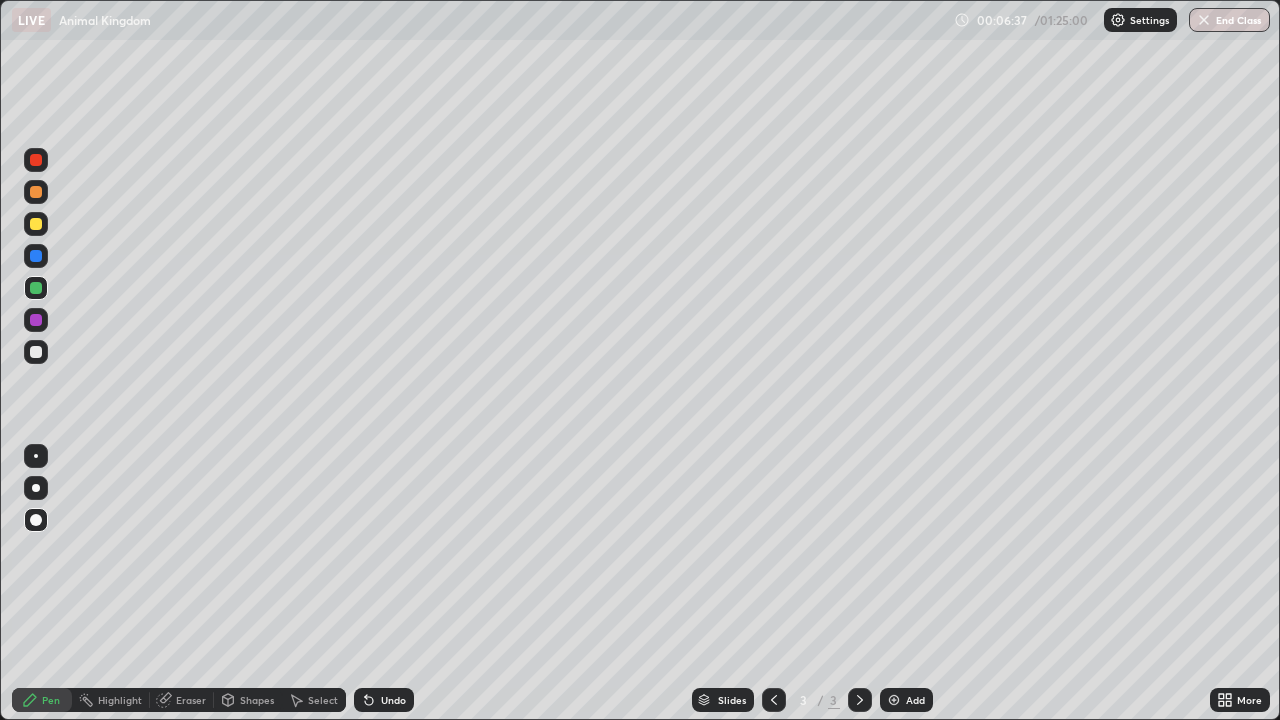 click on "Undo" at bounding box center (393, 700) 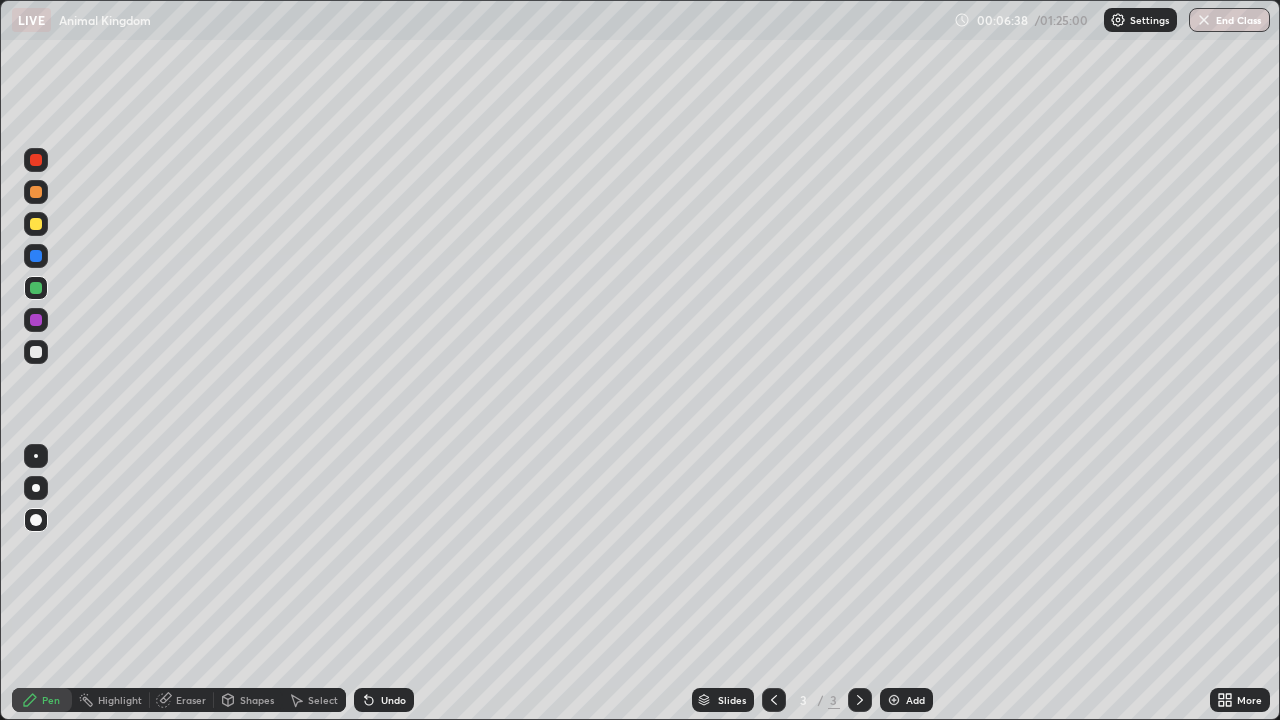 click on "Undo" at bounding box center [384, 700] 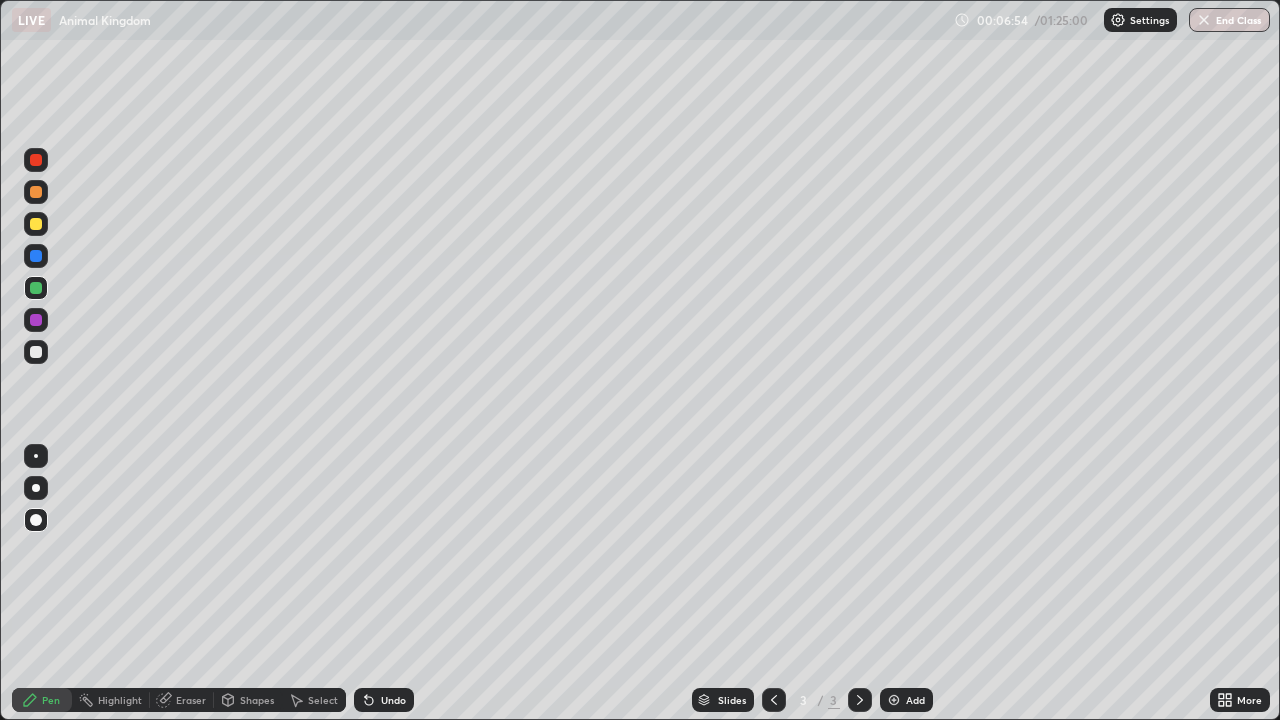 click on "Eraser" at bounding box center [191, 700] 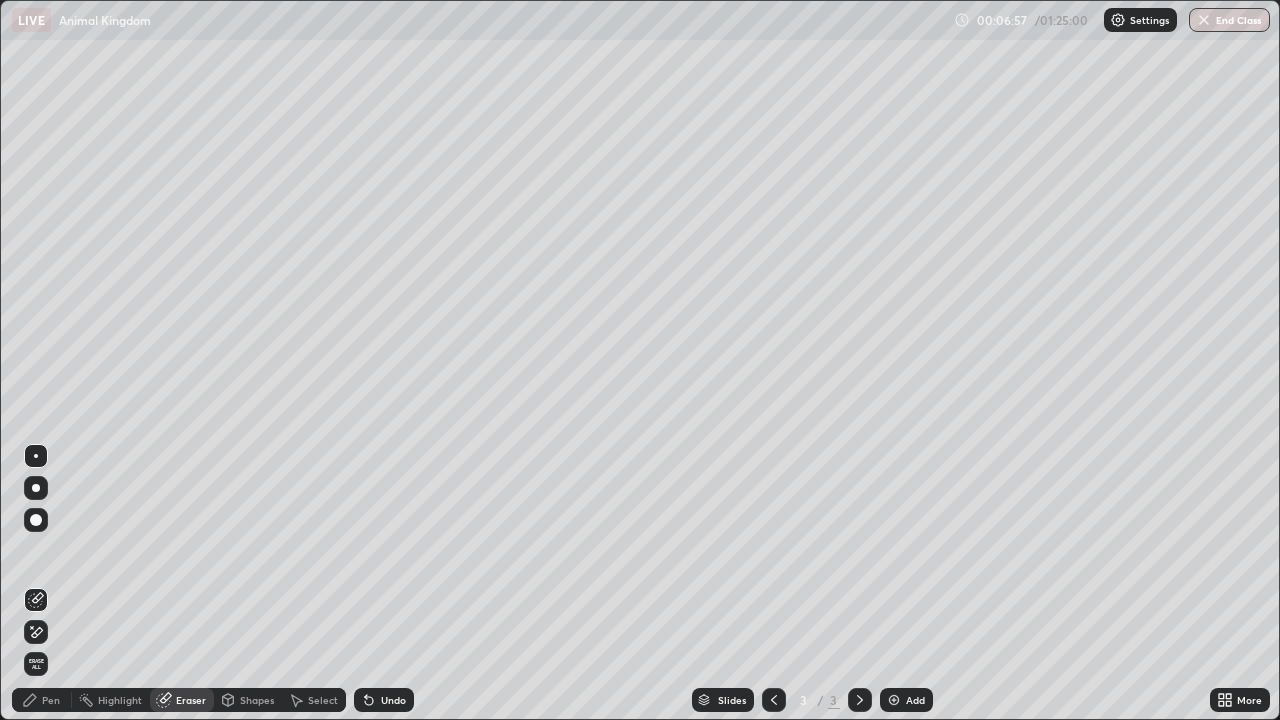 click on "Pen" at bounding box center (42, 700) 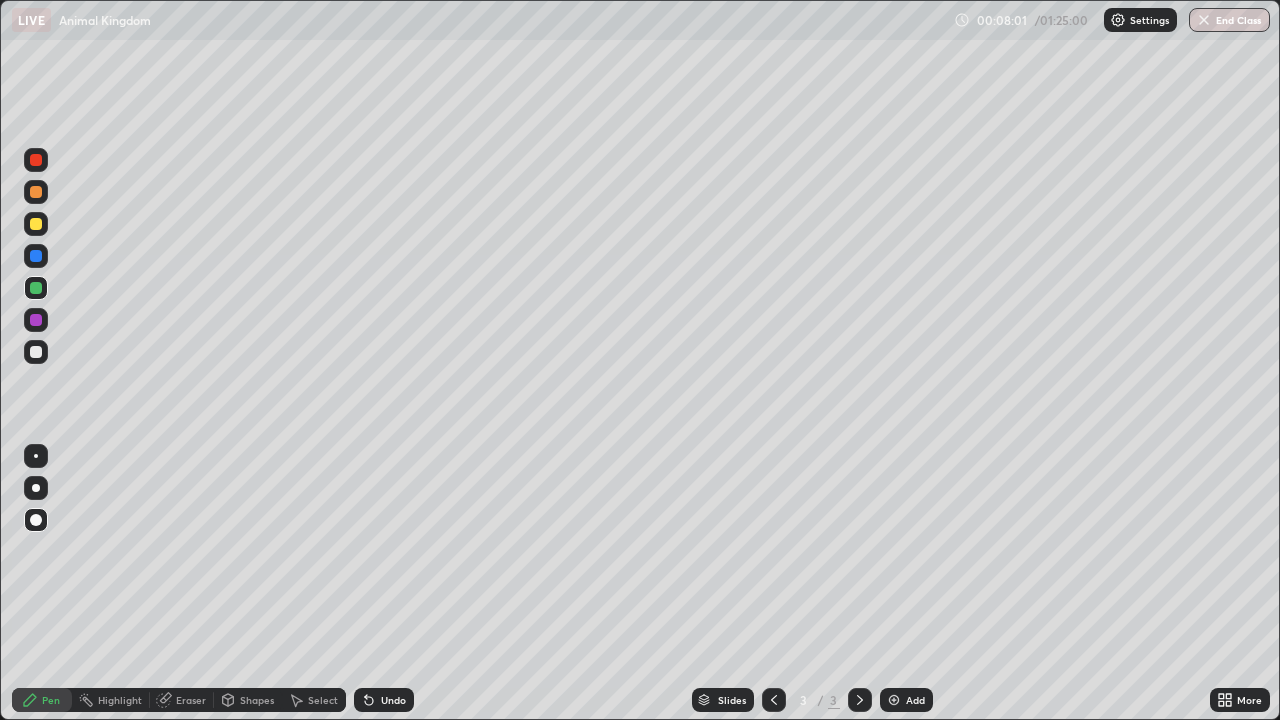 click on "Undo" at bounding box center (384, 700) 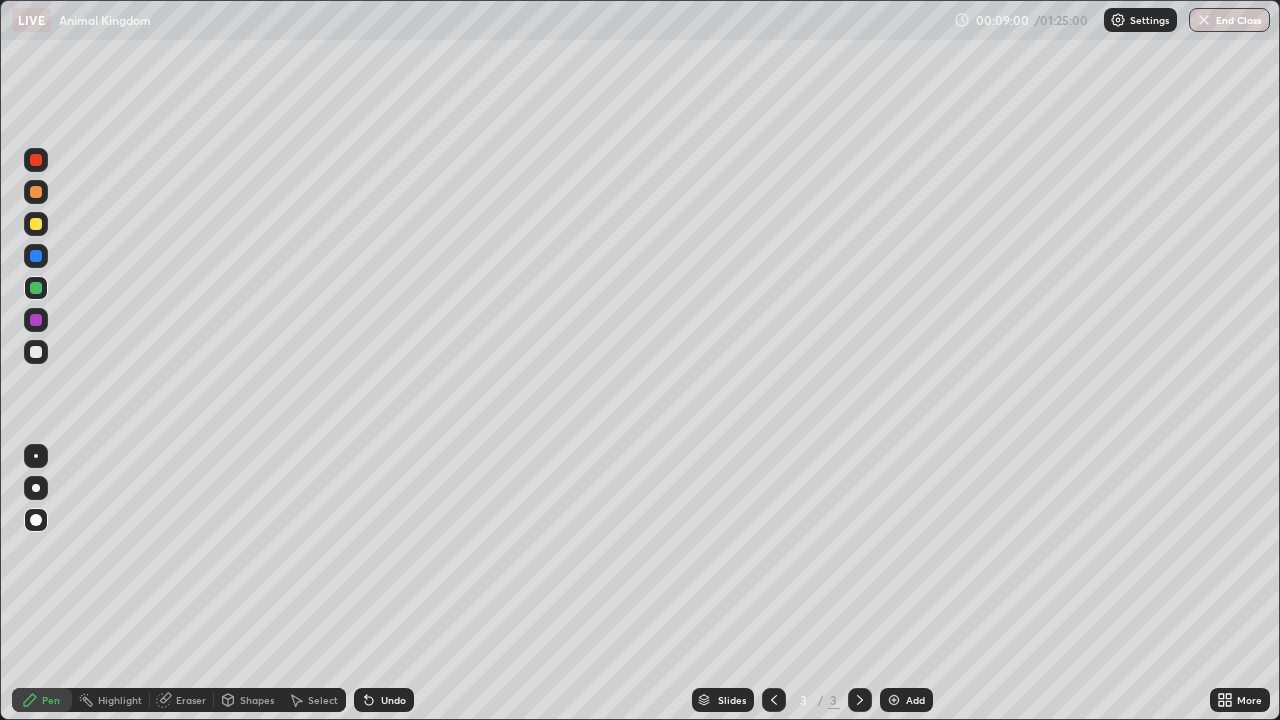 click at bounding box center [36, 352] 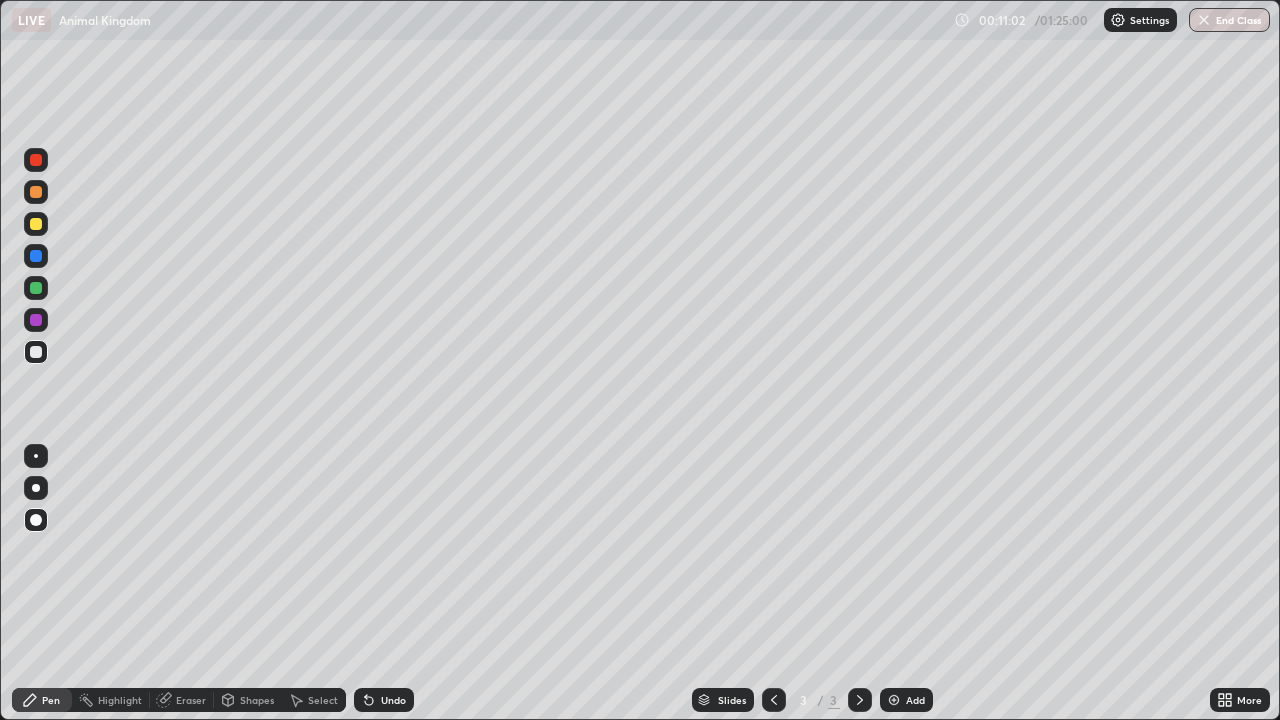click on "Add" at bounding box center (915, 700) 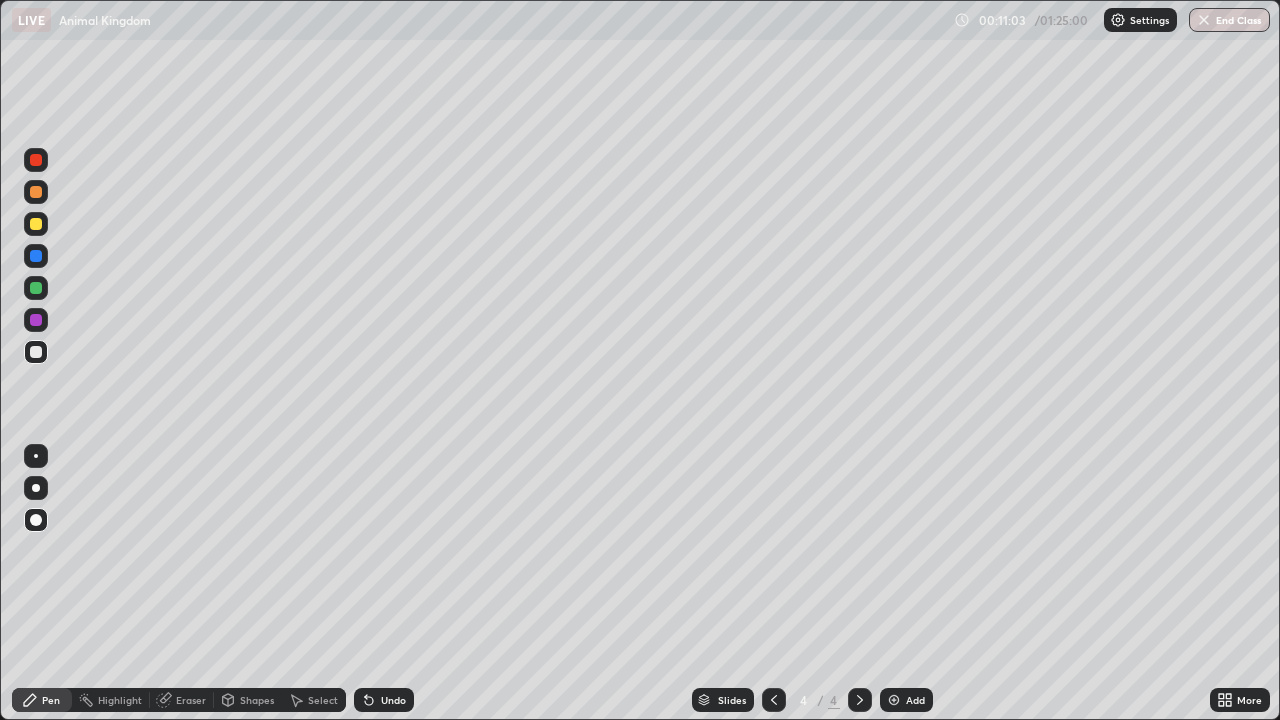 click at bounding box center [36, 192] 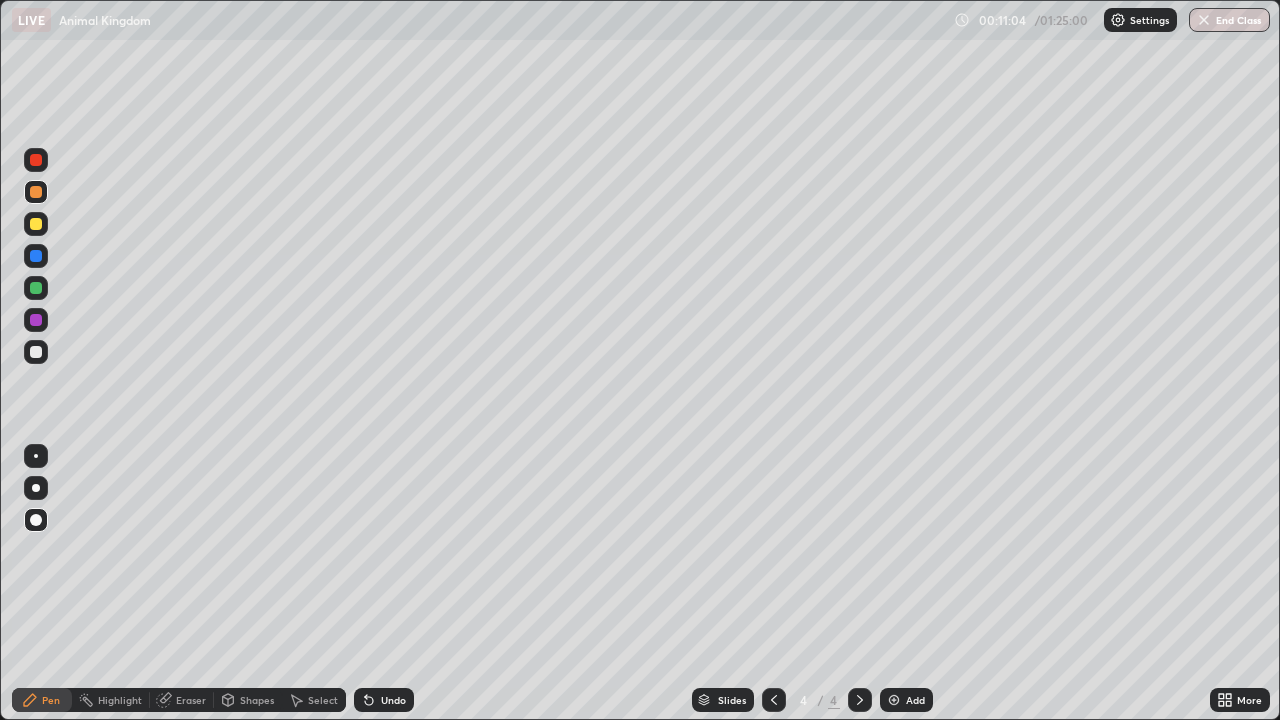 click on "Pen" at bounding box center (42, 700) 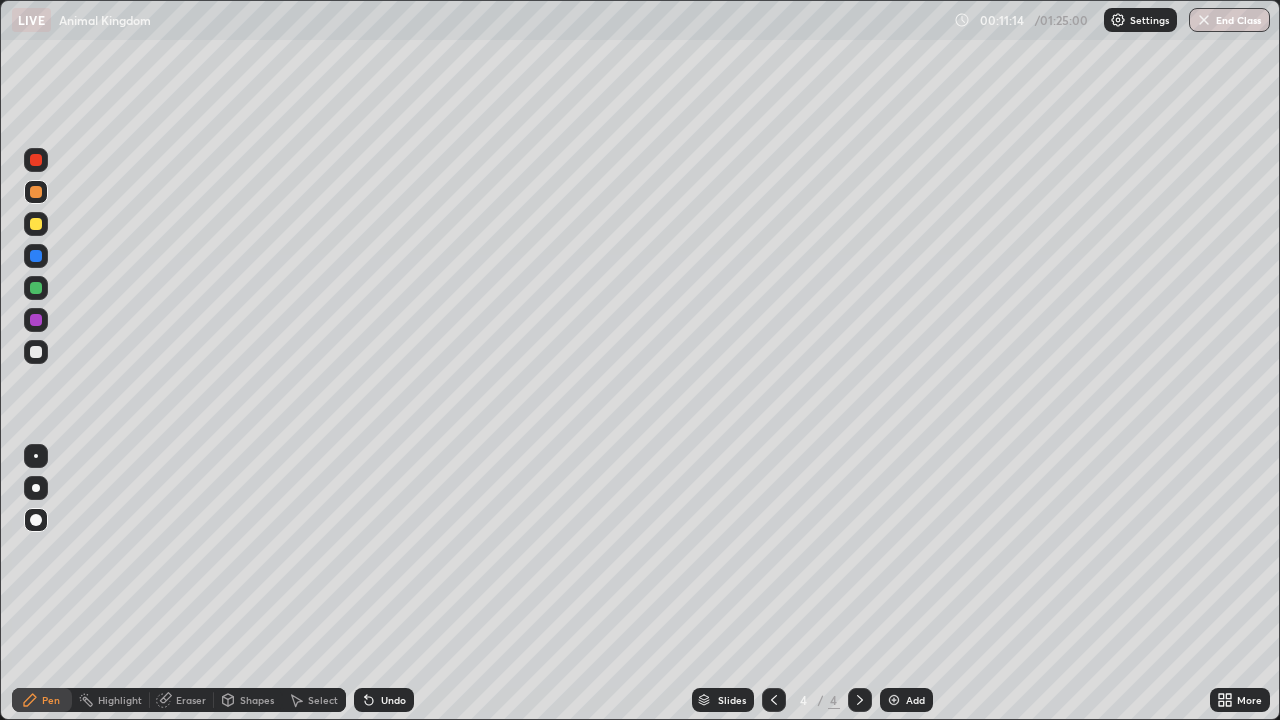 click at bounding box center [36, 224] 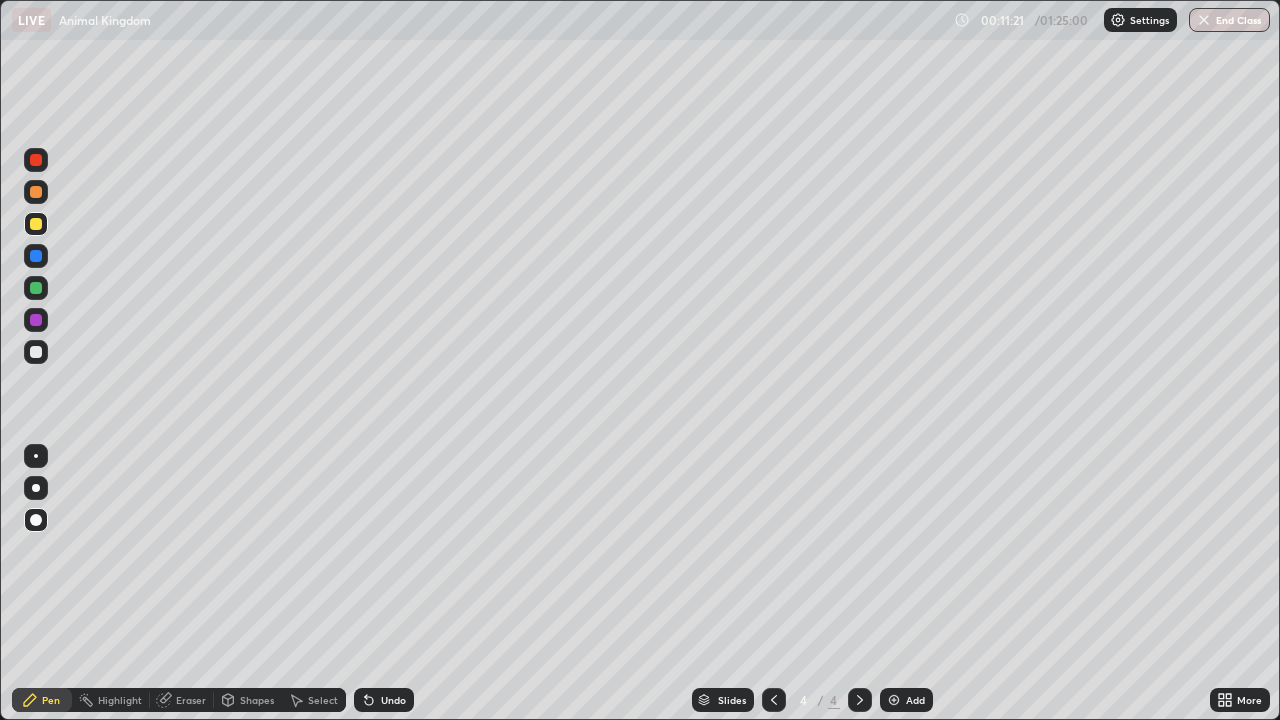 click at bounding box center (36, 256) 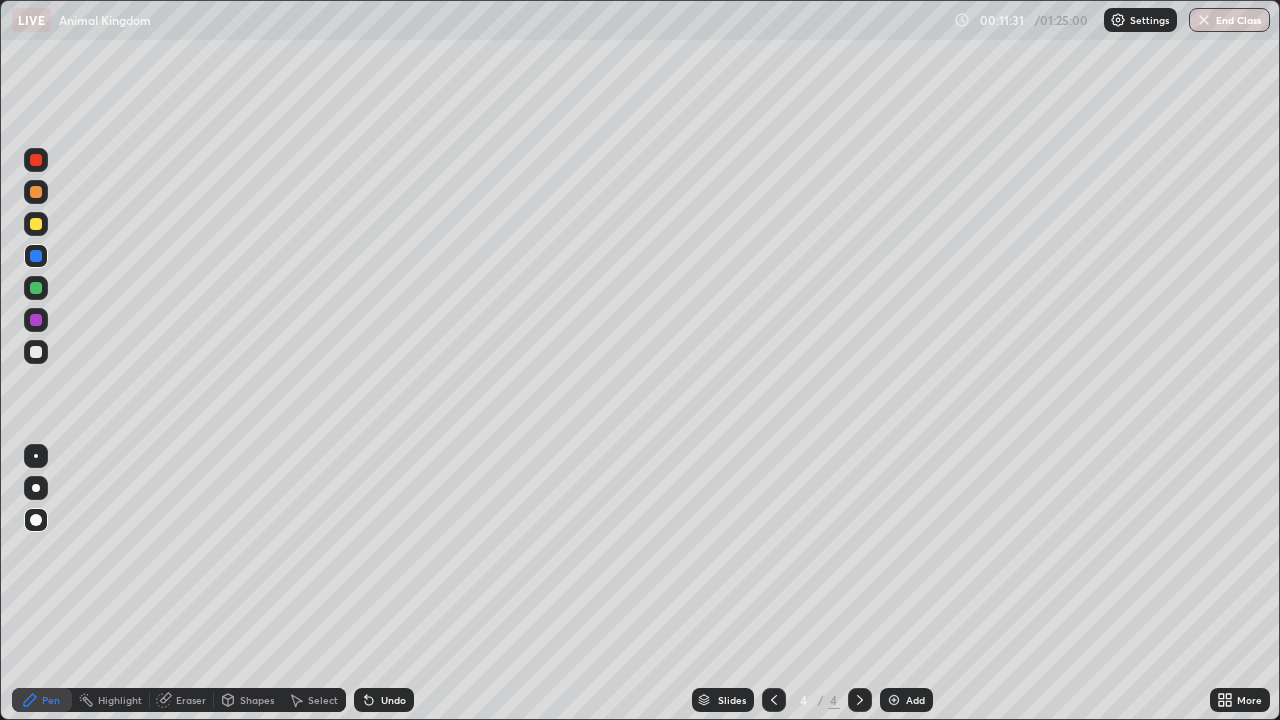 click on "Undo" at bounding box center (393, 700) 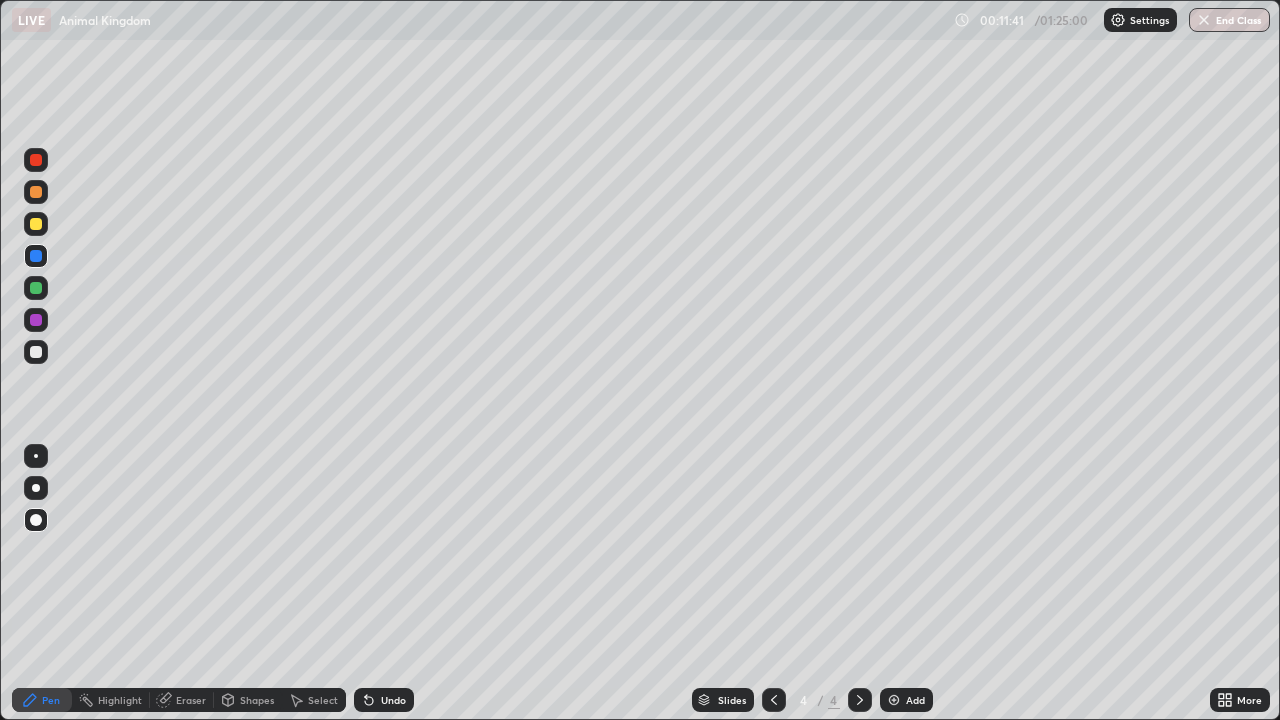 click on "Undo" at bounding box center [393, 700] 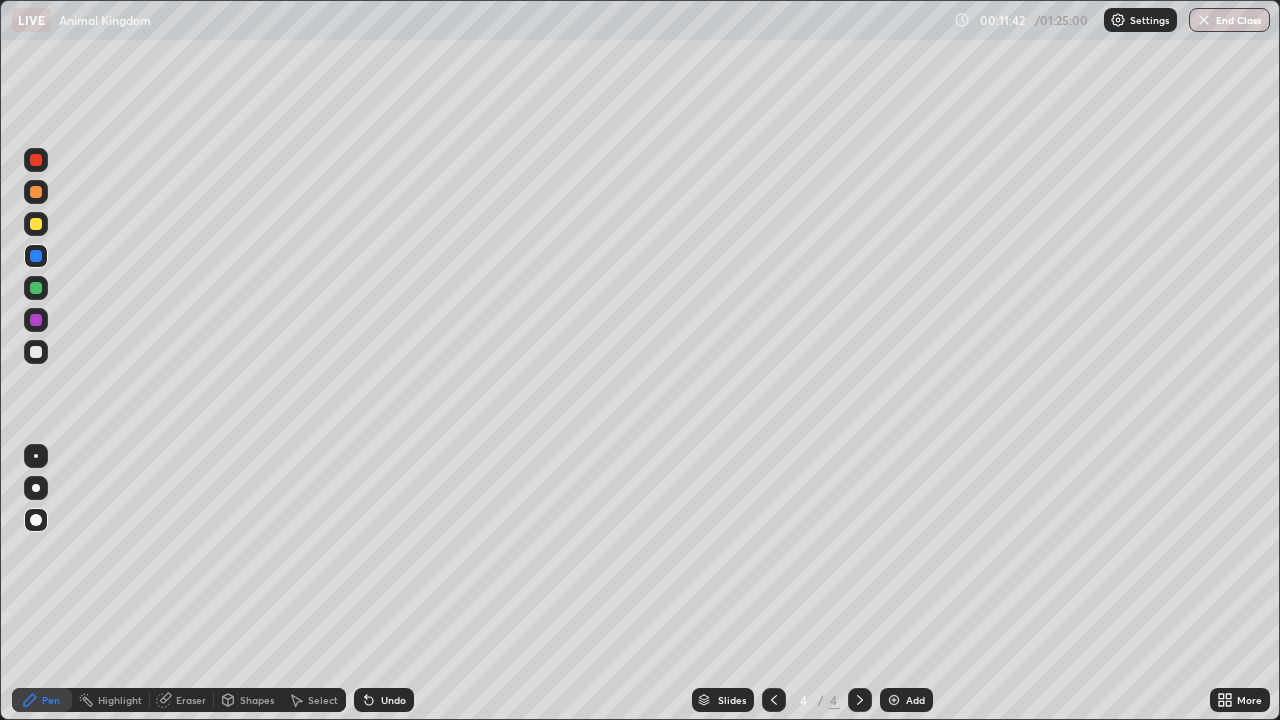 click on "Undo" at bounding box center [384, 700] 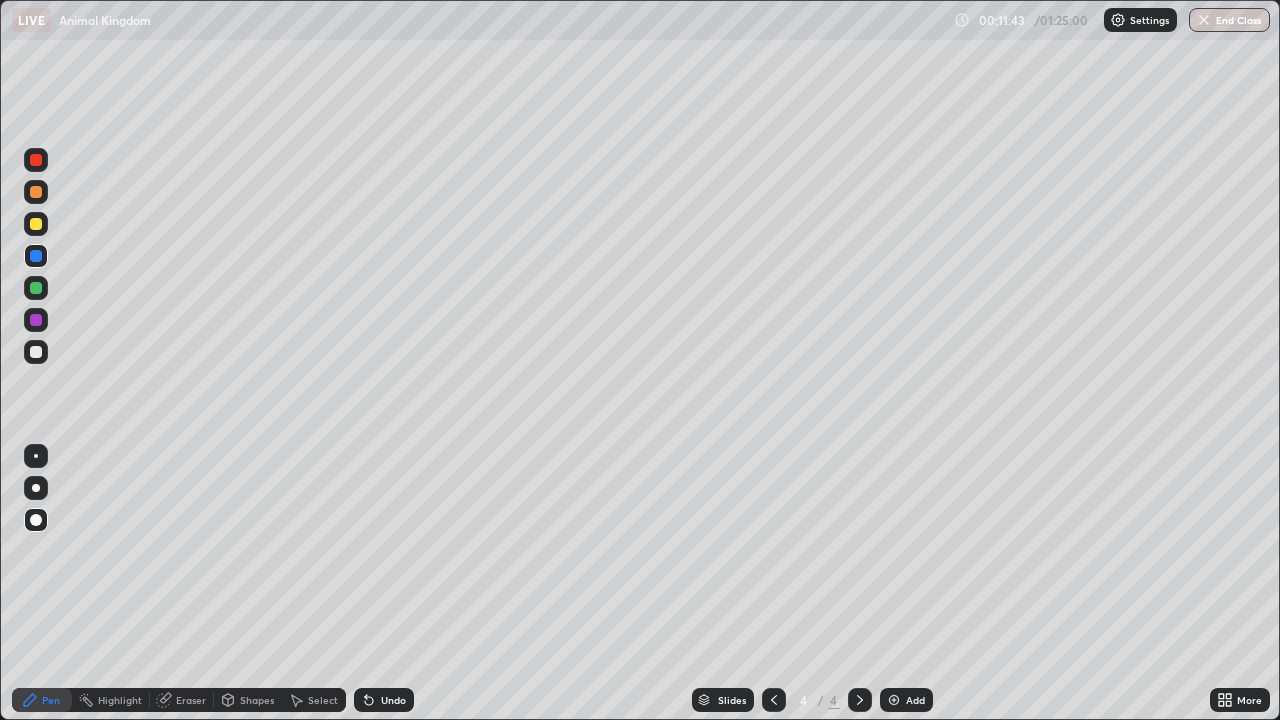 click on "Undo" at bounding box center [393, 700] 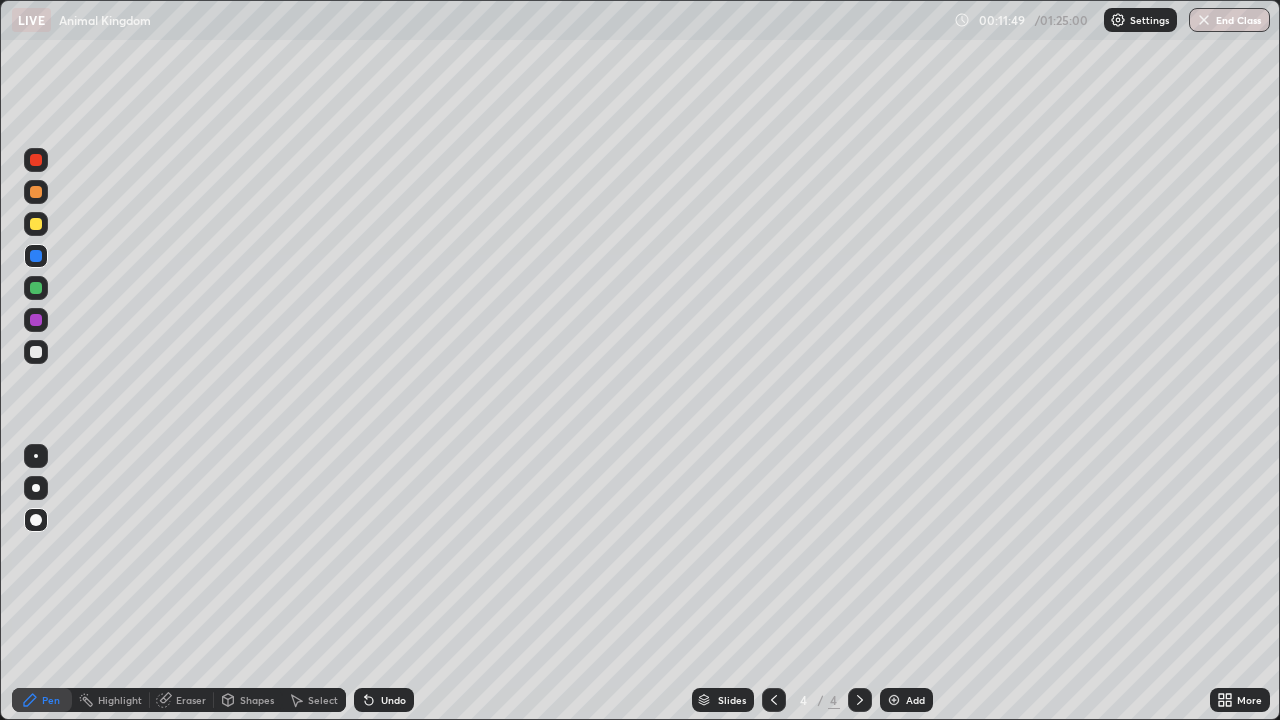click on "Shapes" at bounding box center (257, 700) 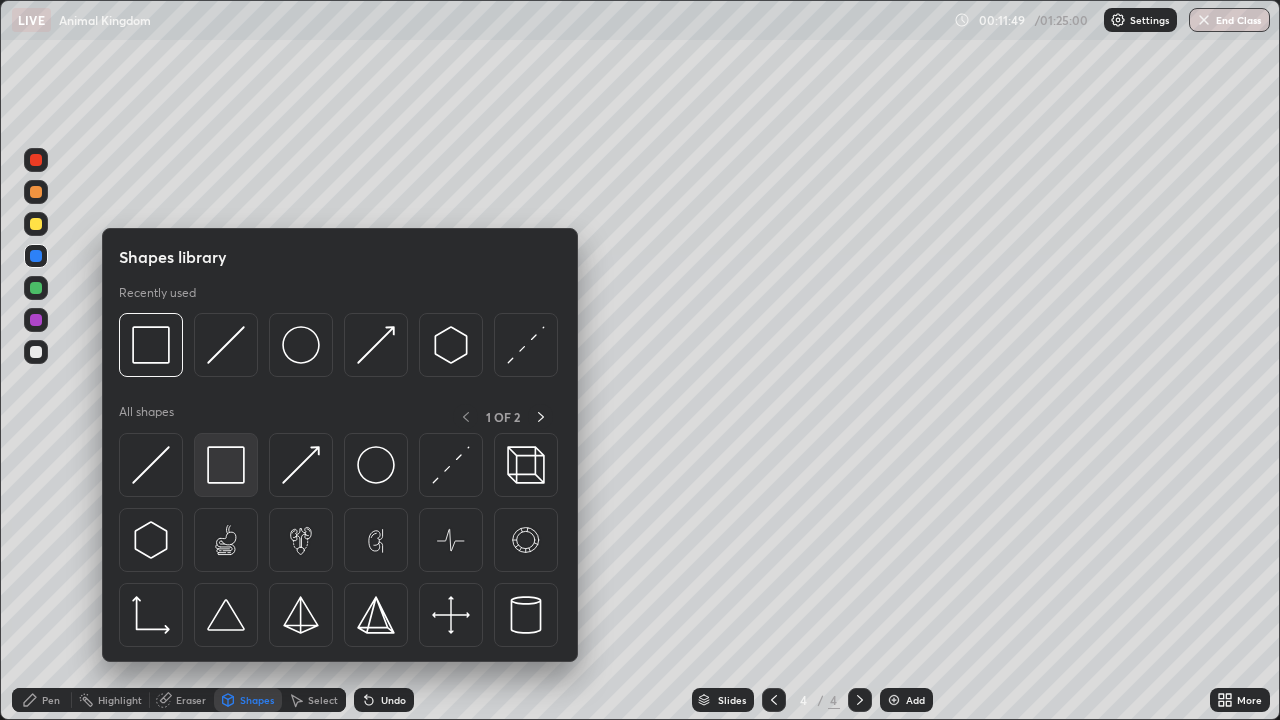 click at bounding box center [226, 465] 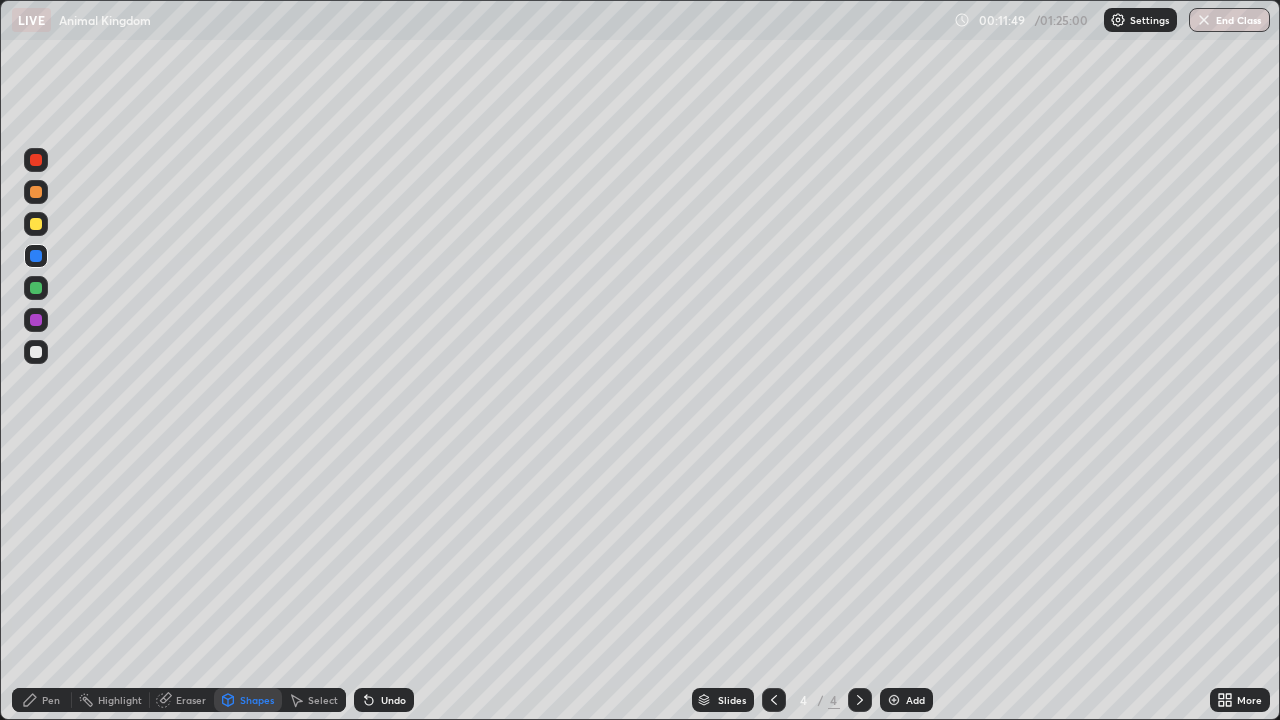 click at bounding box center [36, 288] 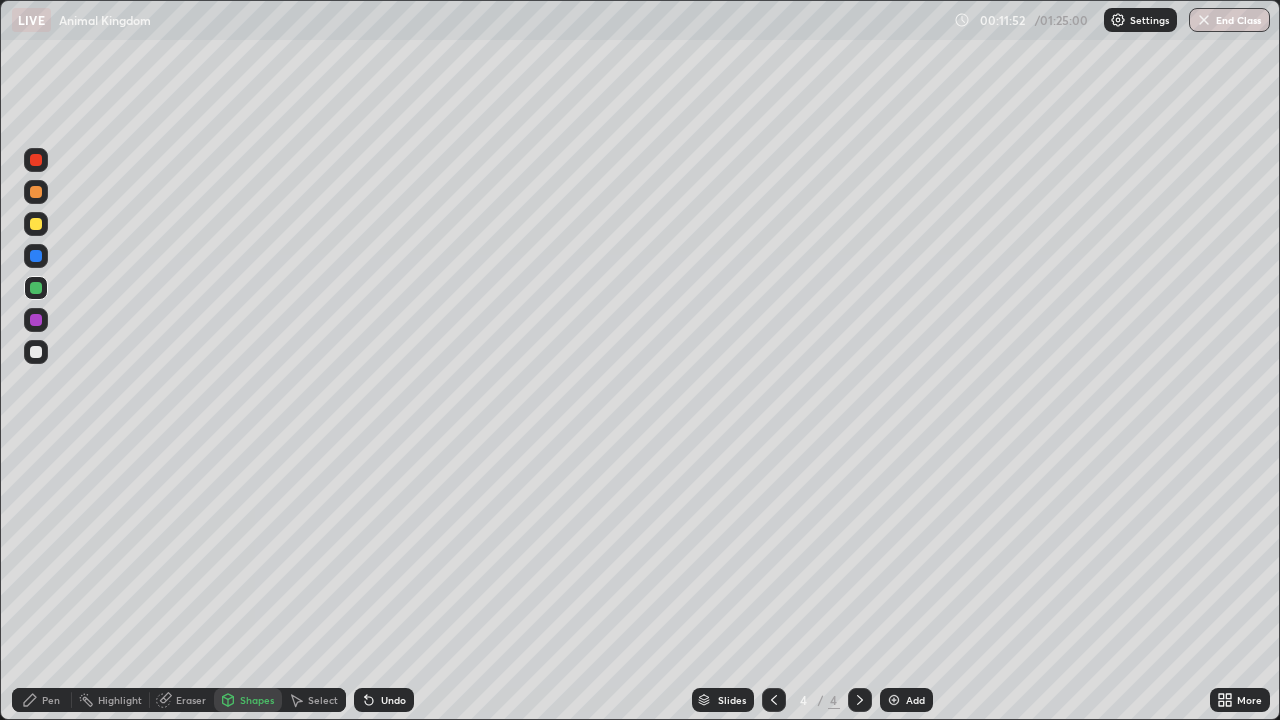 click on "Pen" at bounding box center [51, 700] 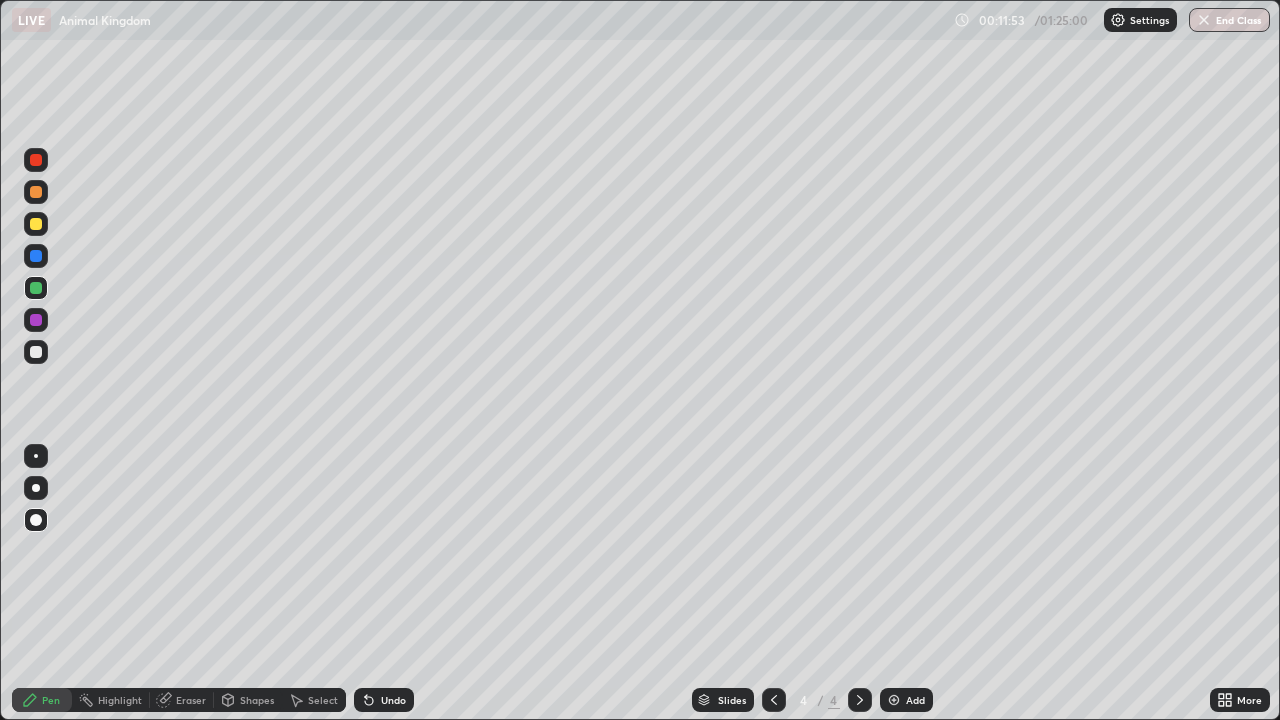 click at bounding box center [36, 352] 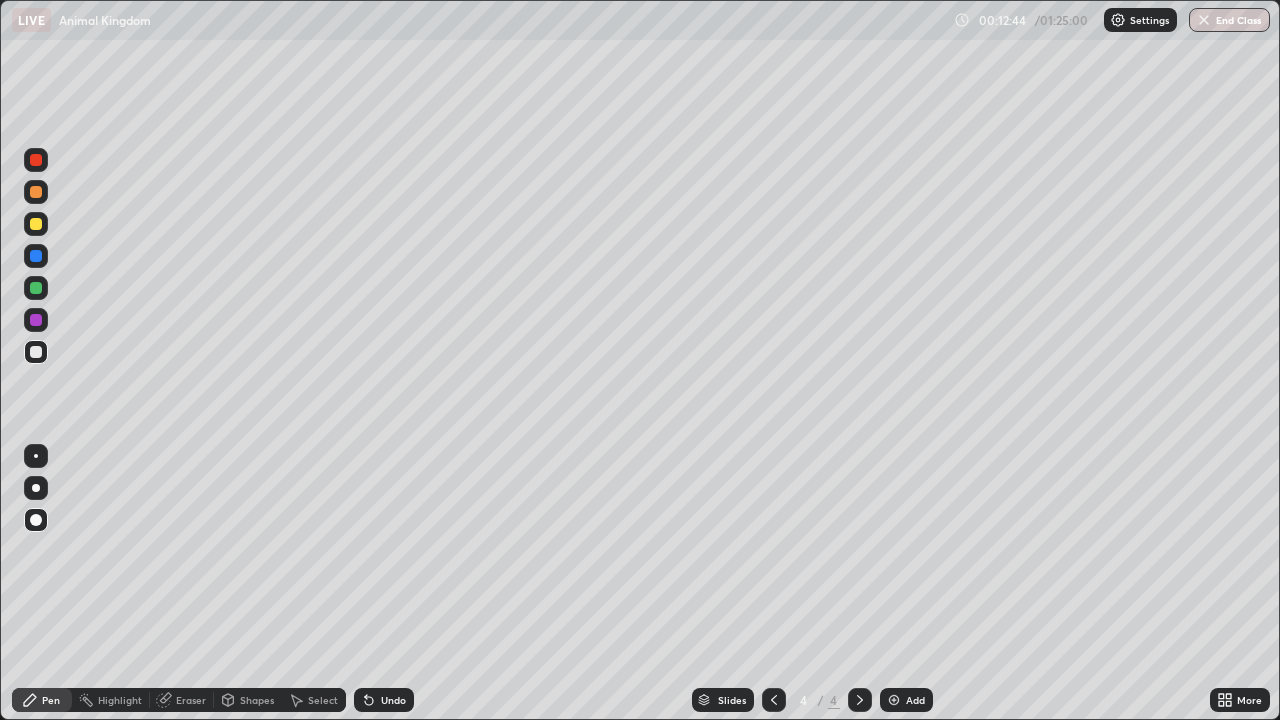 click at bounding box center [36, 224] 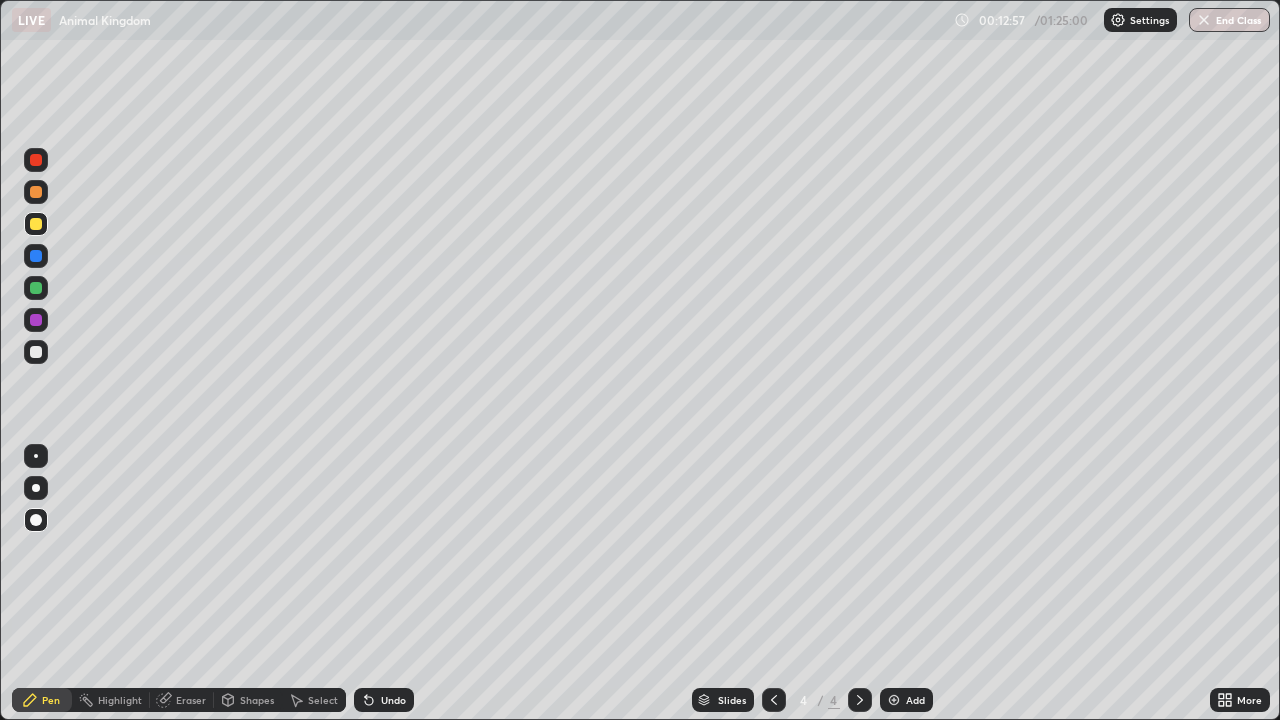 click at bounding box center (36, 256) 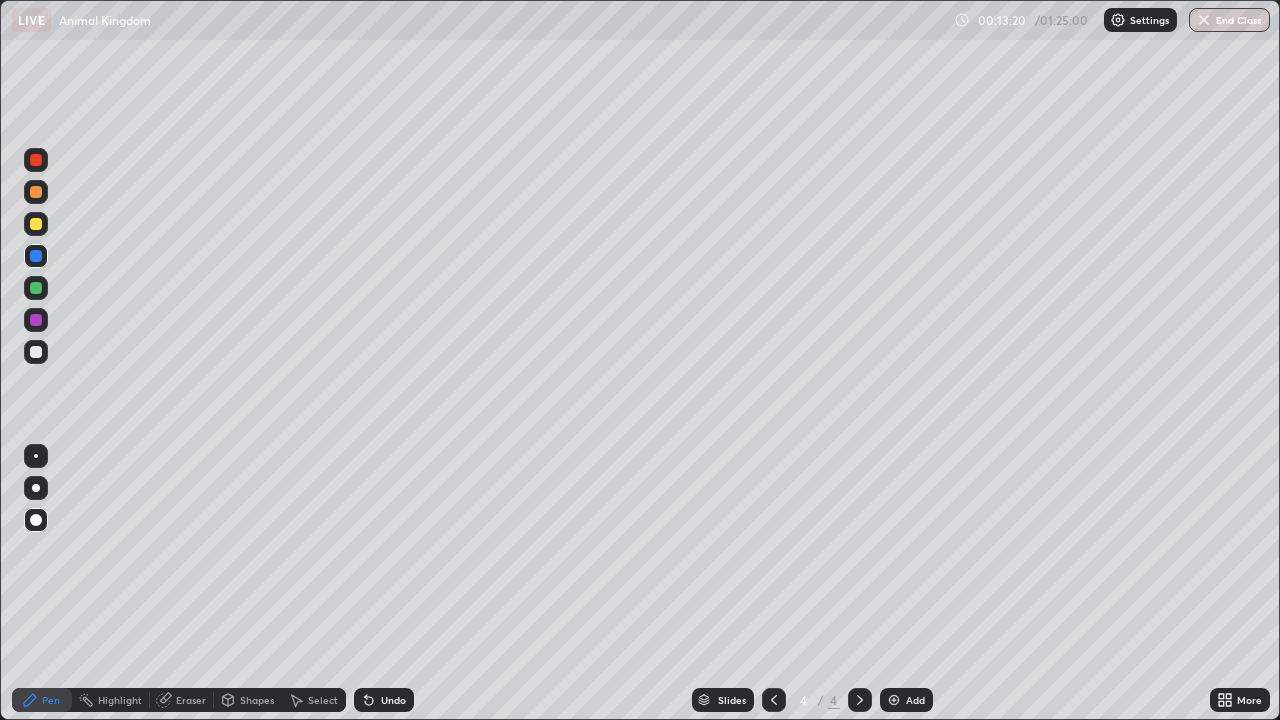 click on "Eraser" at bounding box center (191, 700) 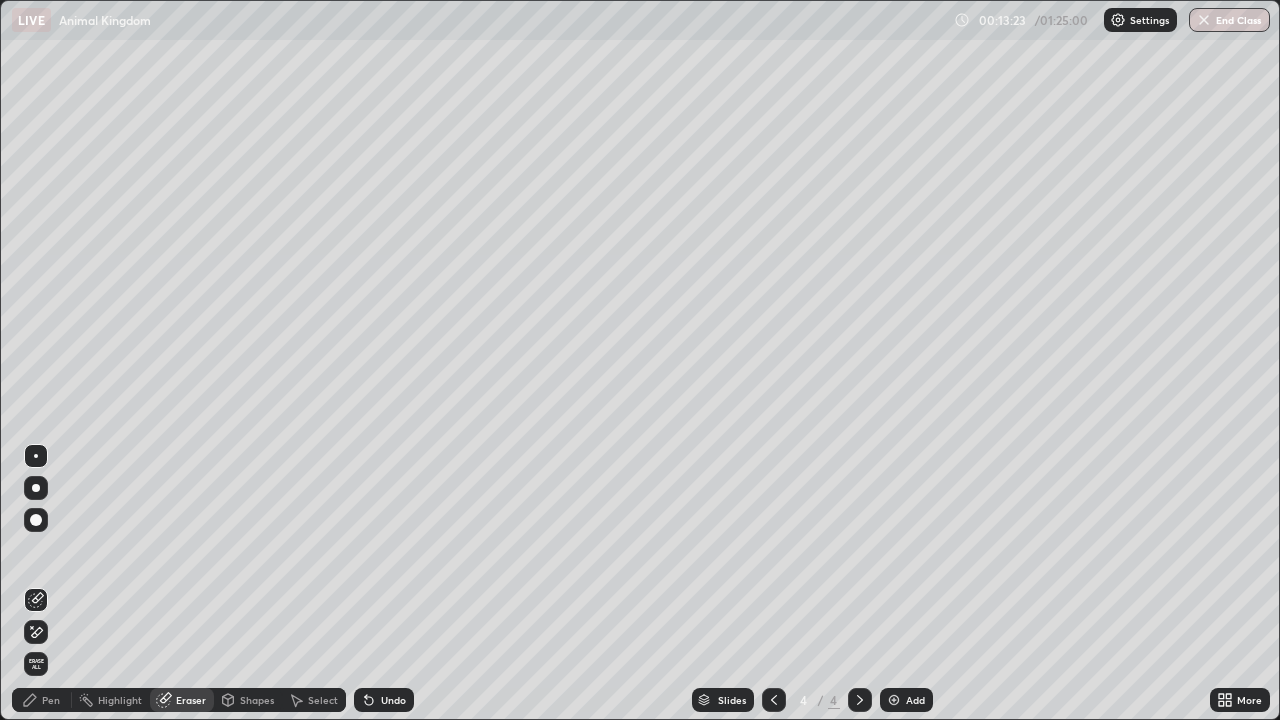 click on "Pen" at bounding box center [42, 700] 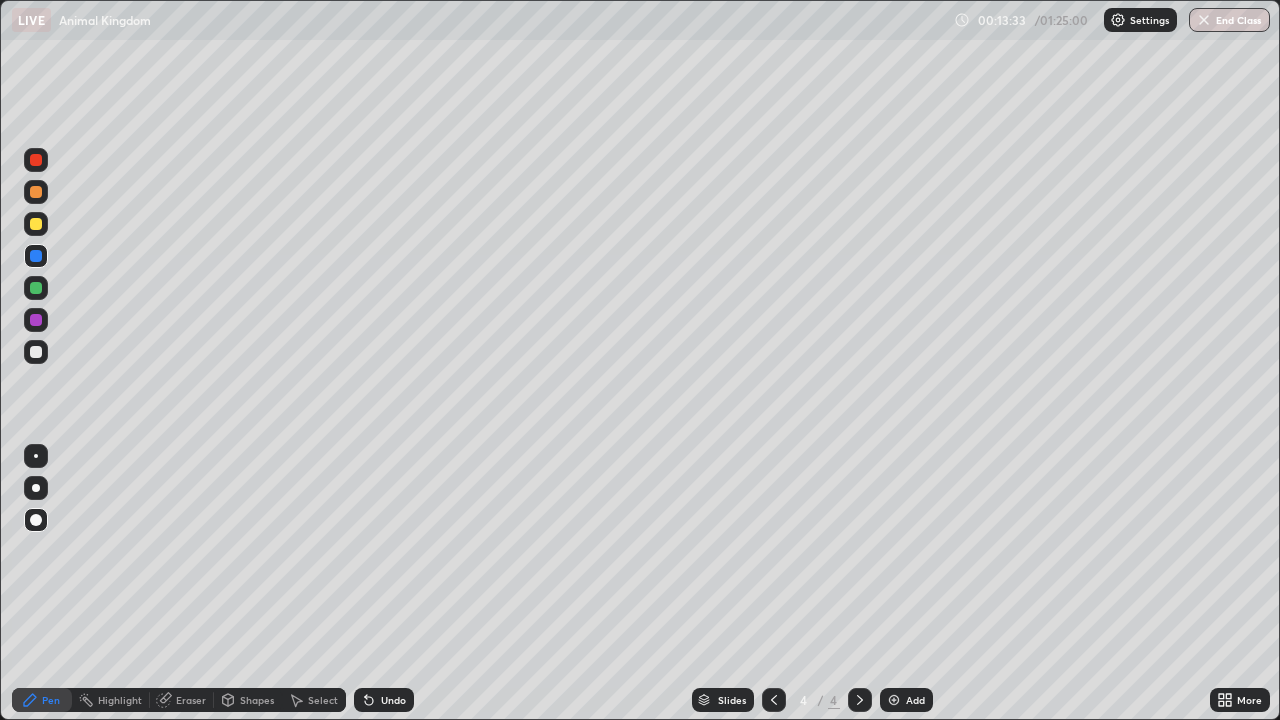 click at bounding box center [36, 352] 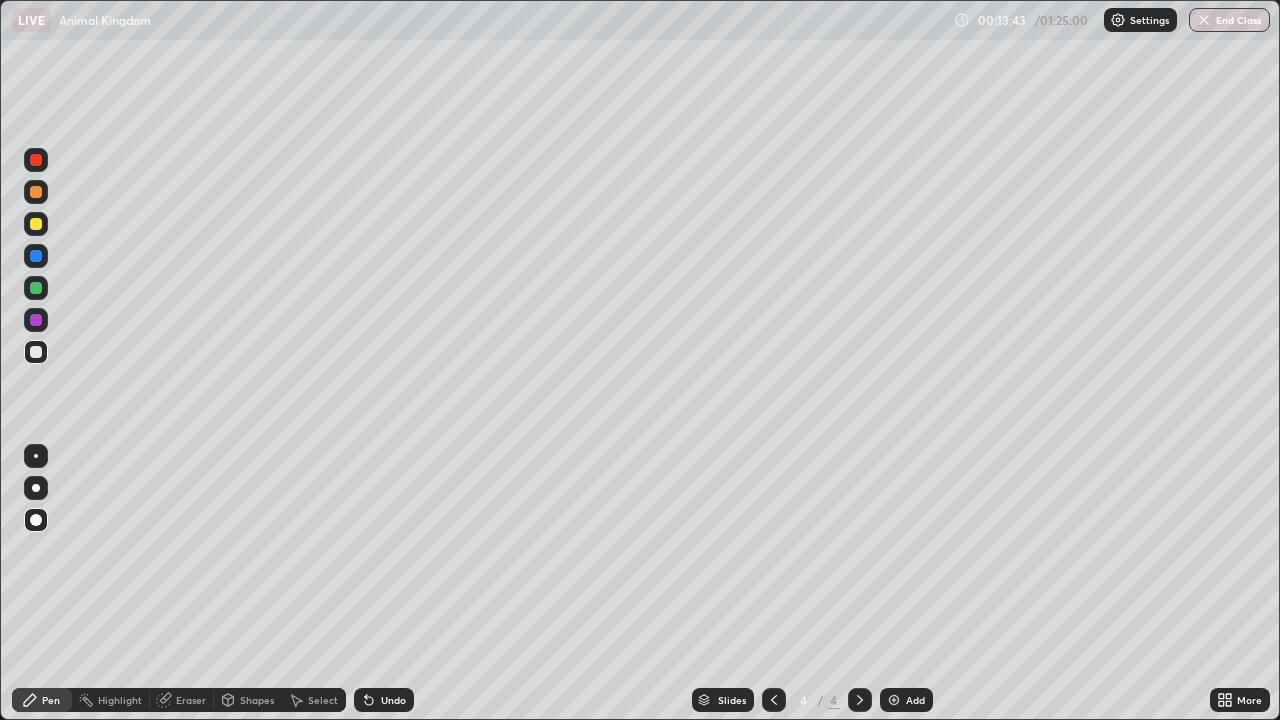 click at bounding box center [36, 256] 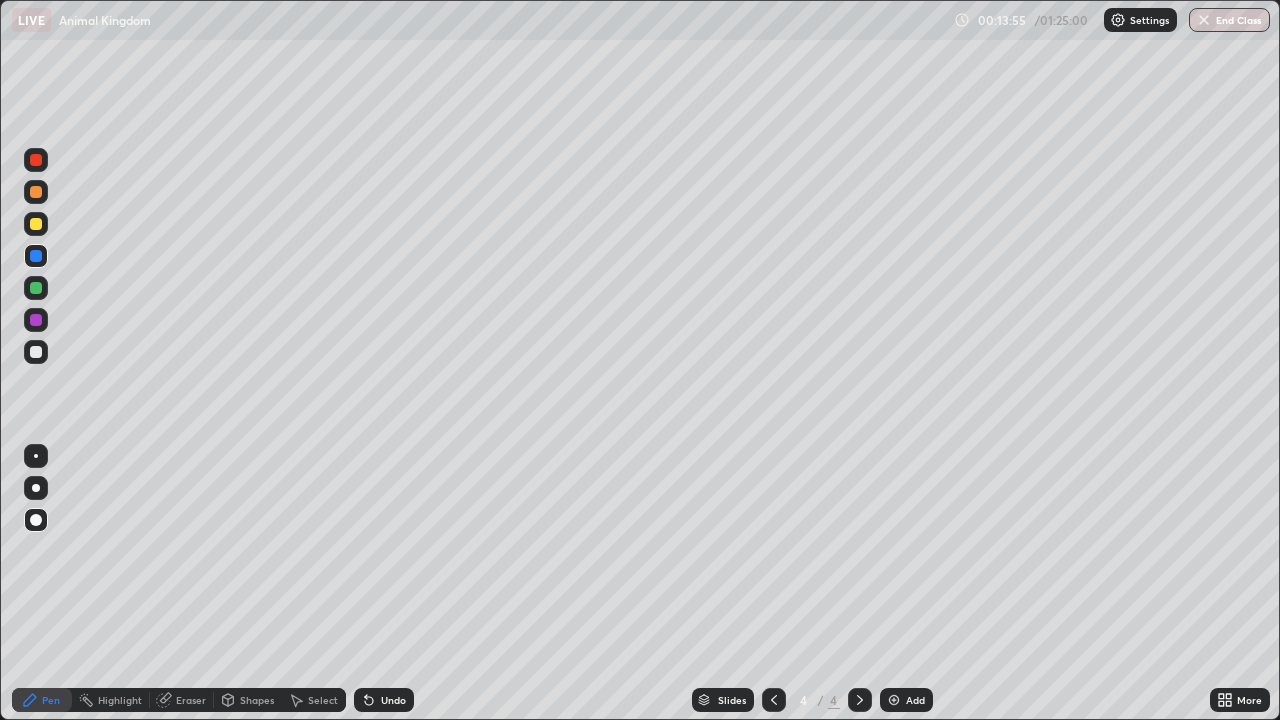 click at bounding box center [36, 288] 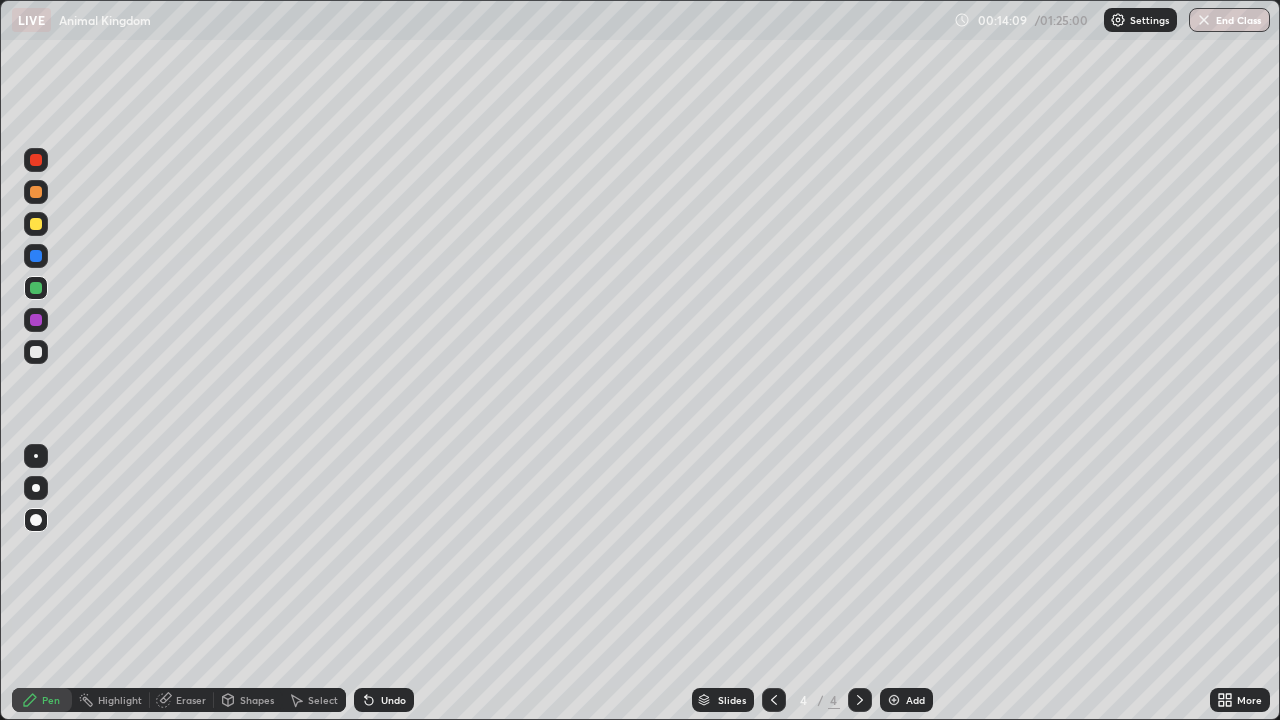 click at bounding box center [36, 352] 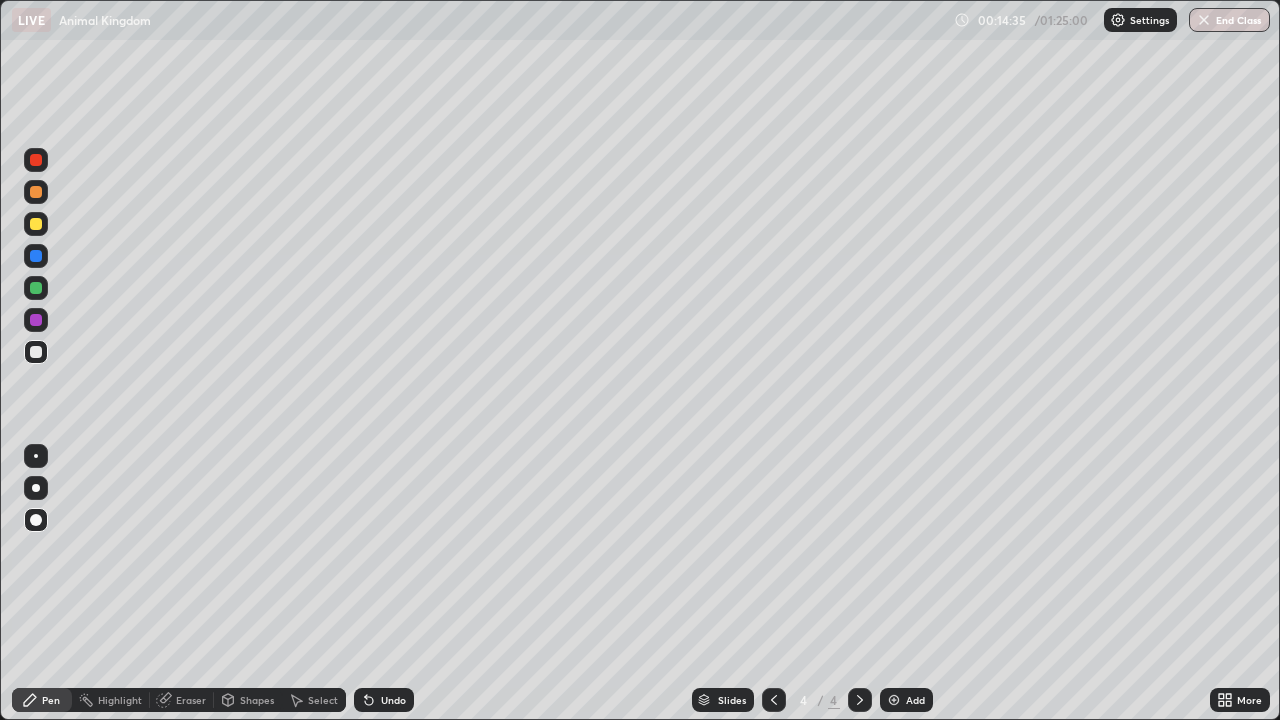 click at bounding box center (36, 192) 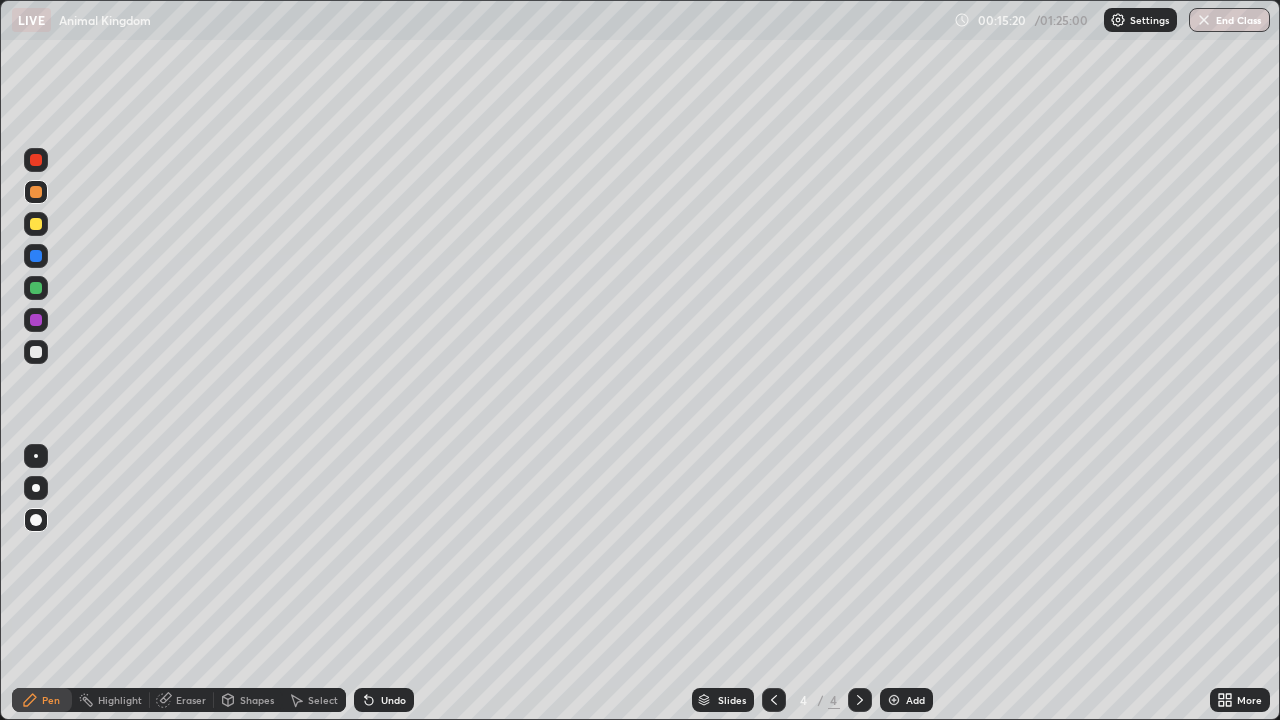 click at bounding box center (36, 352) 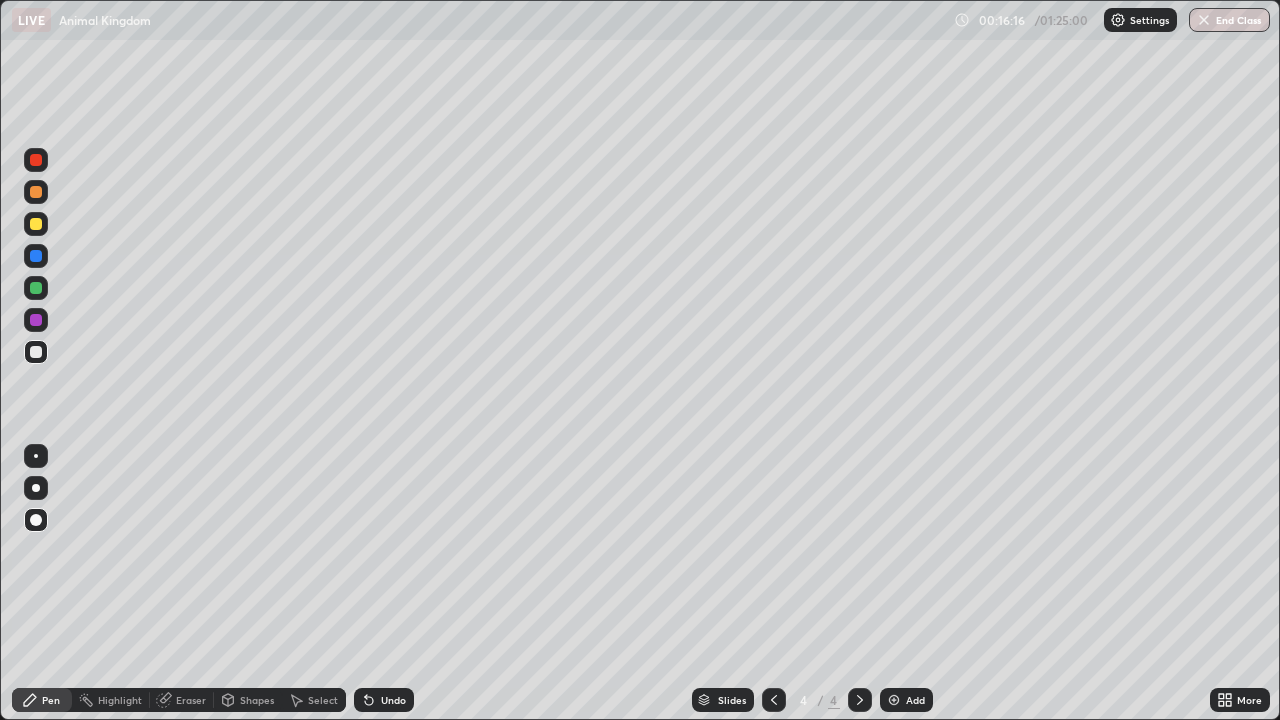 click at bounding box center (36, 224) 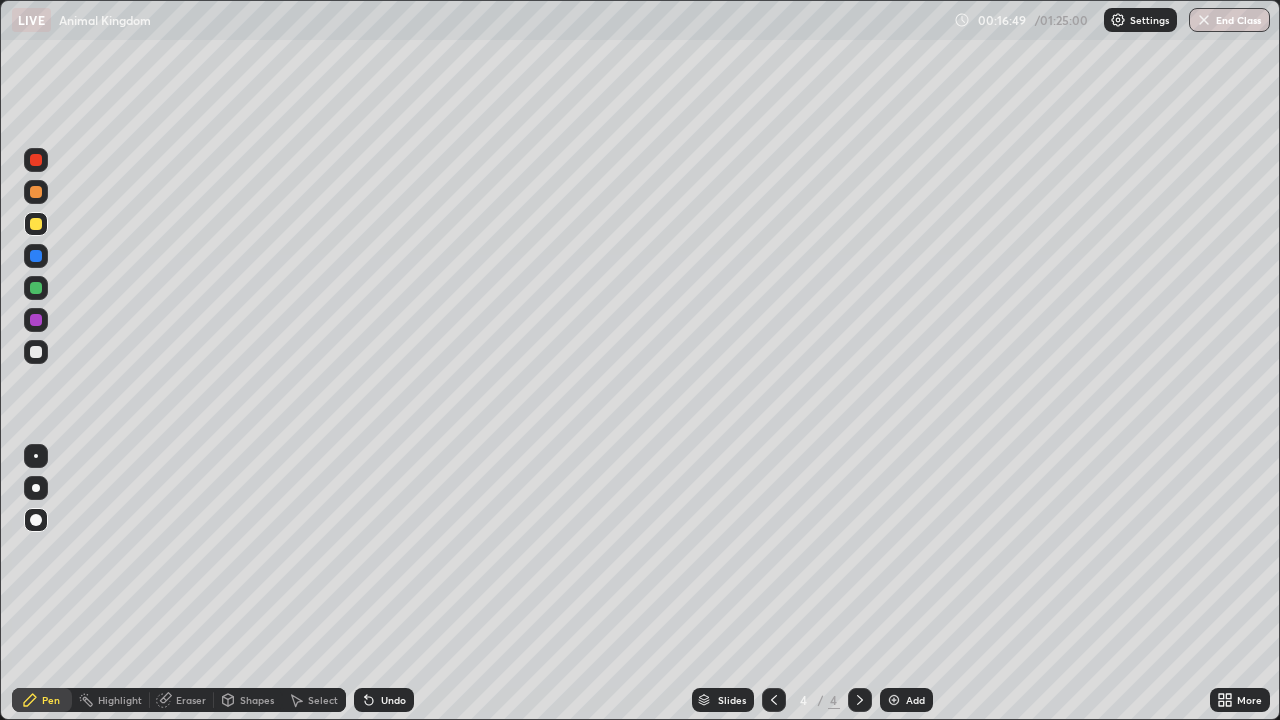 click at bounding box center [36, 288] 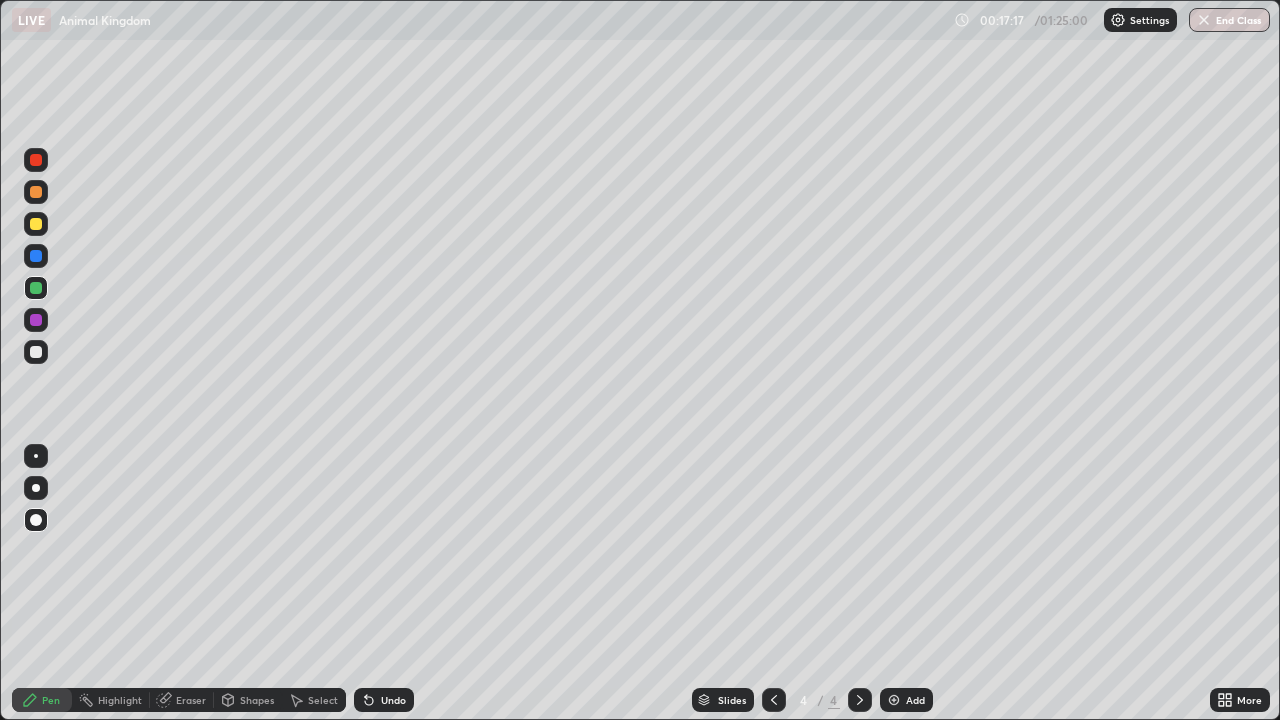 click at bounding box center (36, 352) 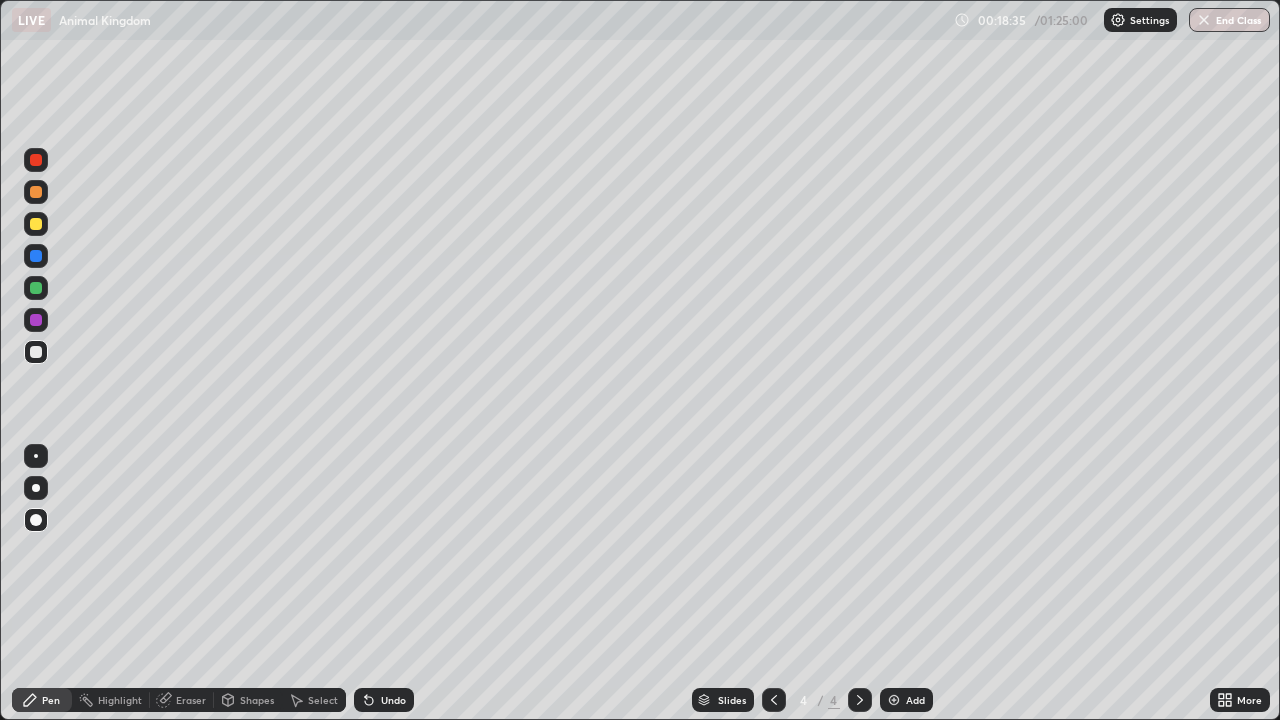 click on "Add" at bounding box center [915, 700] 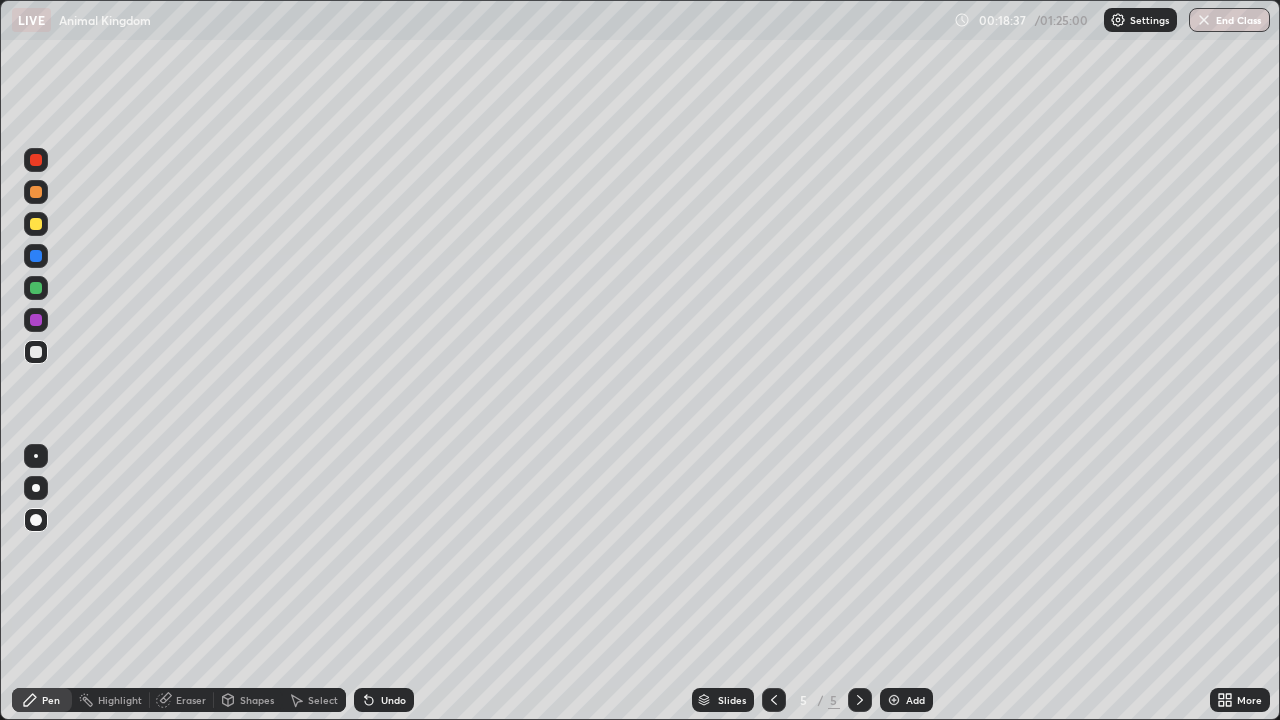 click at bounding box center [36, 192] 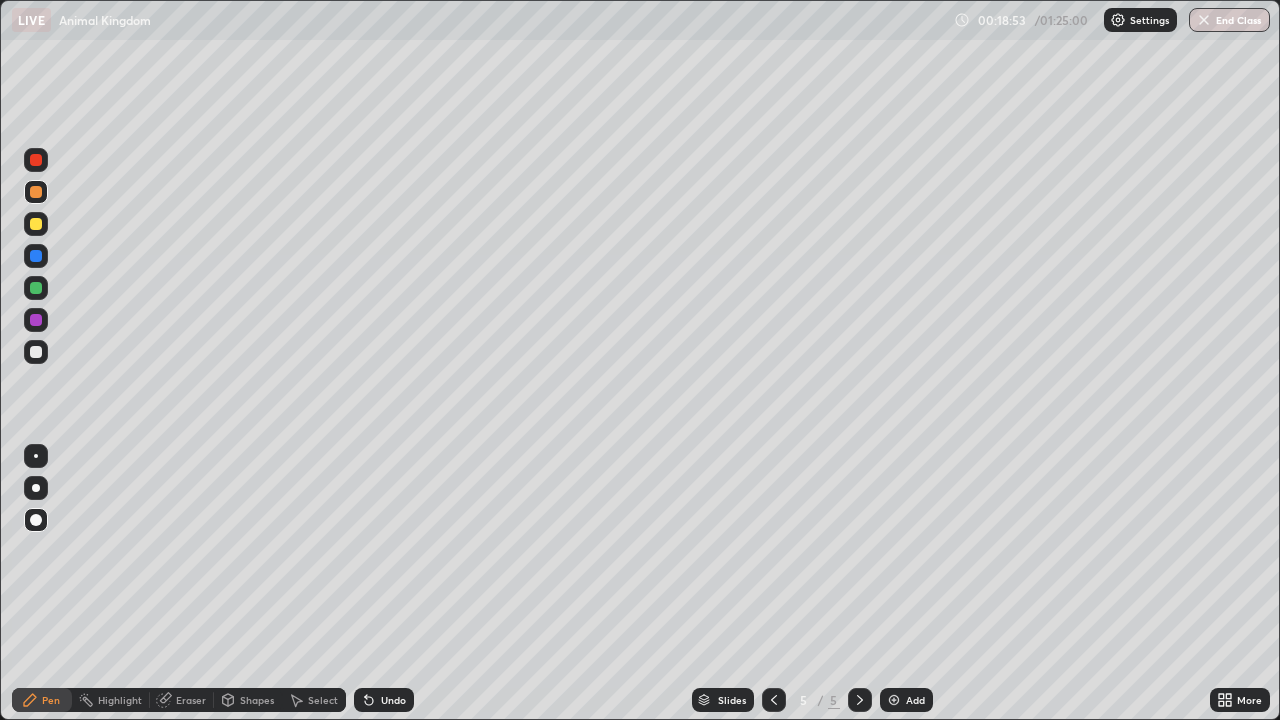 click at bounding box center [36, 352] 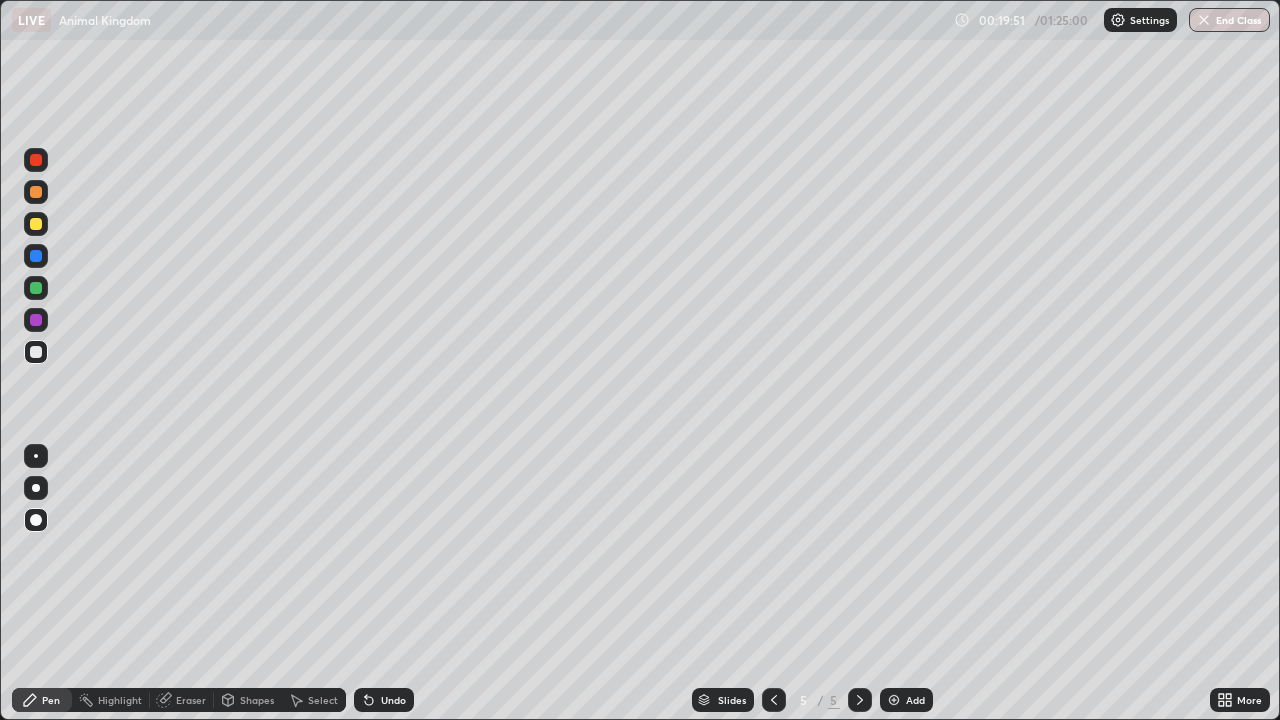 click at bounding box center [36, 288] 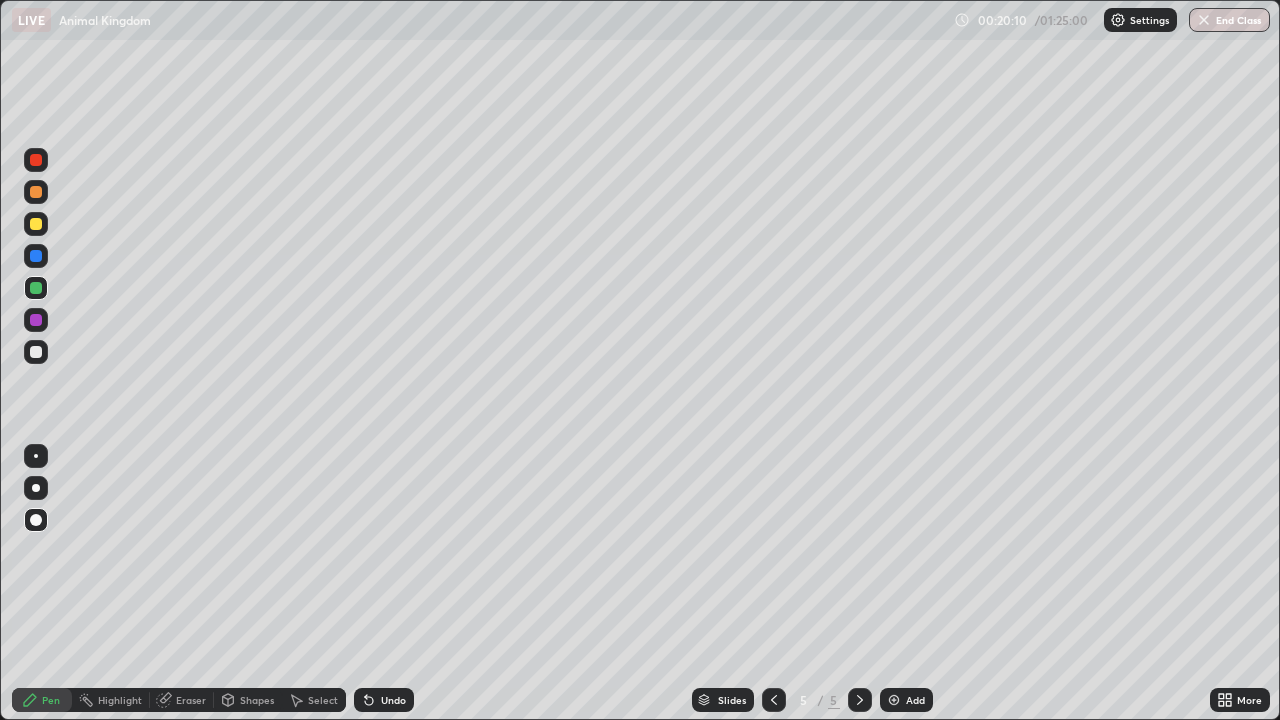 click at bounding box center [36, 352] 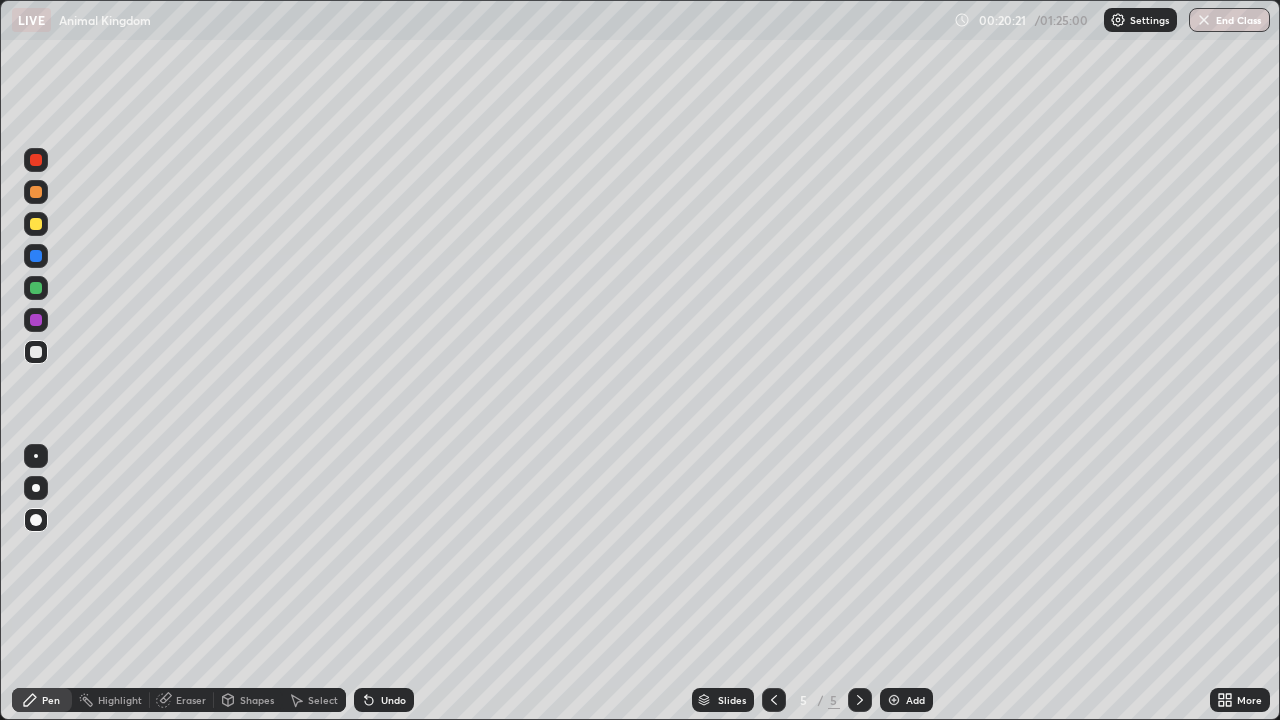 click at bounding box center [36, 320] 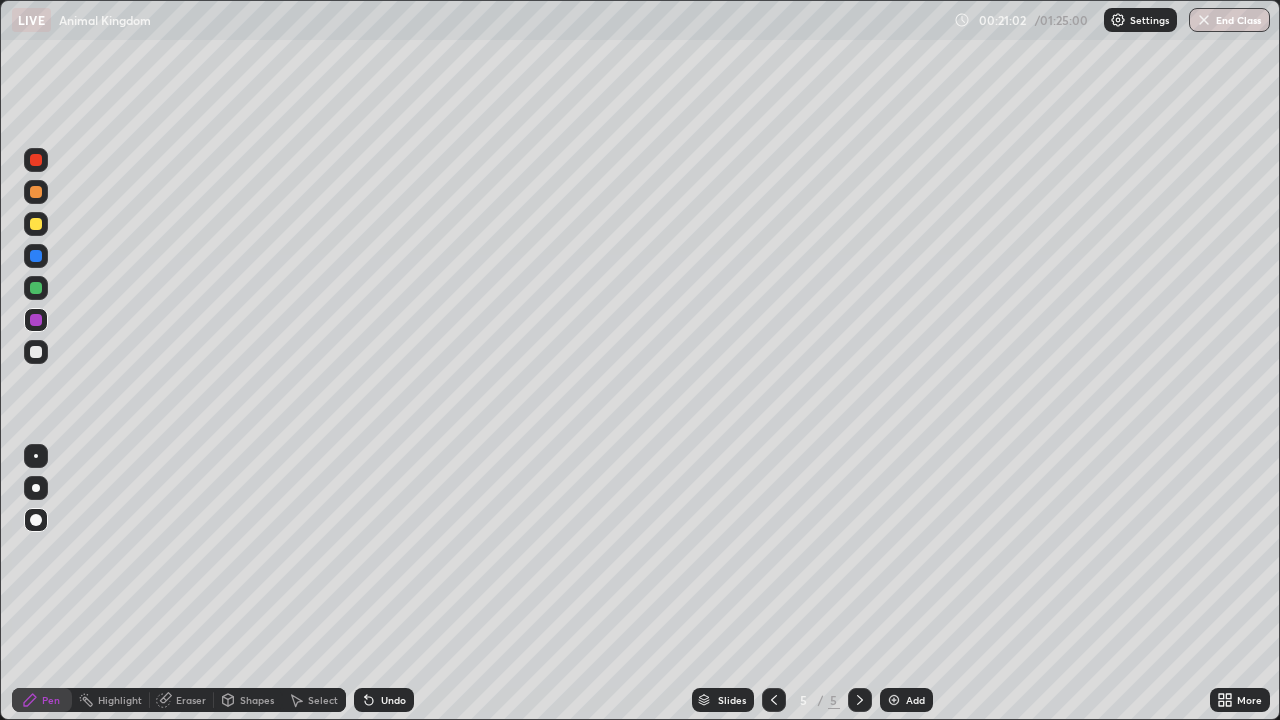 click at bounding box center [36, 192] 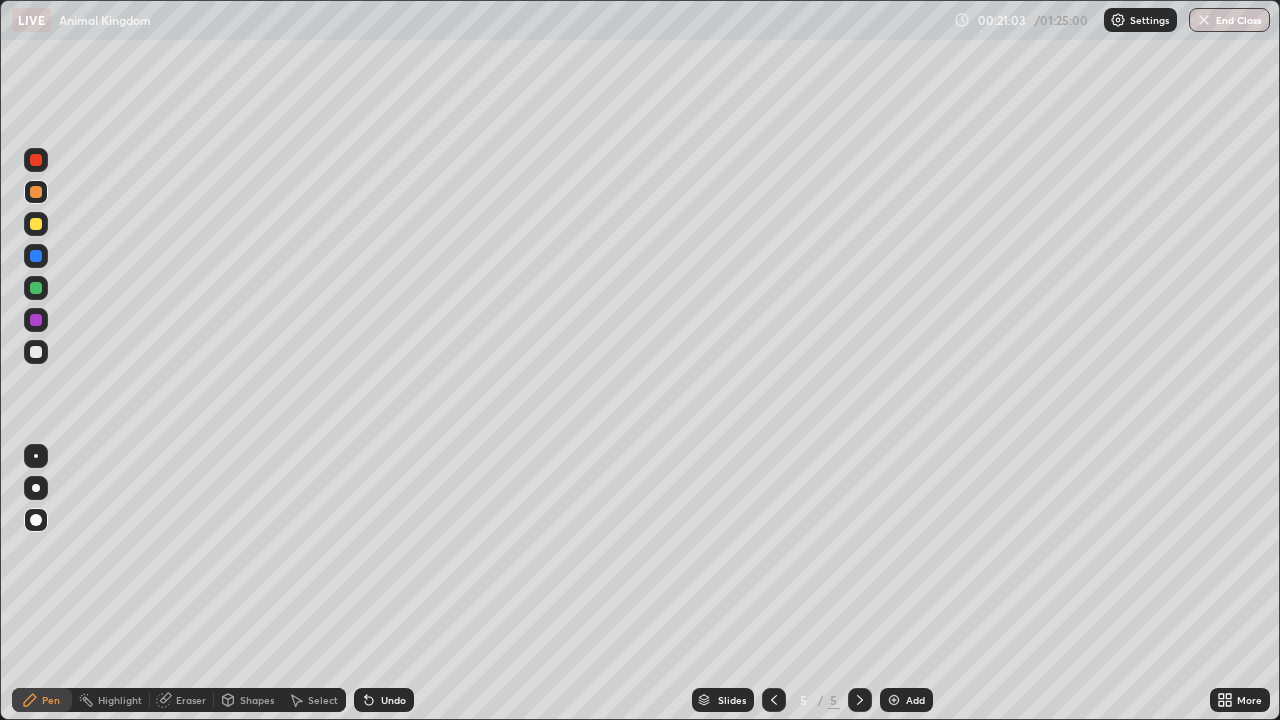 click at bounding box center (36, 352) 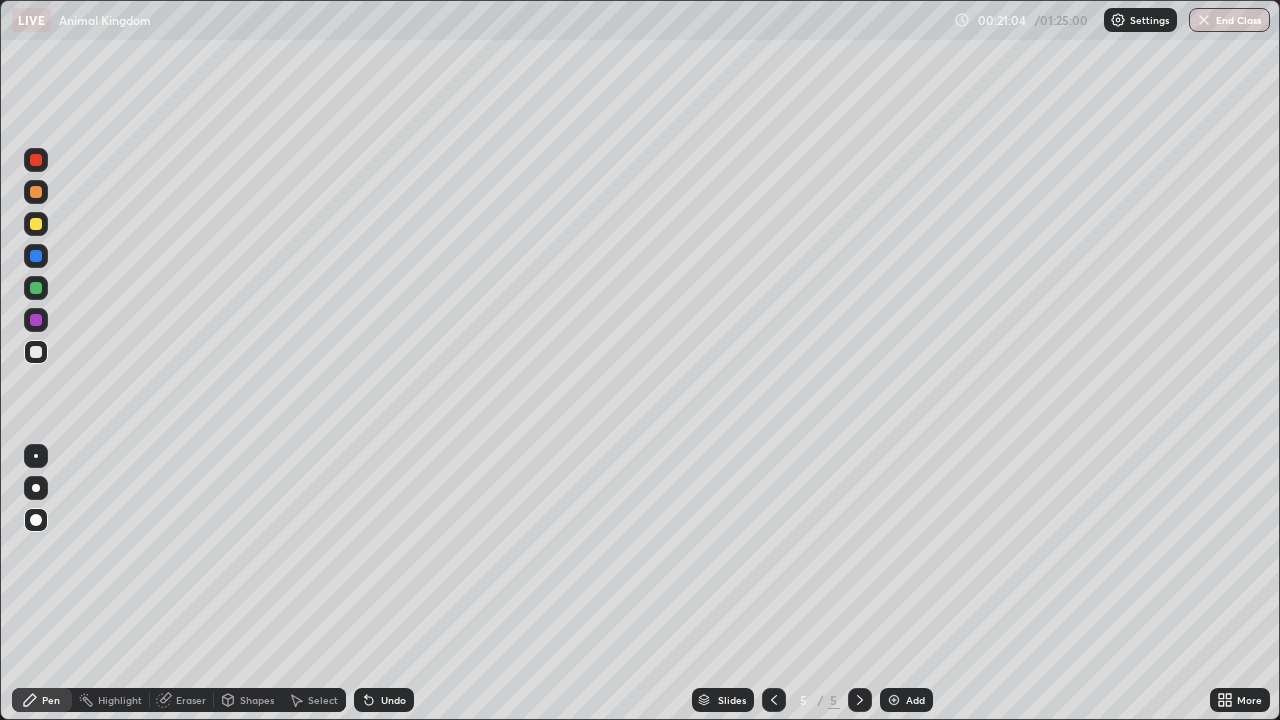 click on "Pen" at bounding box center [42, 700] 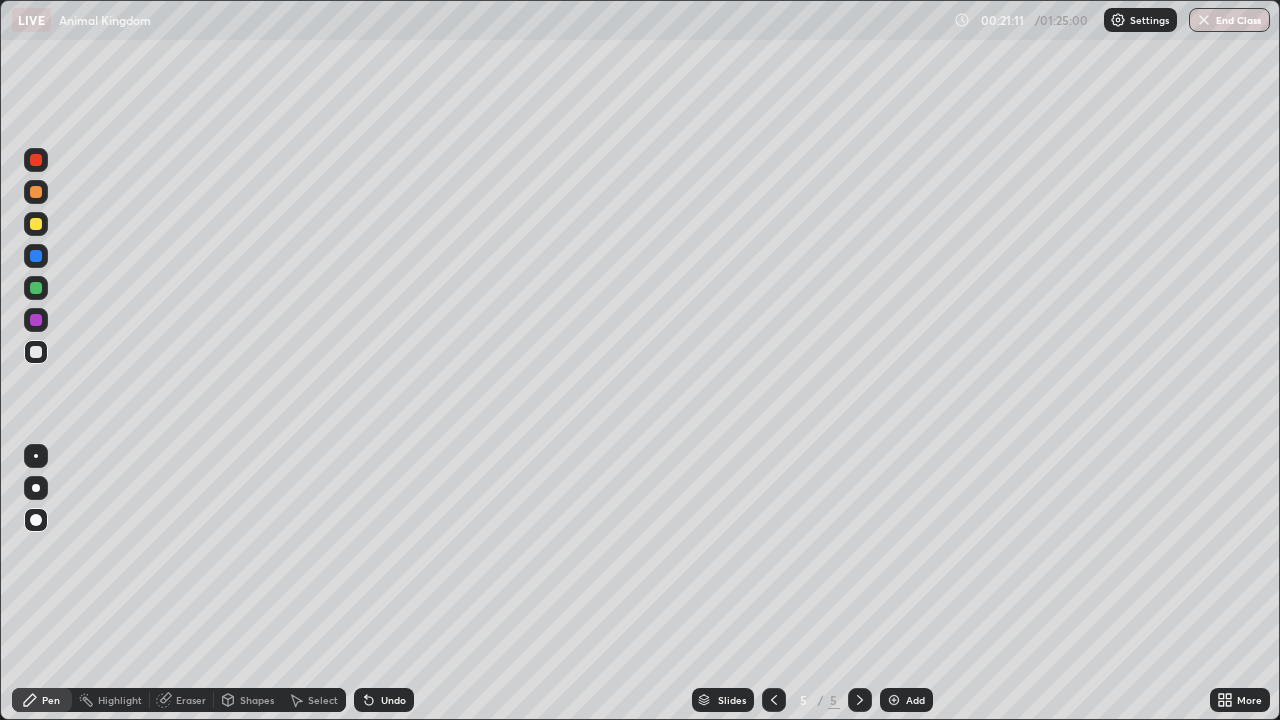 click at bounding box center [36, 288] 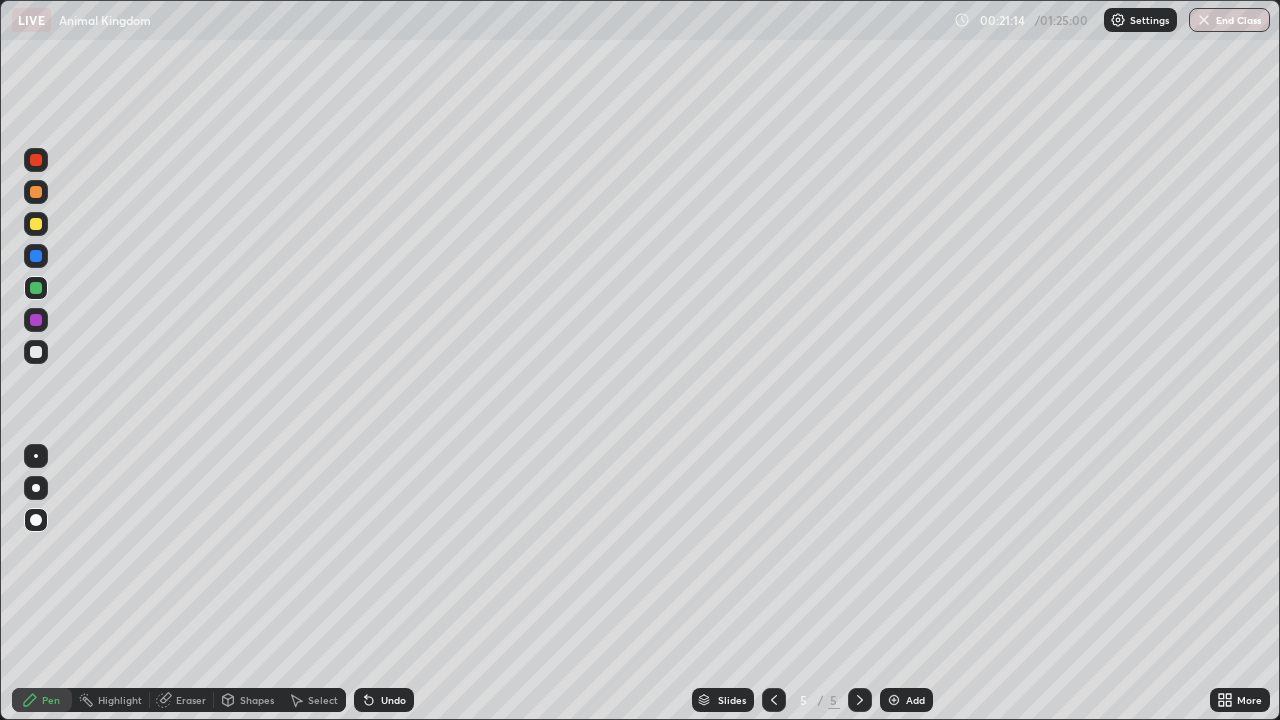 click on "Undo" at bounding box center [393, 700] 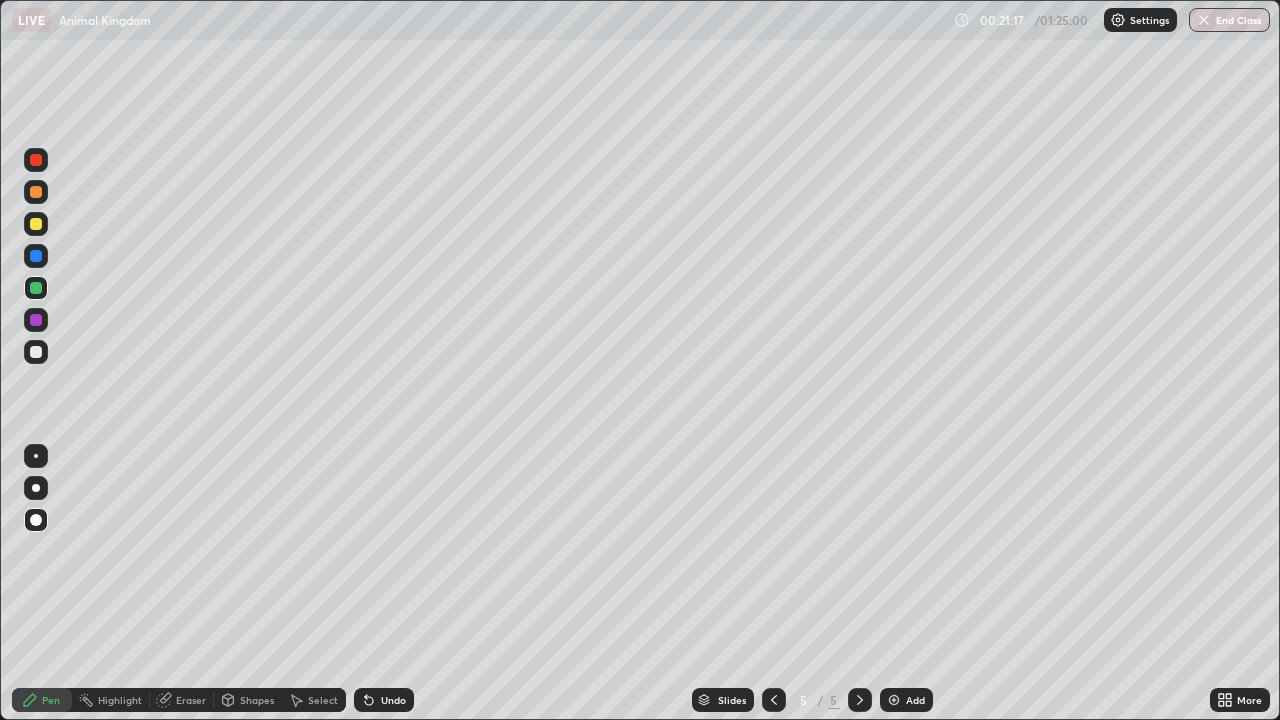 click on "Undo" at bounding box center (393, 700) 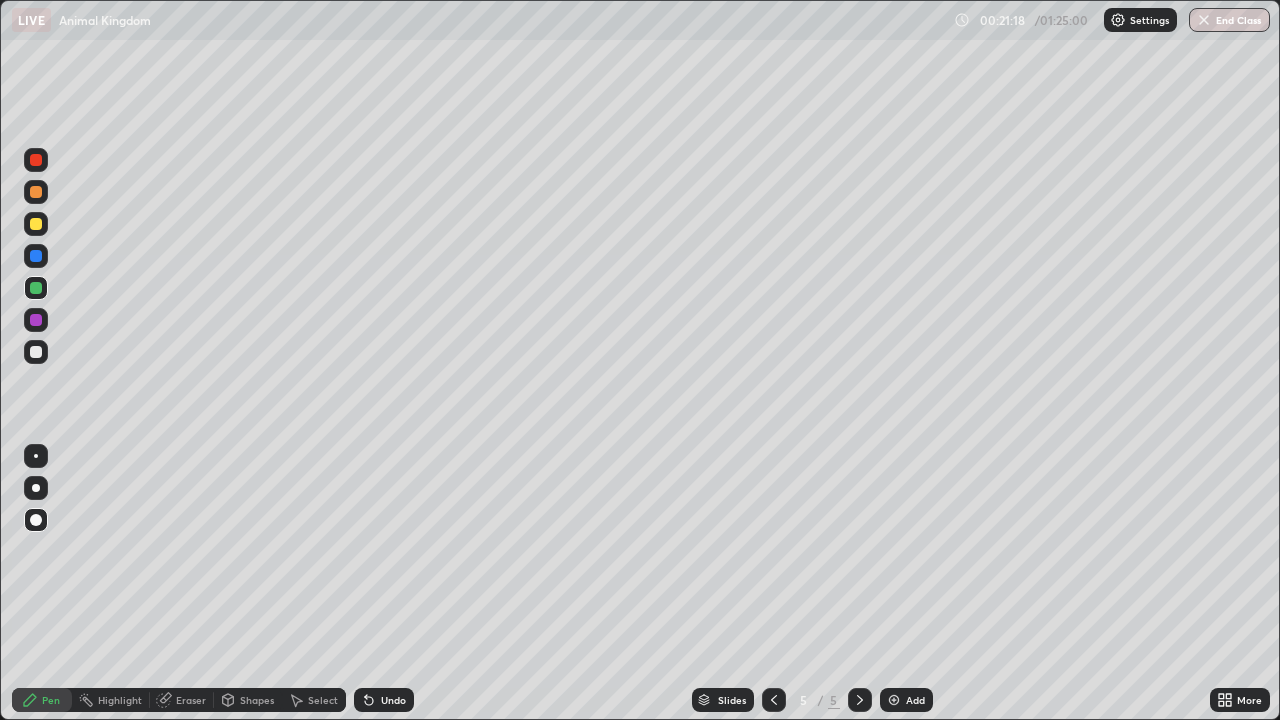 click on "Undo" at bounding box center [384, 700] 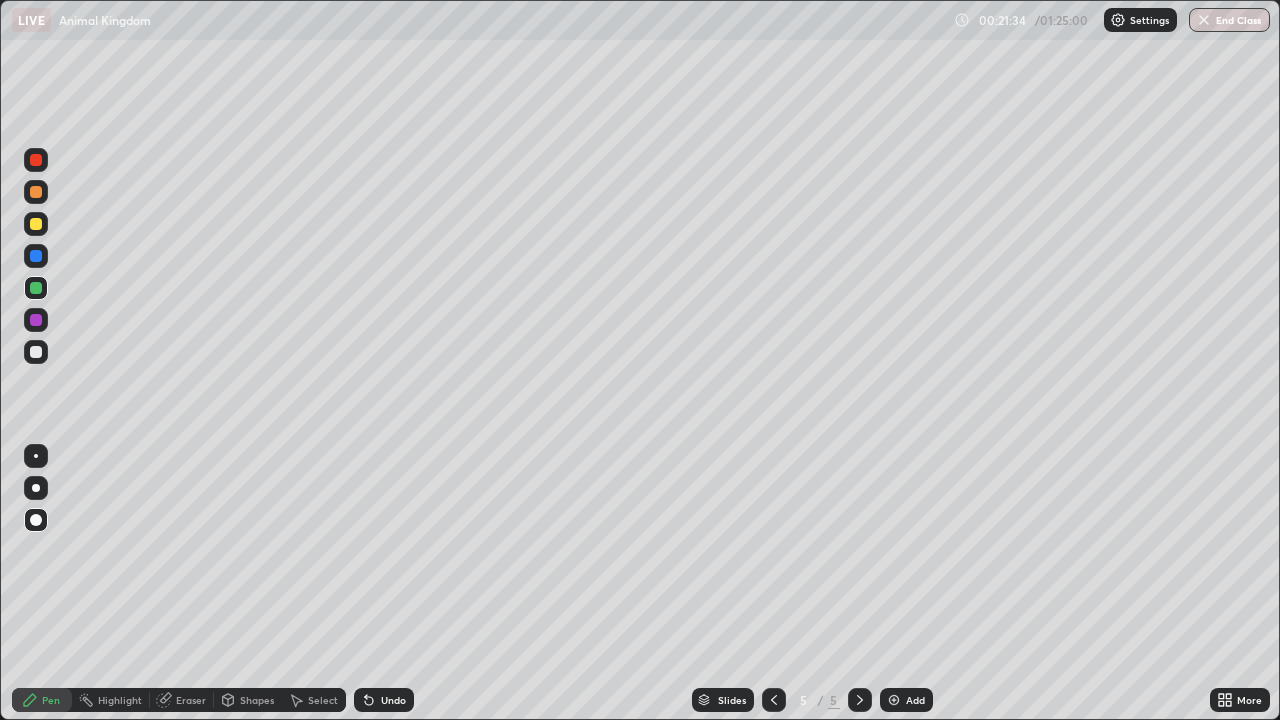 click at bounding box center [36, 352] 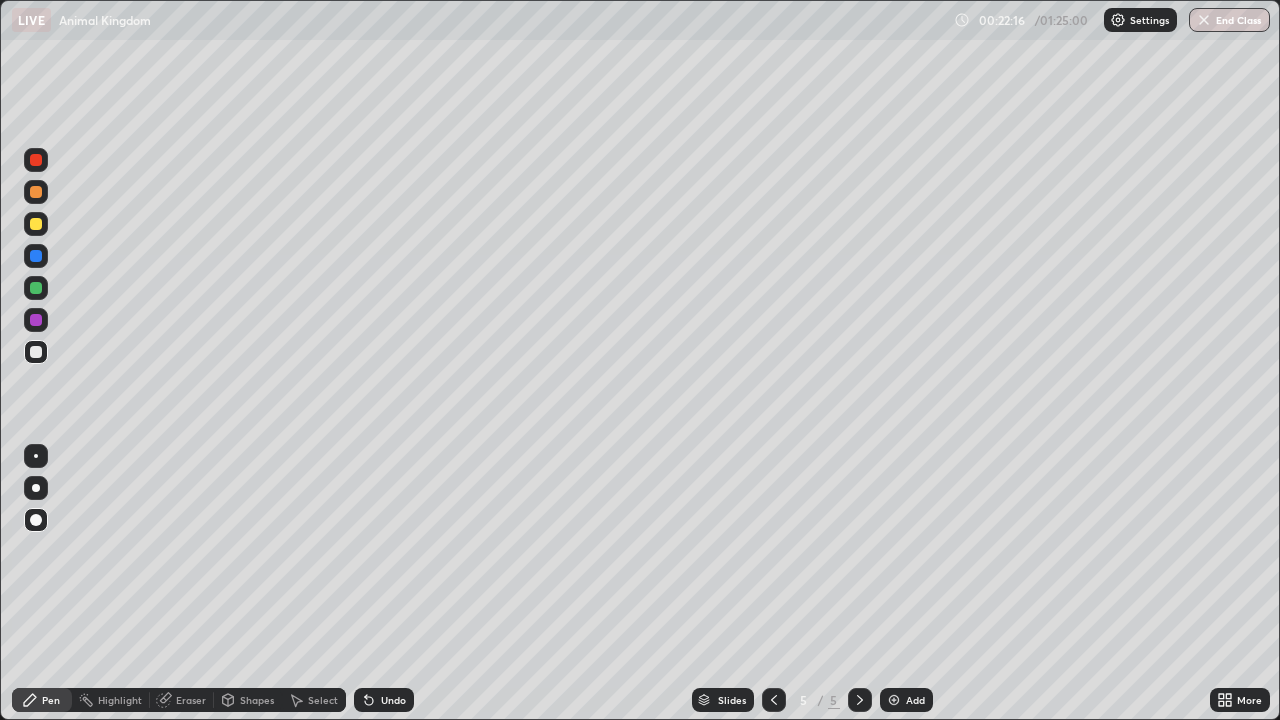 click on "Undo" at bounding box center [384, 700] 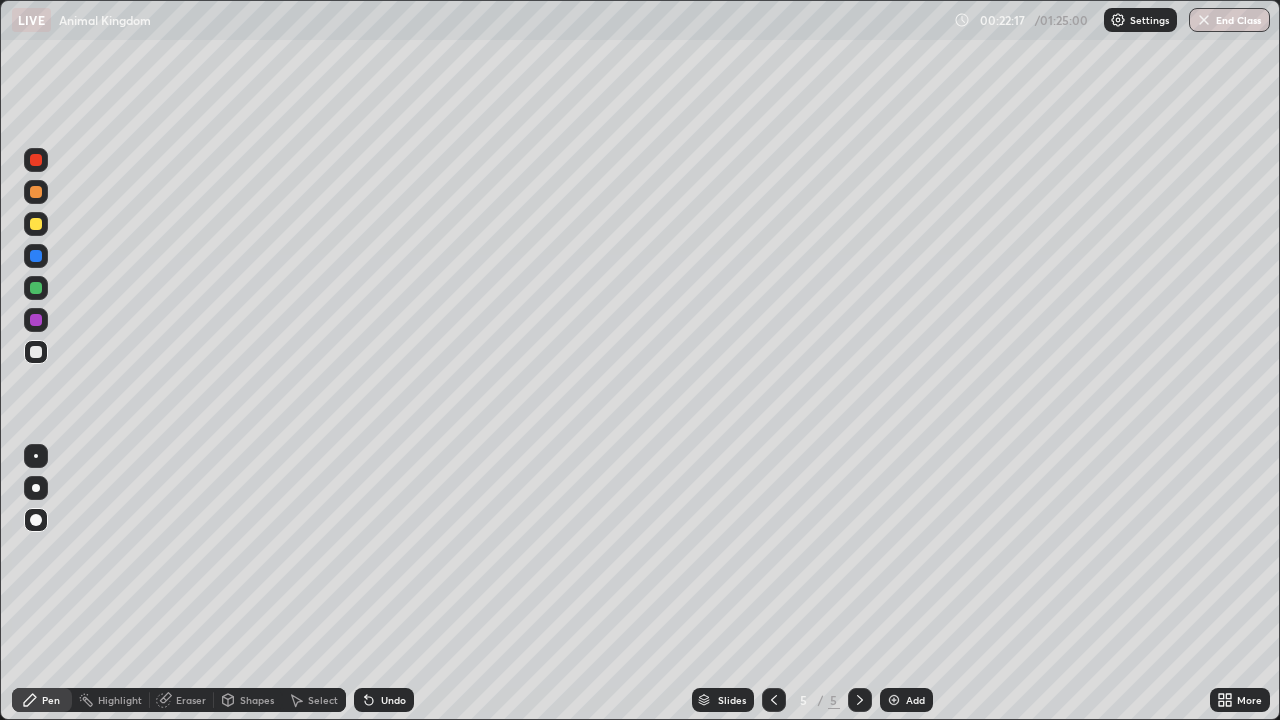 click on "Undo" at bounding box center (384, 700) 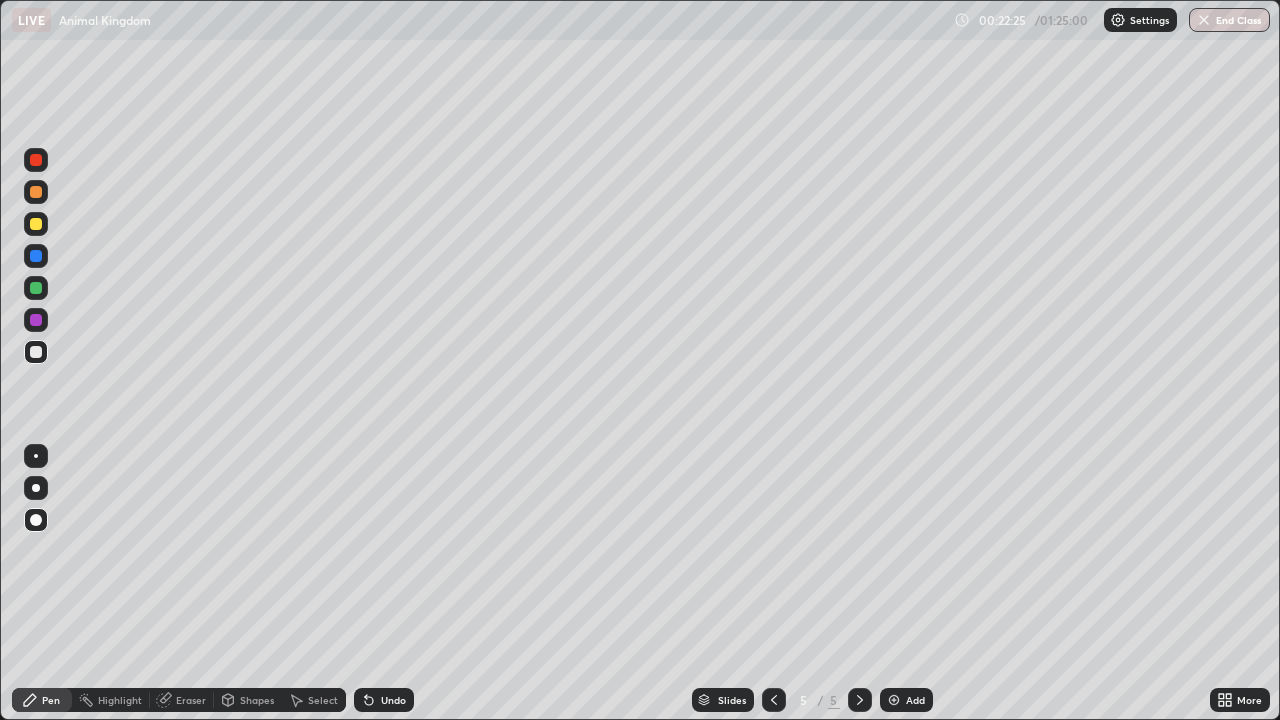 click at bounding box center (36, 224) 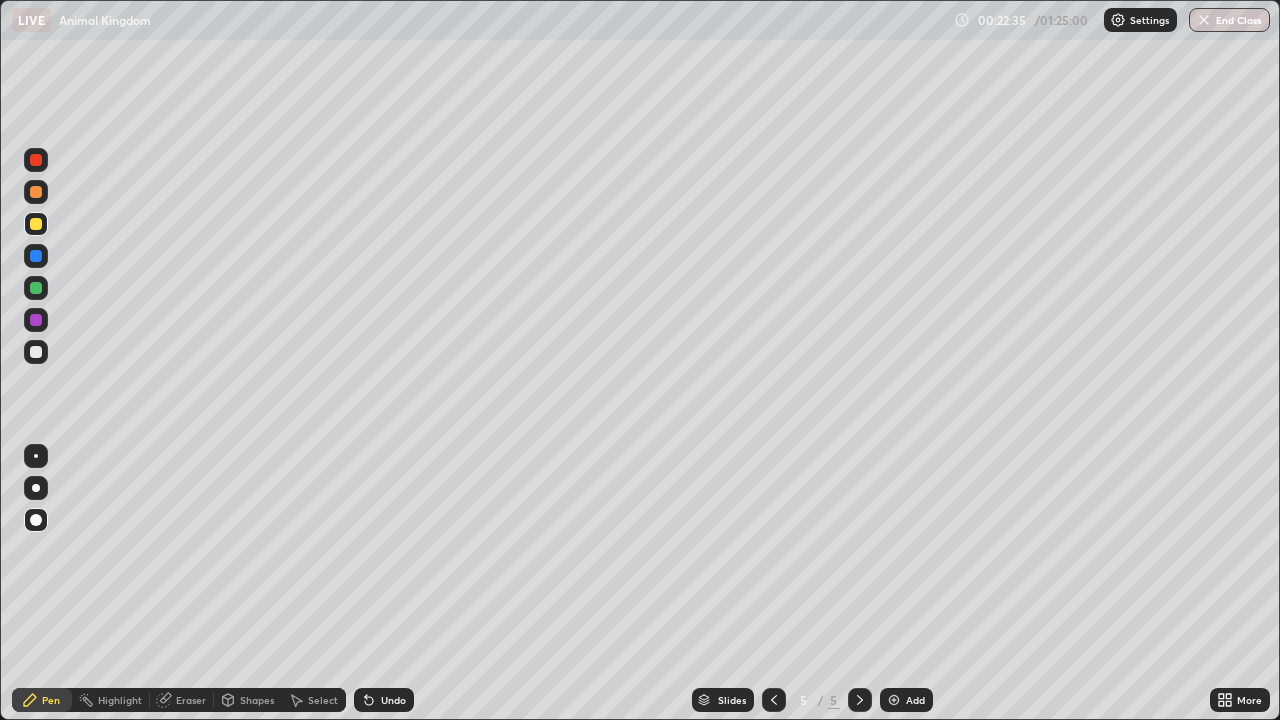 click at bounding box center [36, 256] 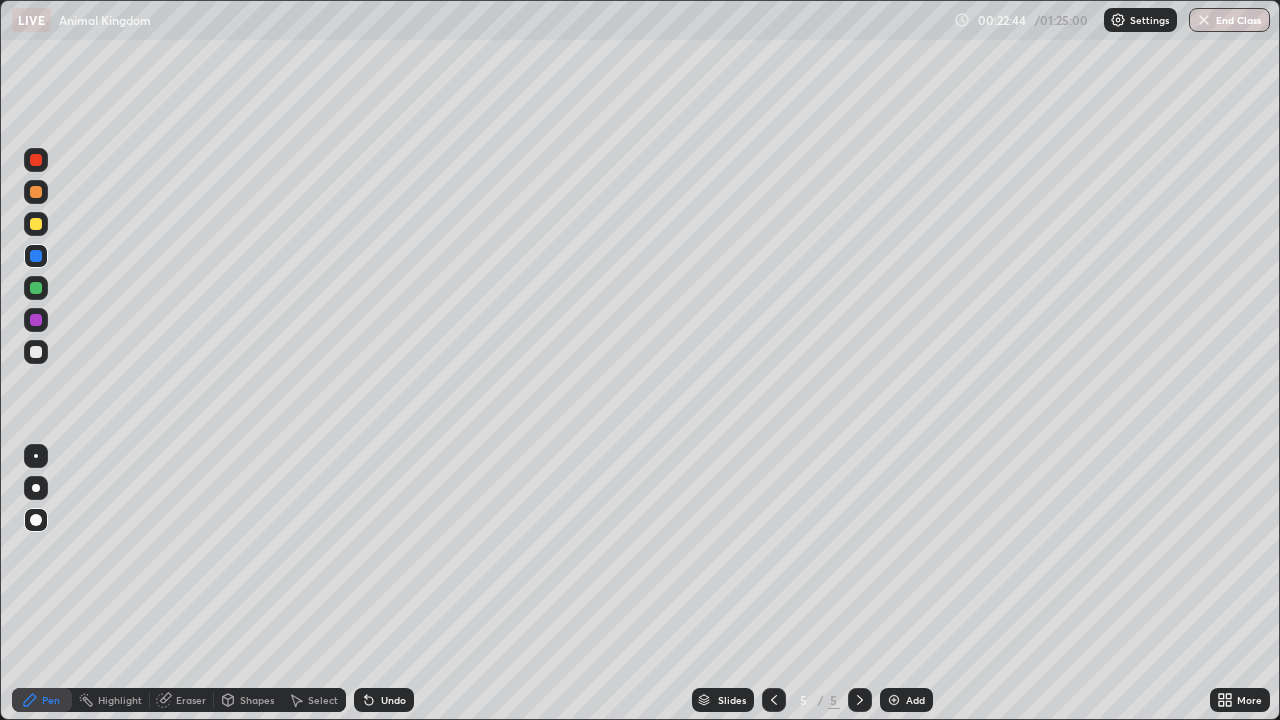 click at bounding box center [36, 352] 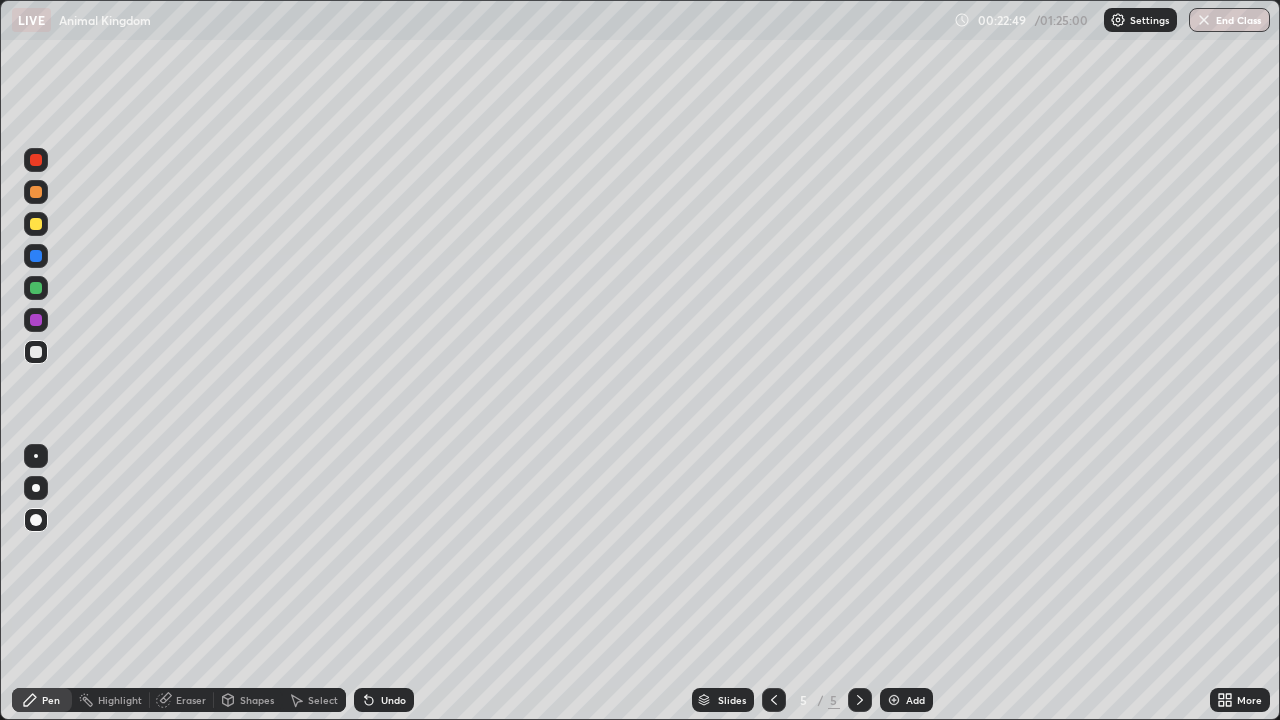 click on "Undo" at bounding box center [393, 700] 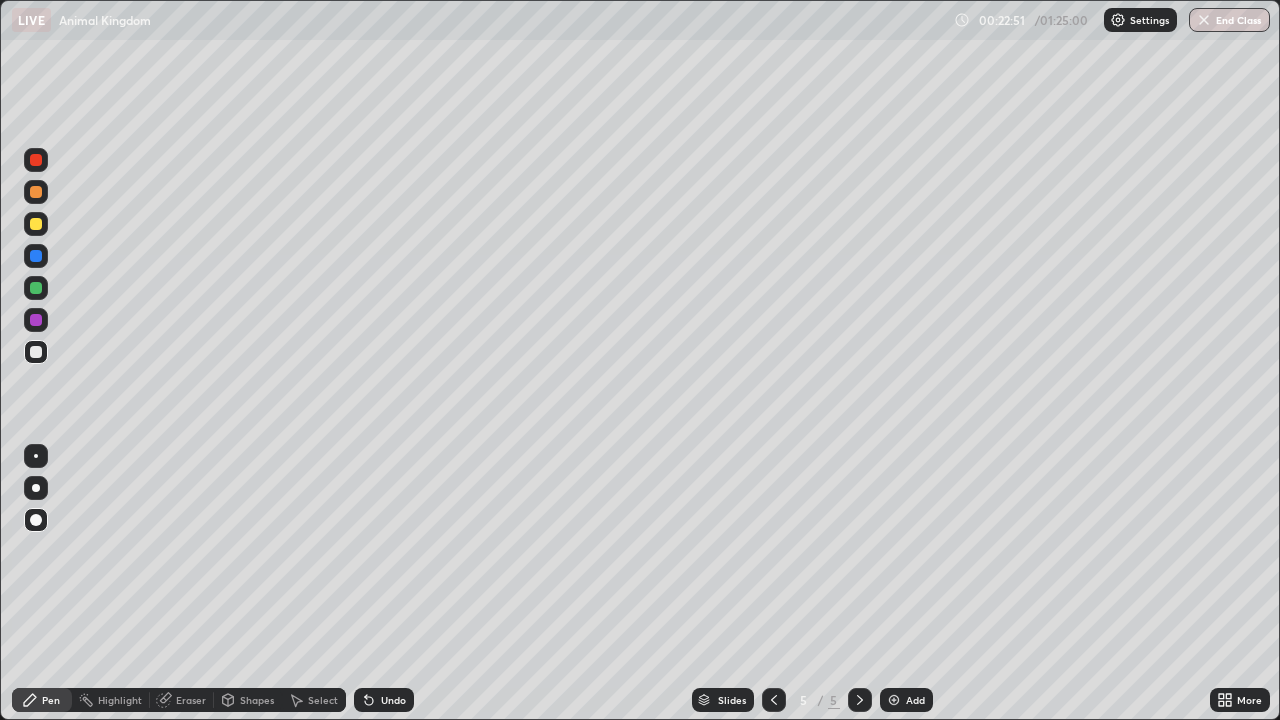 click at bounding box center (36, 288) 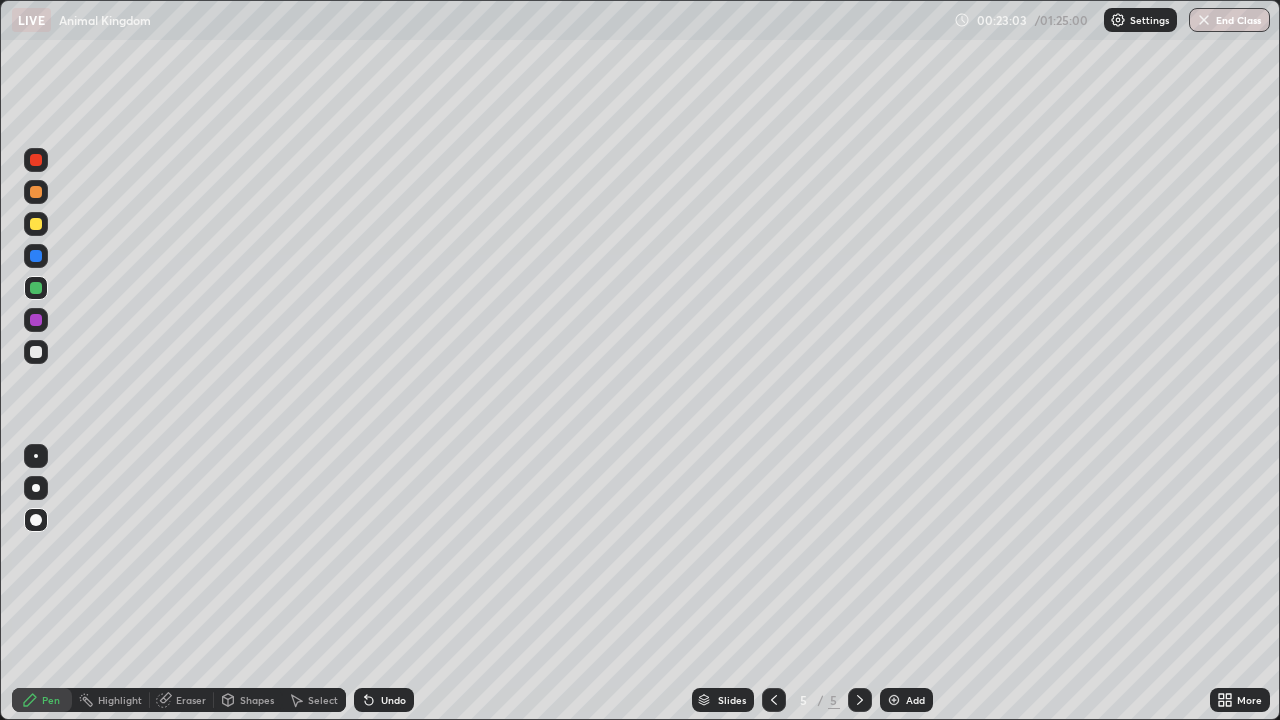 click at bounding box center (36, 192) 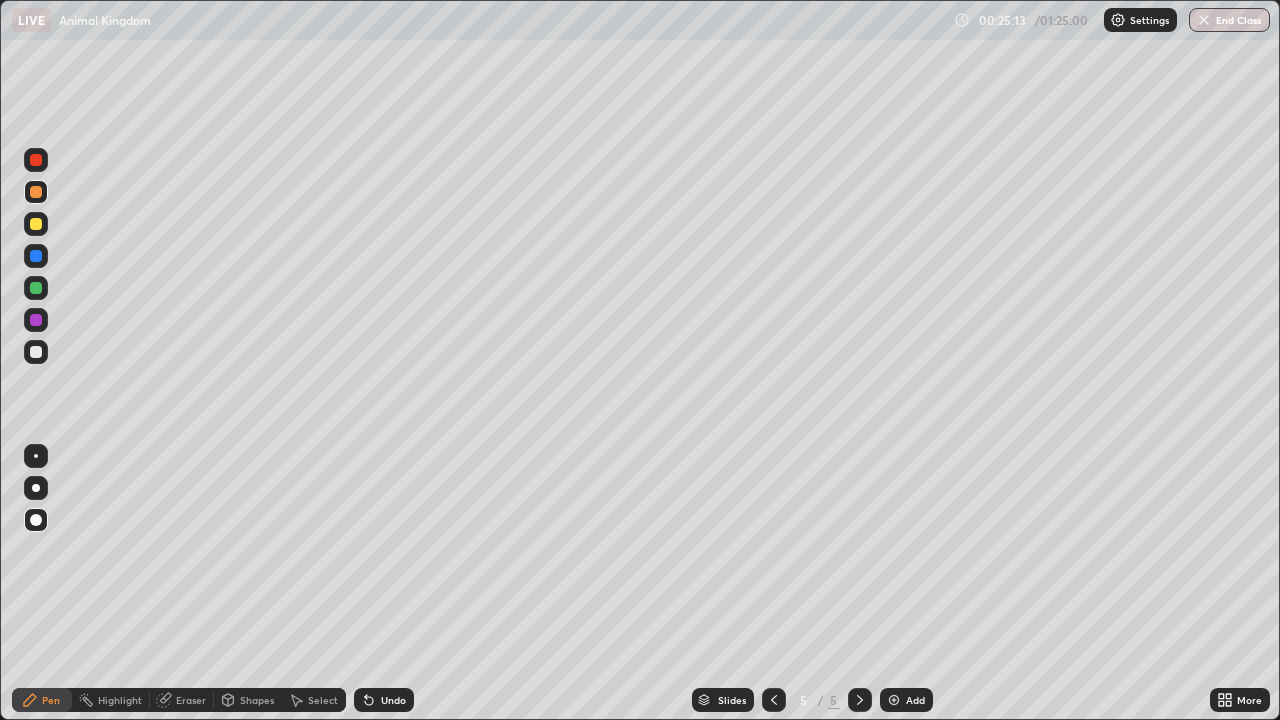 click on "Add" at bounding box center (915, 700) 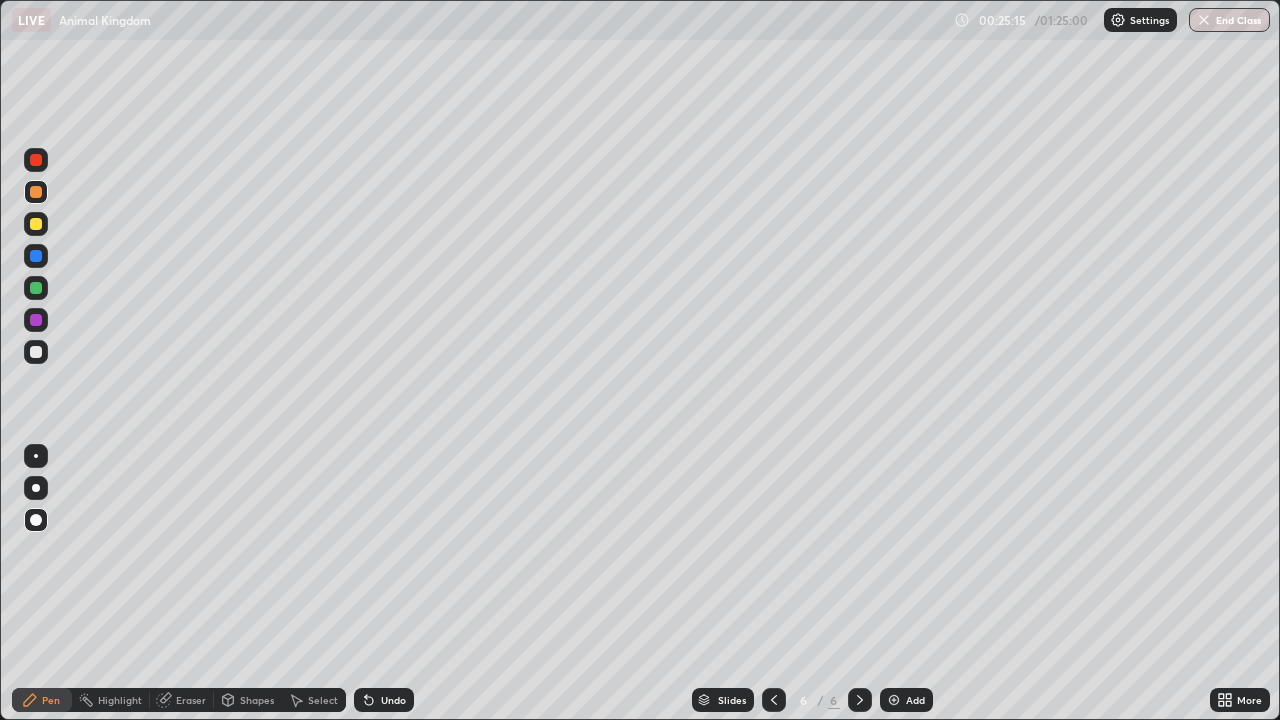 click at bounding box center [36, 224] 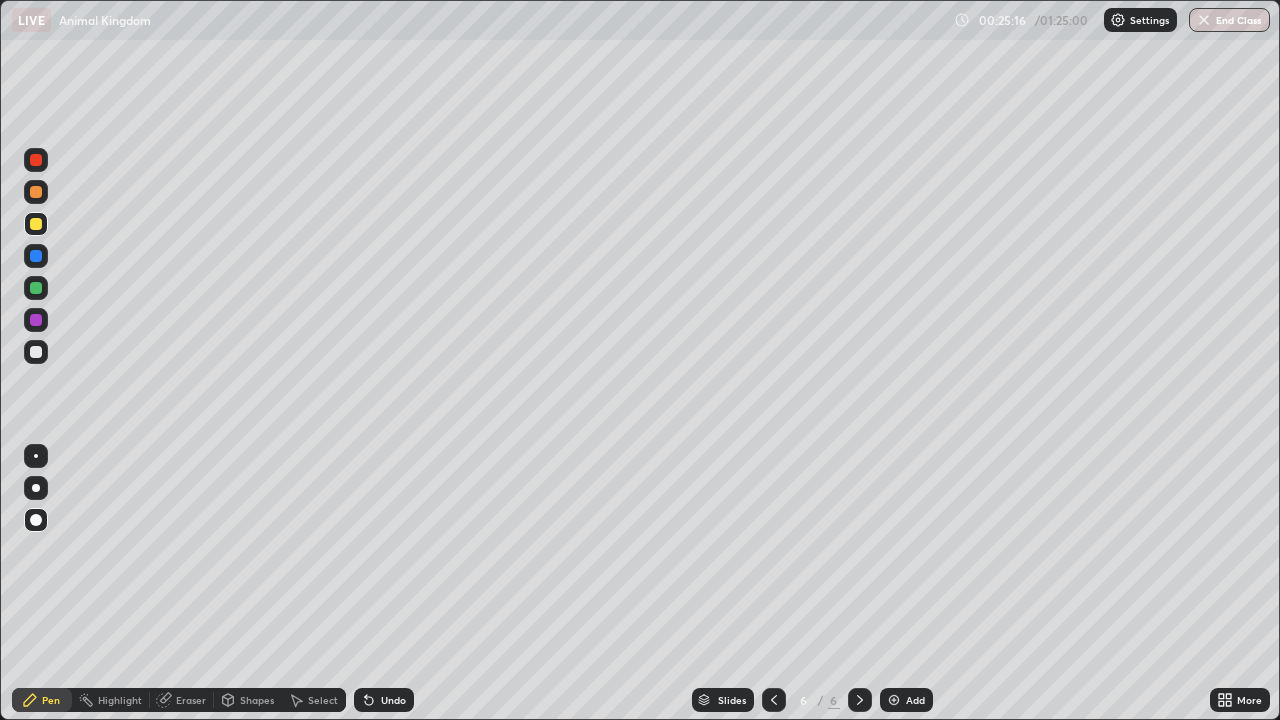 click on "Pen" at bounding box center [42, 700] 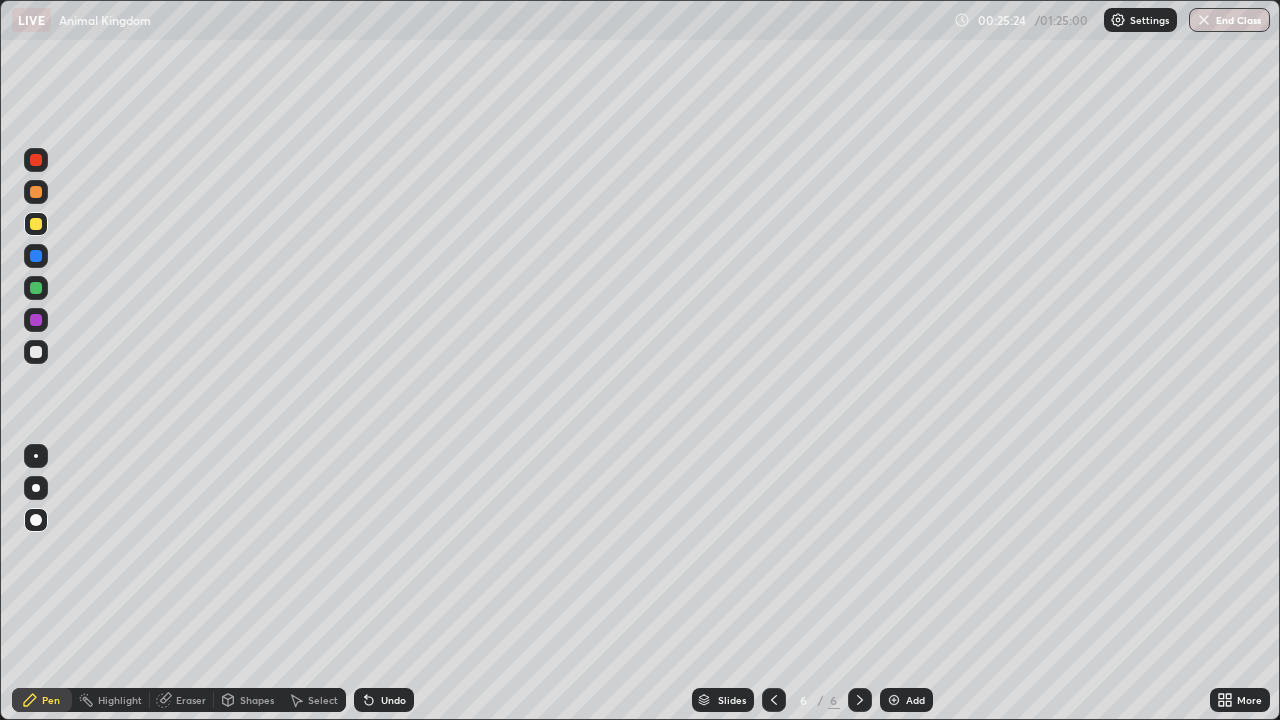 click at bounding box center (36, 352) 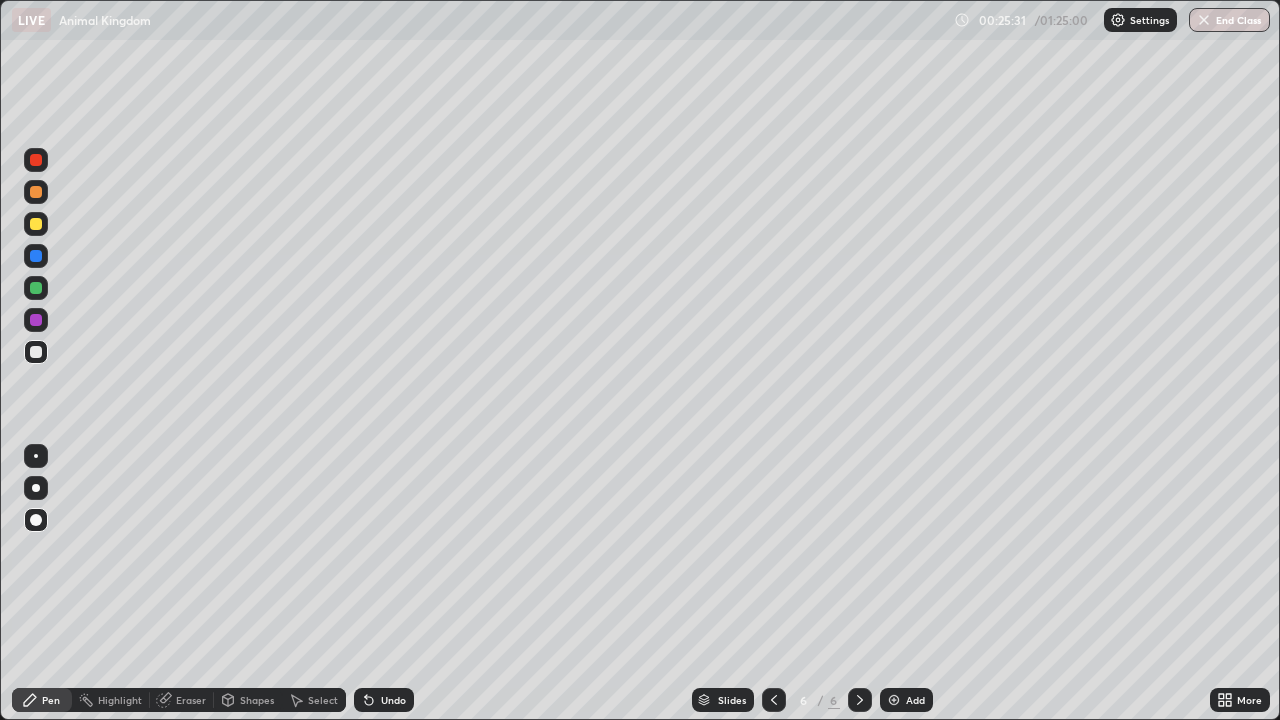 click at bounding box center (36, 224) 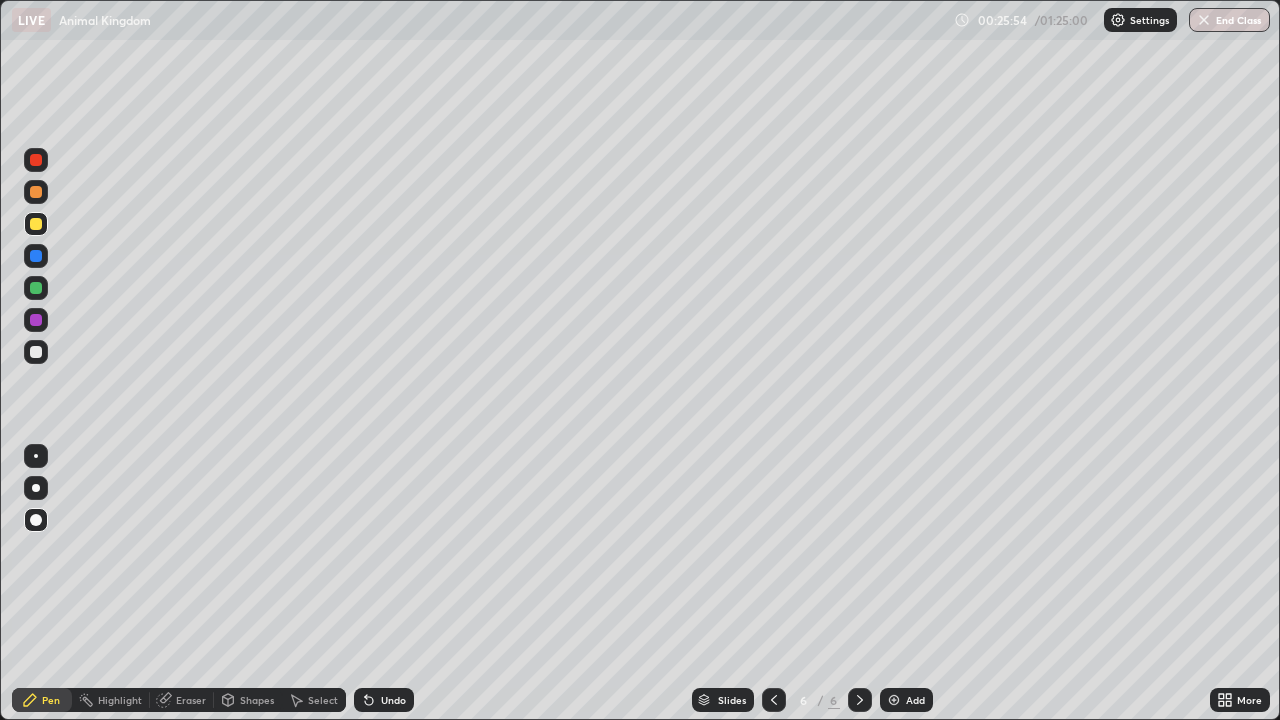 click at bounding box center (36, 256) 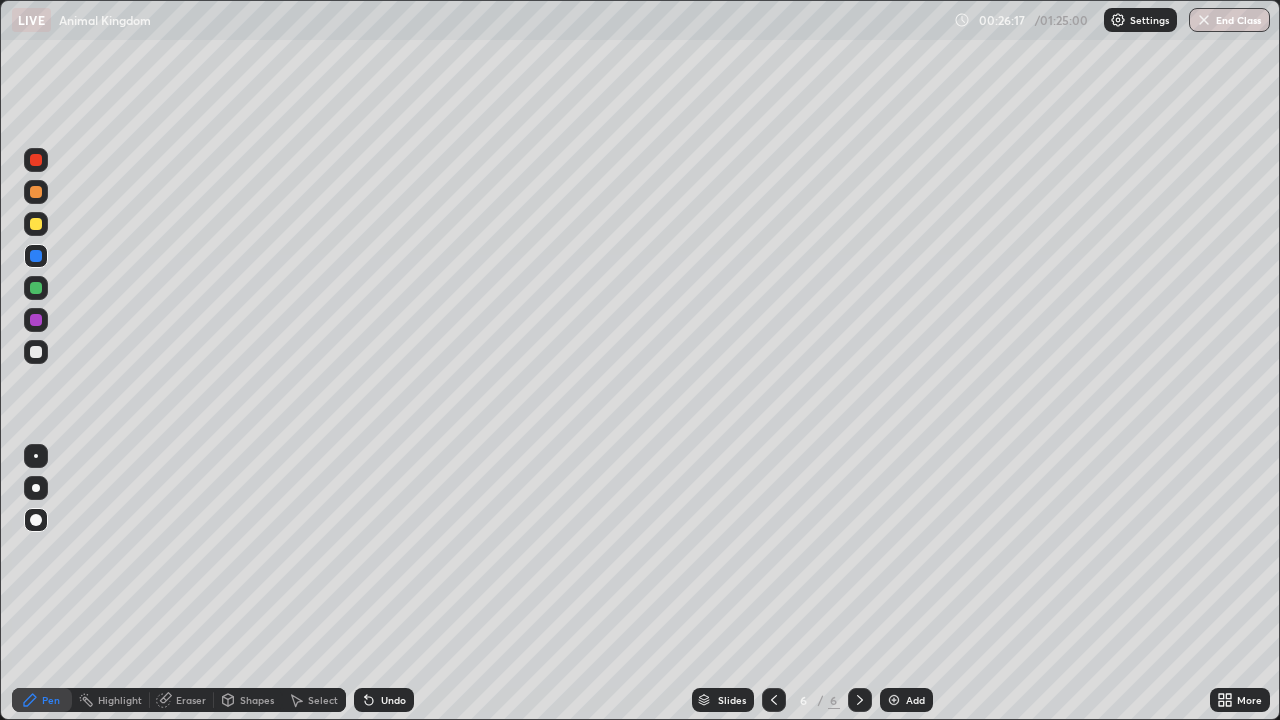 click on "Shapes" at bounding box center (257, 700) 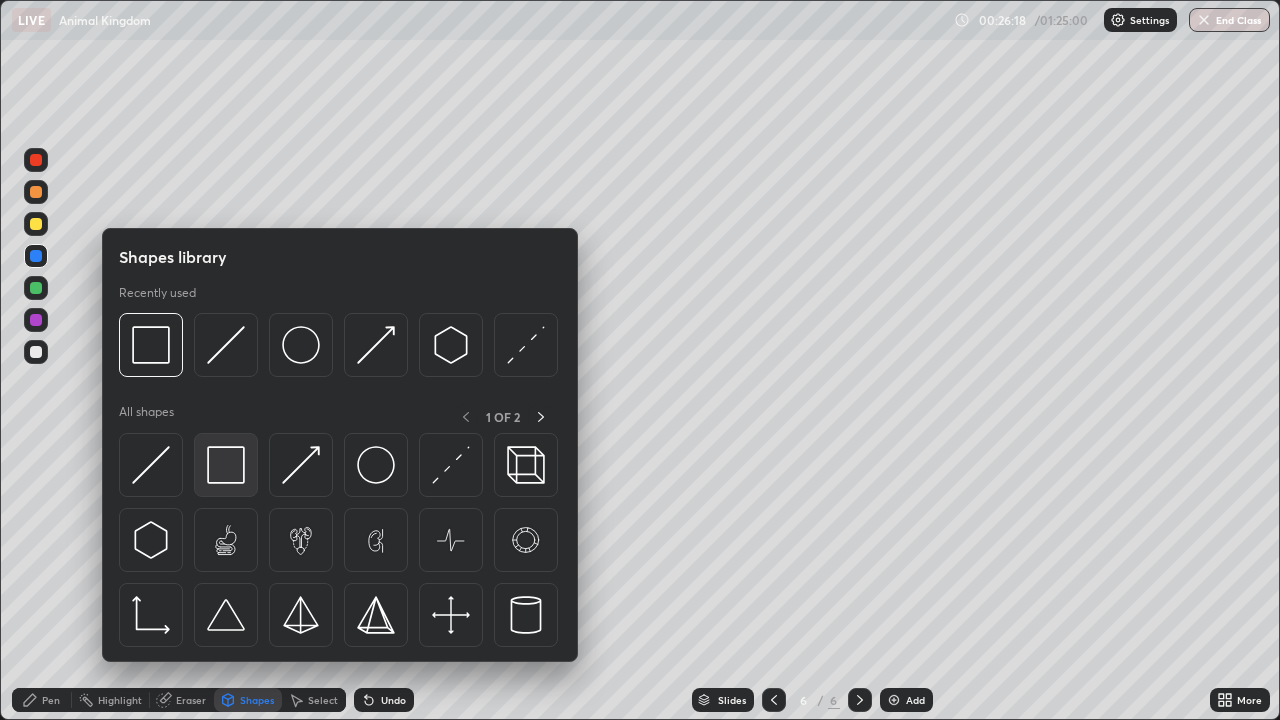 click at bounding box center (226, 465) 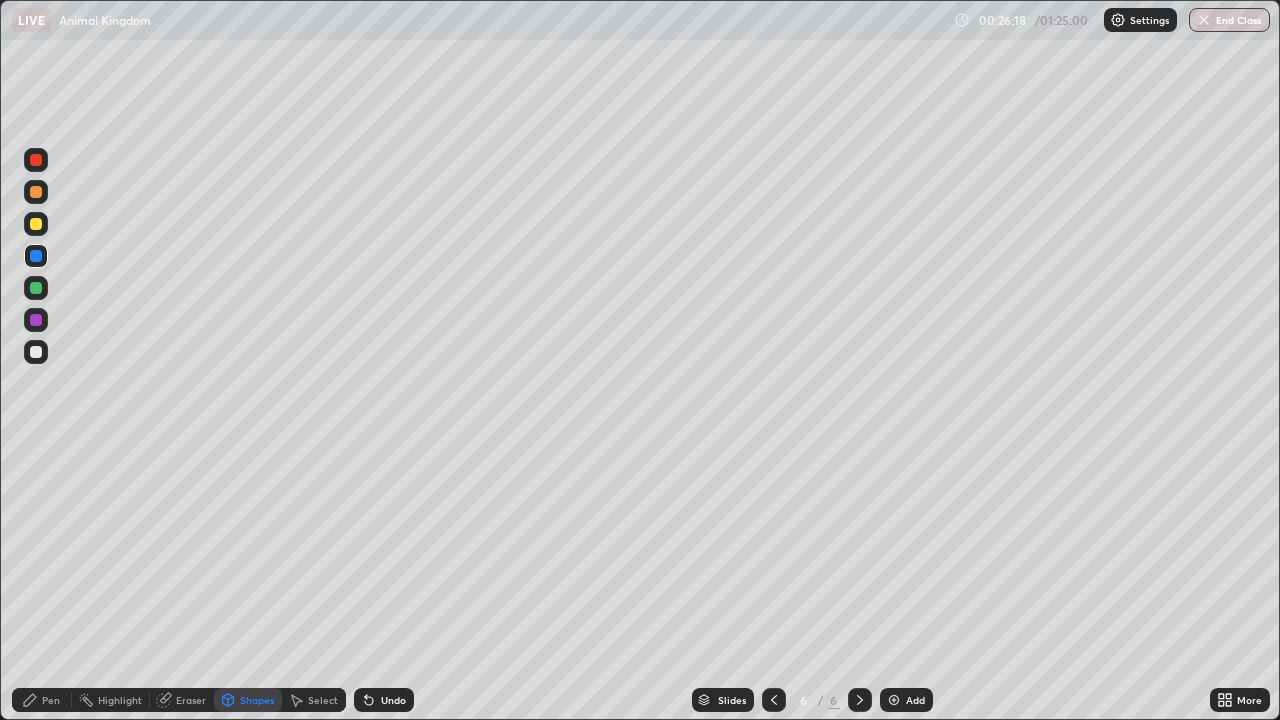 click at bounding box center (36, 288) 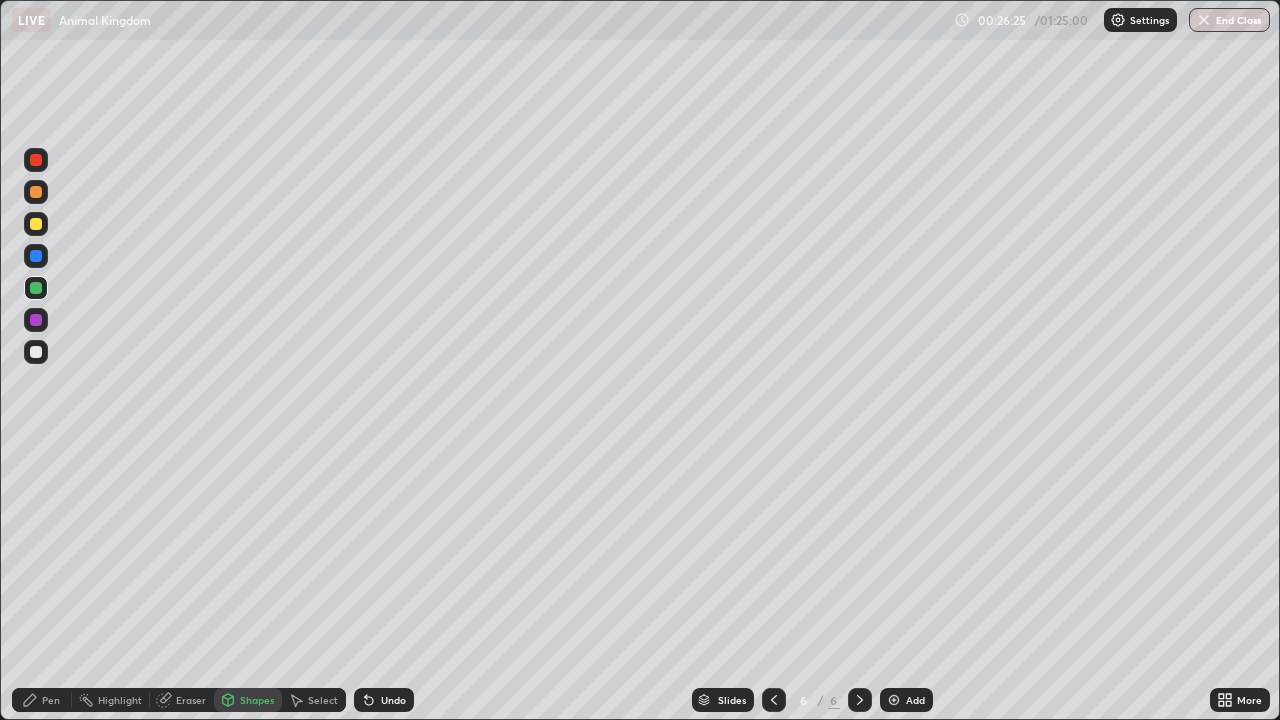 click on "Pen" at bounding box center [42, 700] 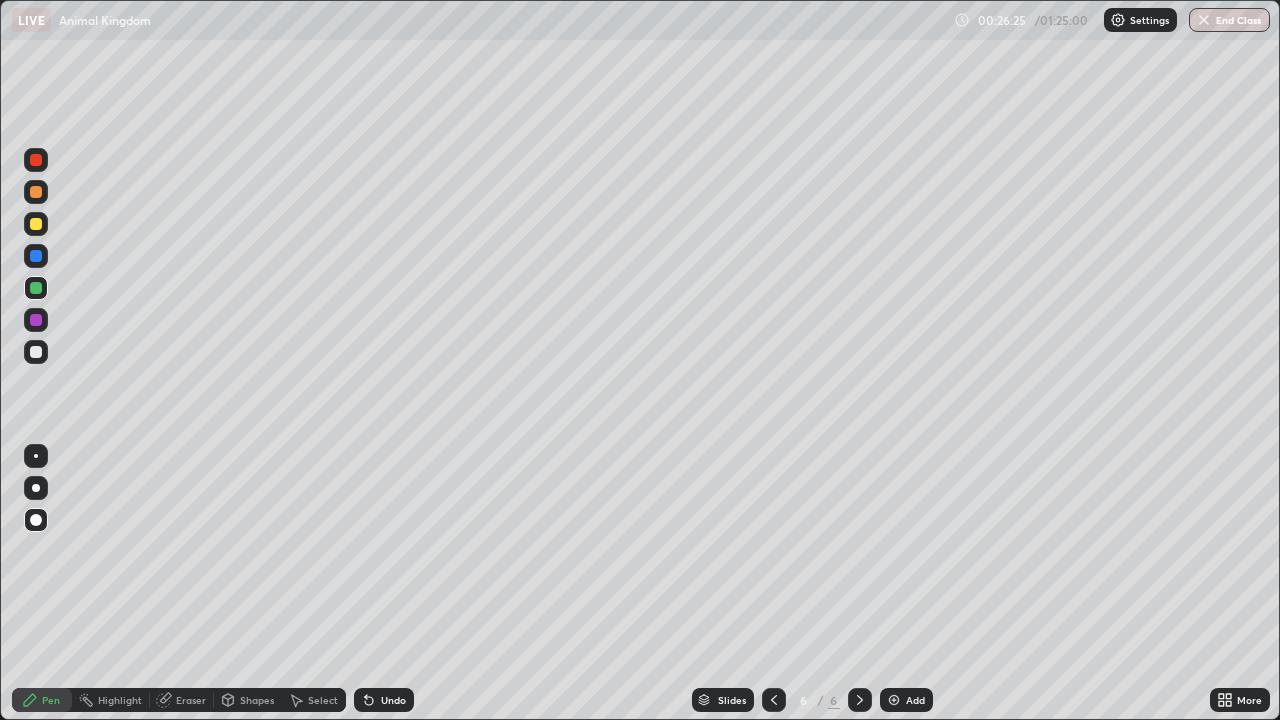 click at bounding box center (36, 352) 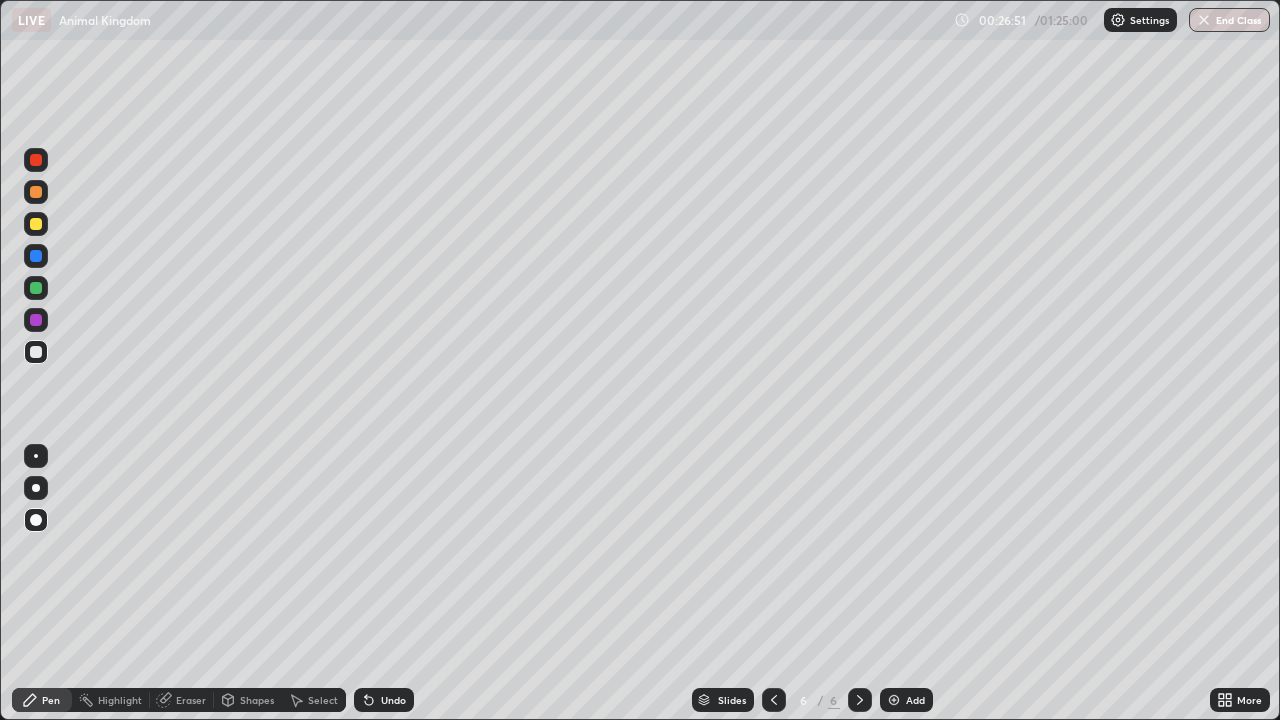 click at bounding box center (36, 224) 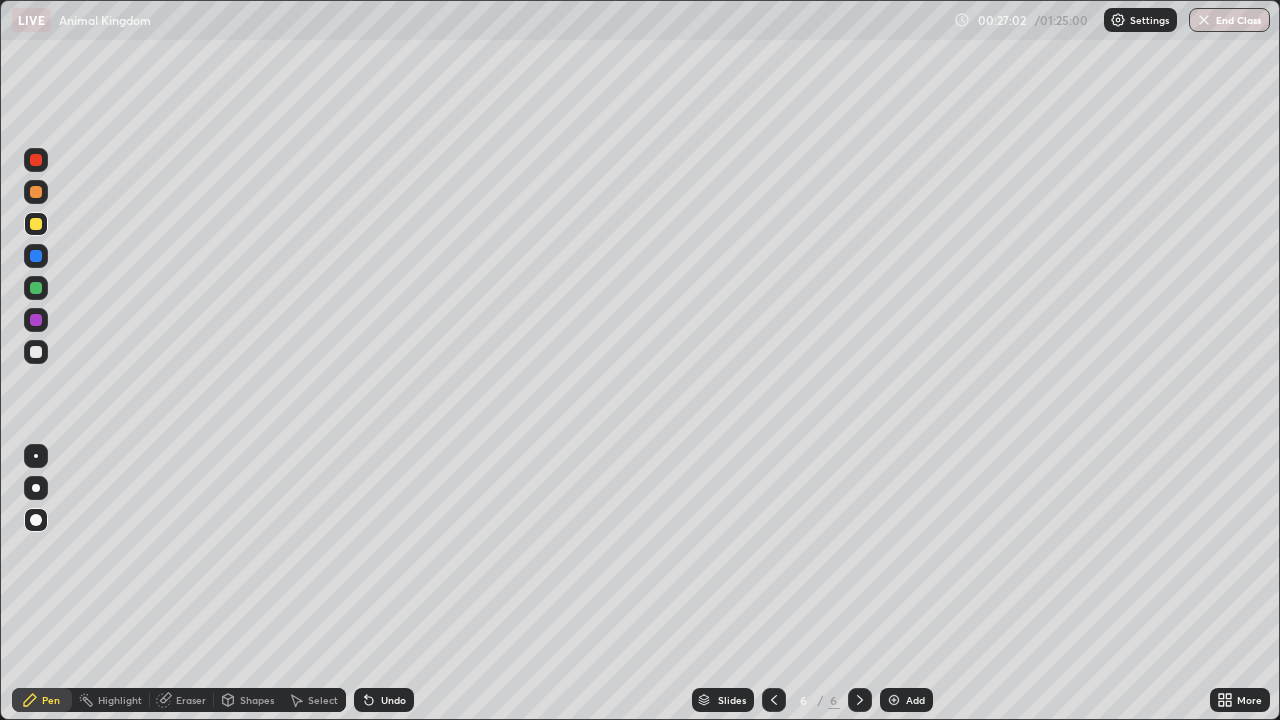 click at bounding box center (36, 352) 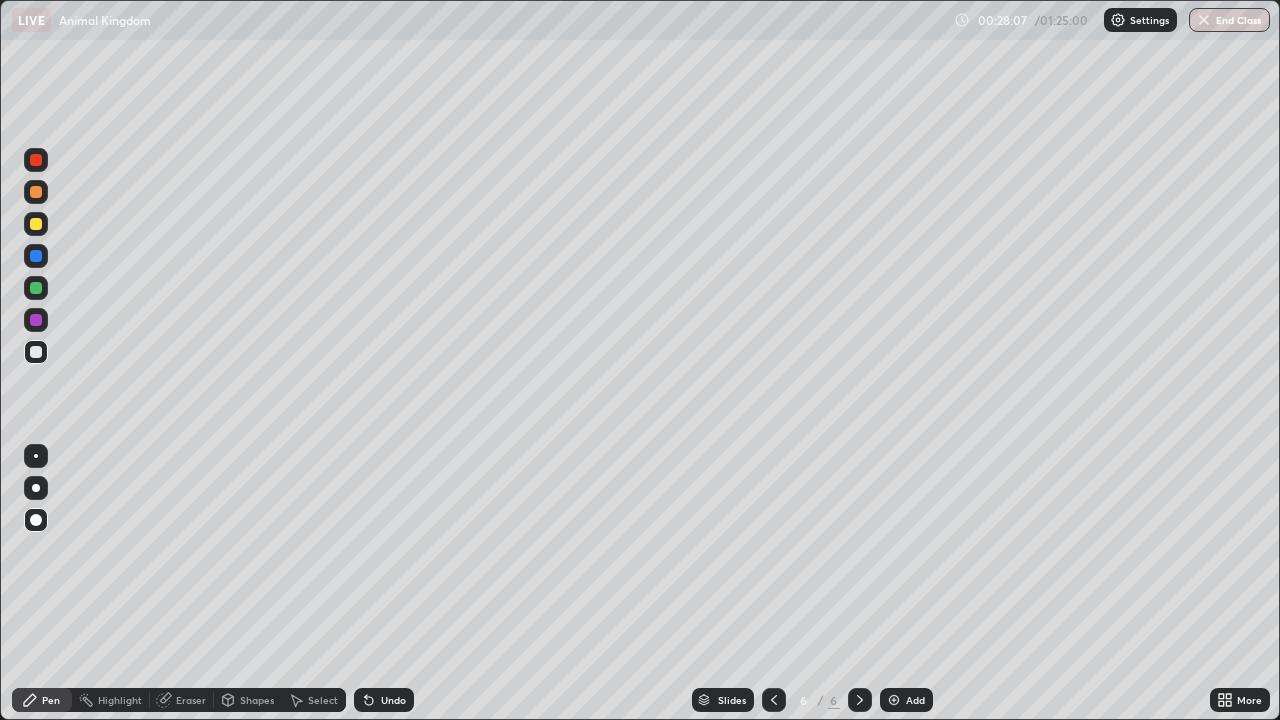 click at bounding box center (36, 192) 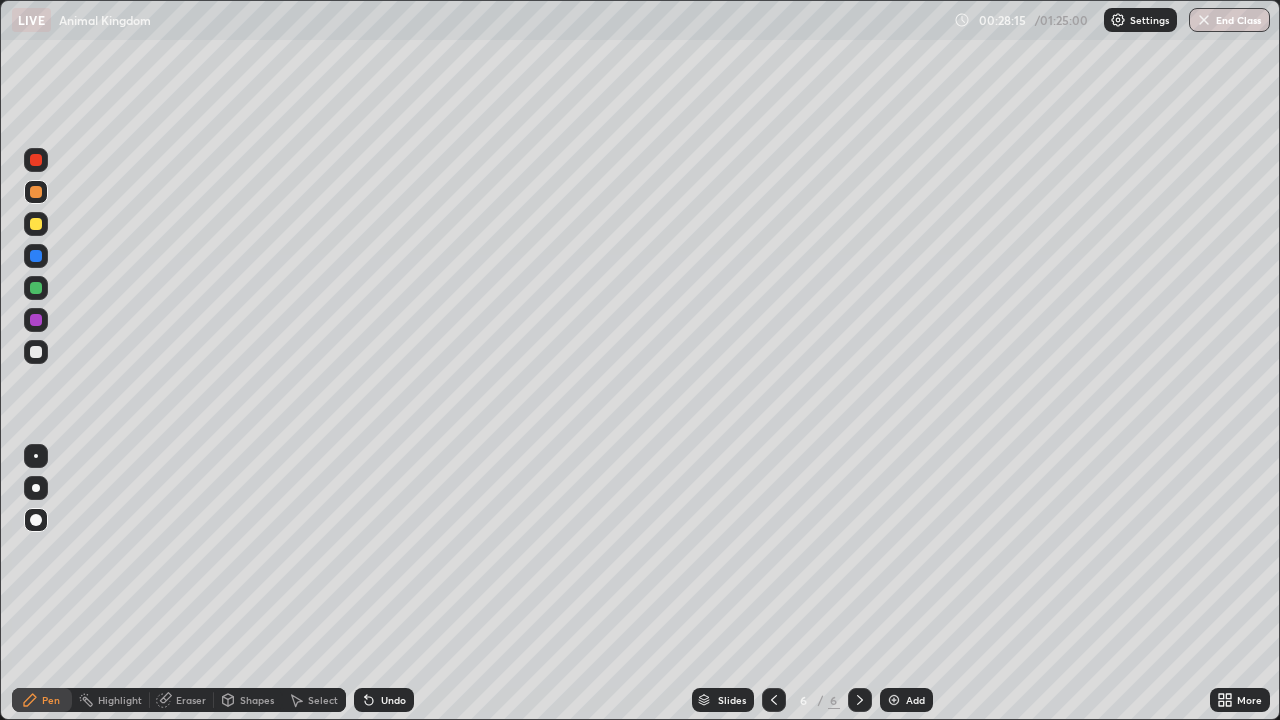 click 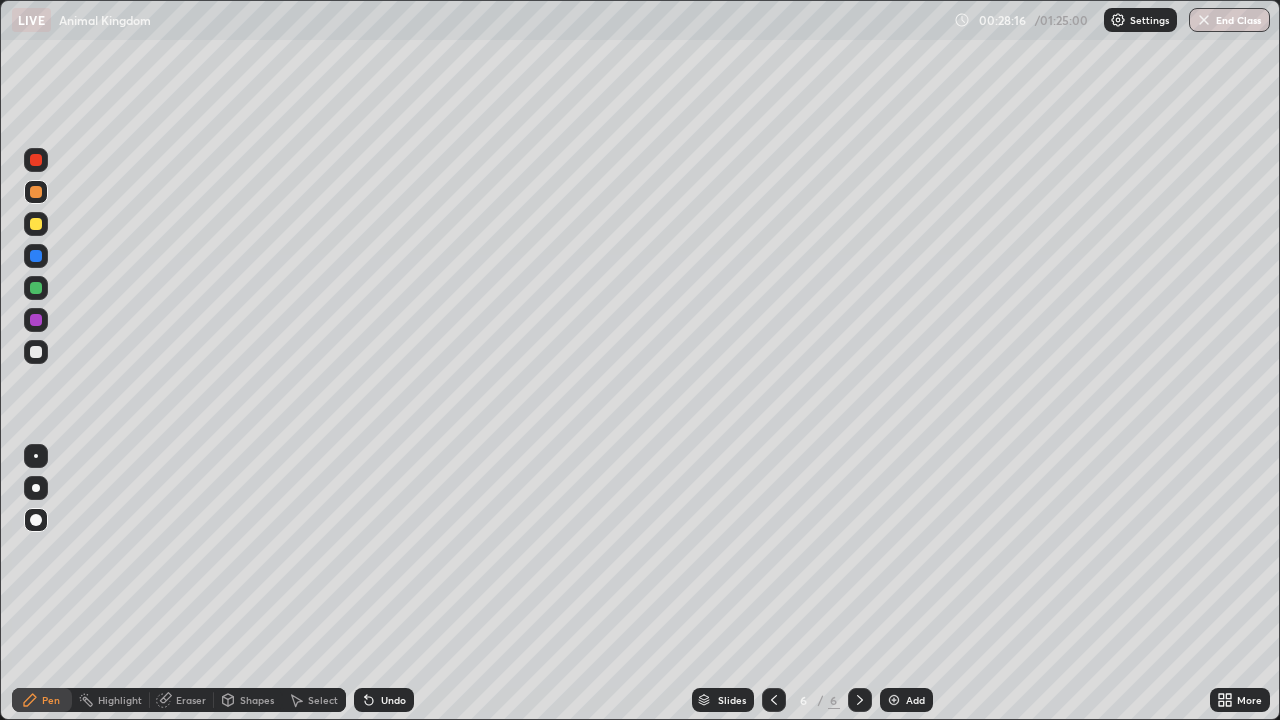 click 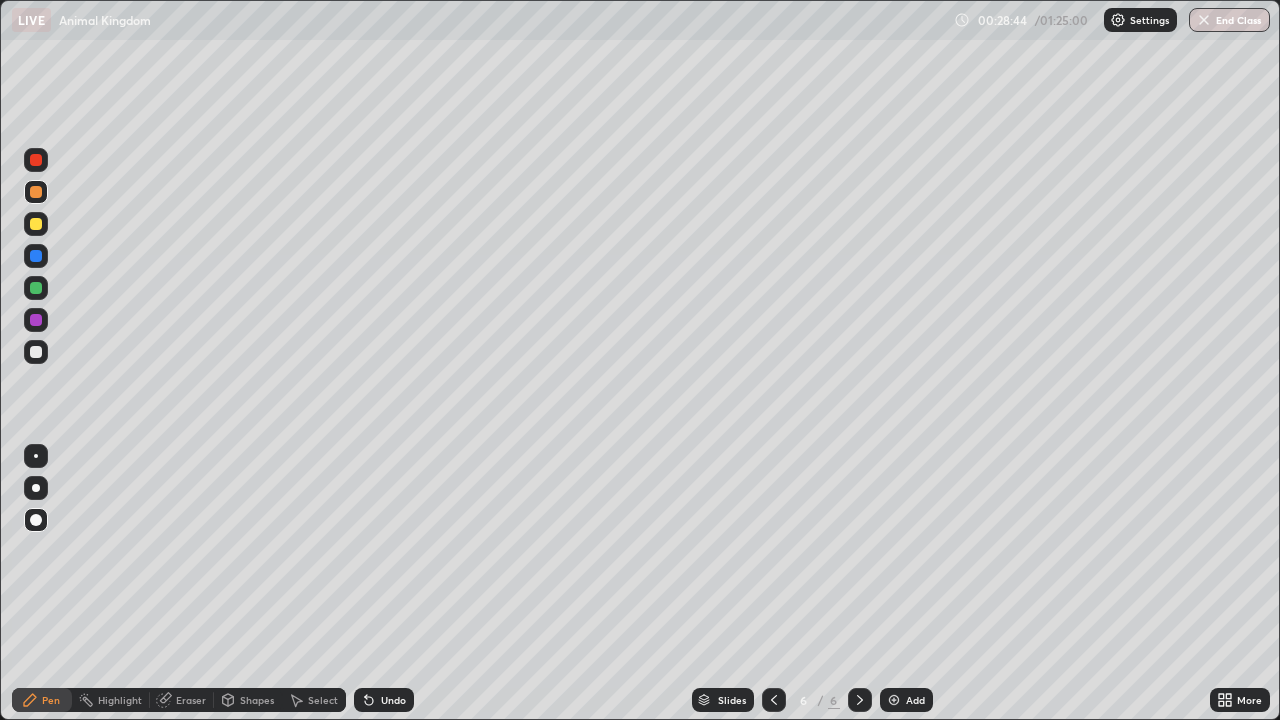 click at bounding box center (36, 352) 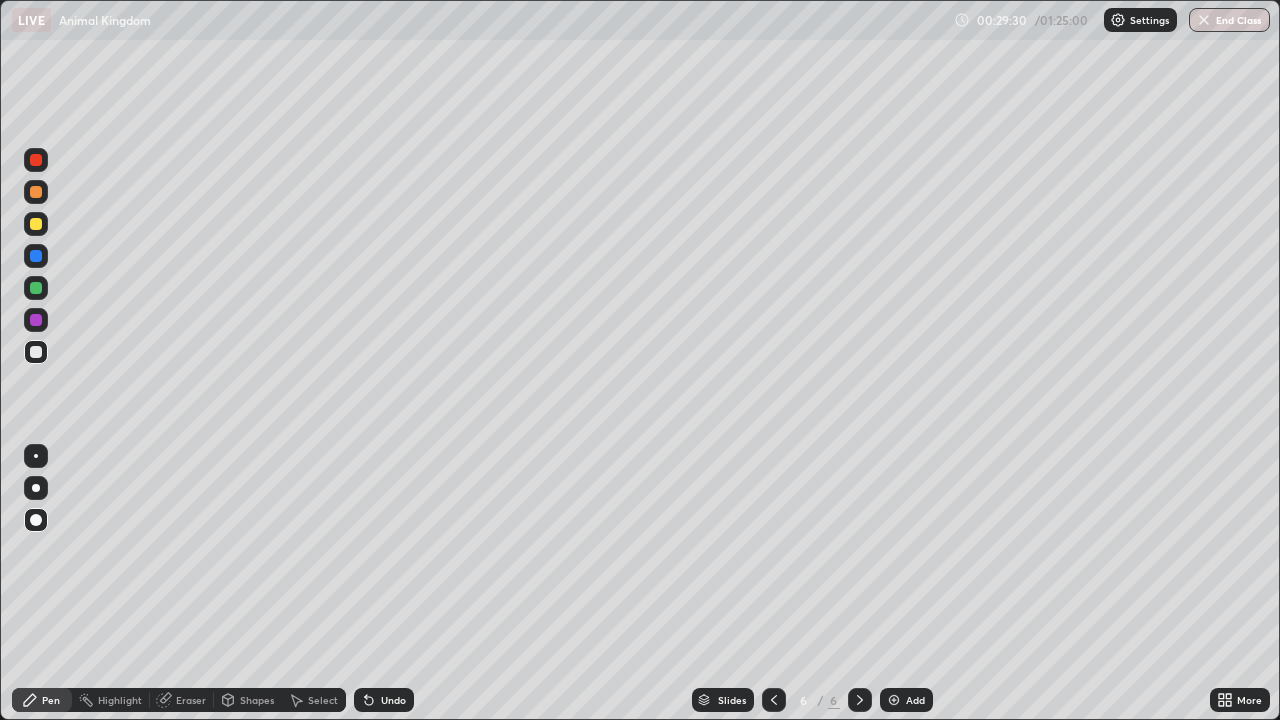 click at bounding box center (36, 224) 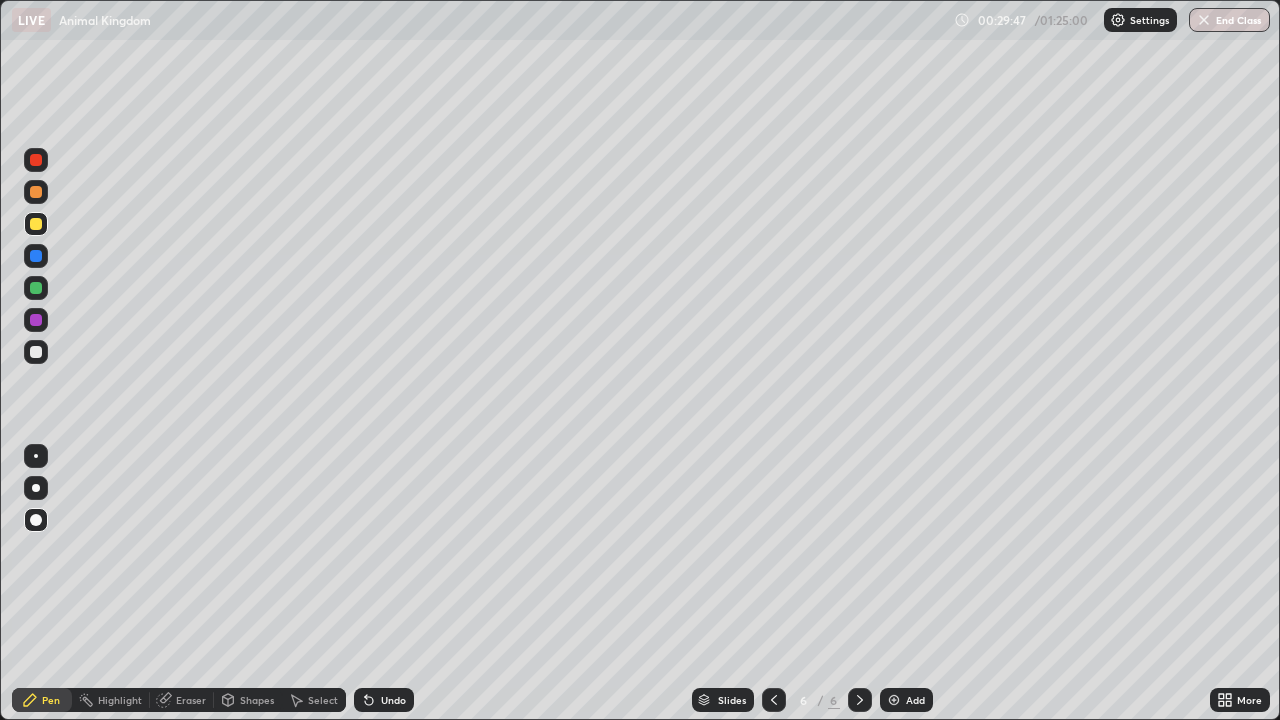 click at bounding box center [36, 320] 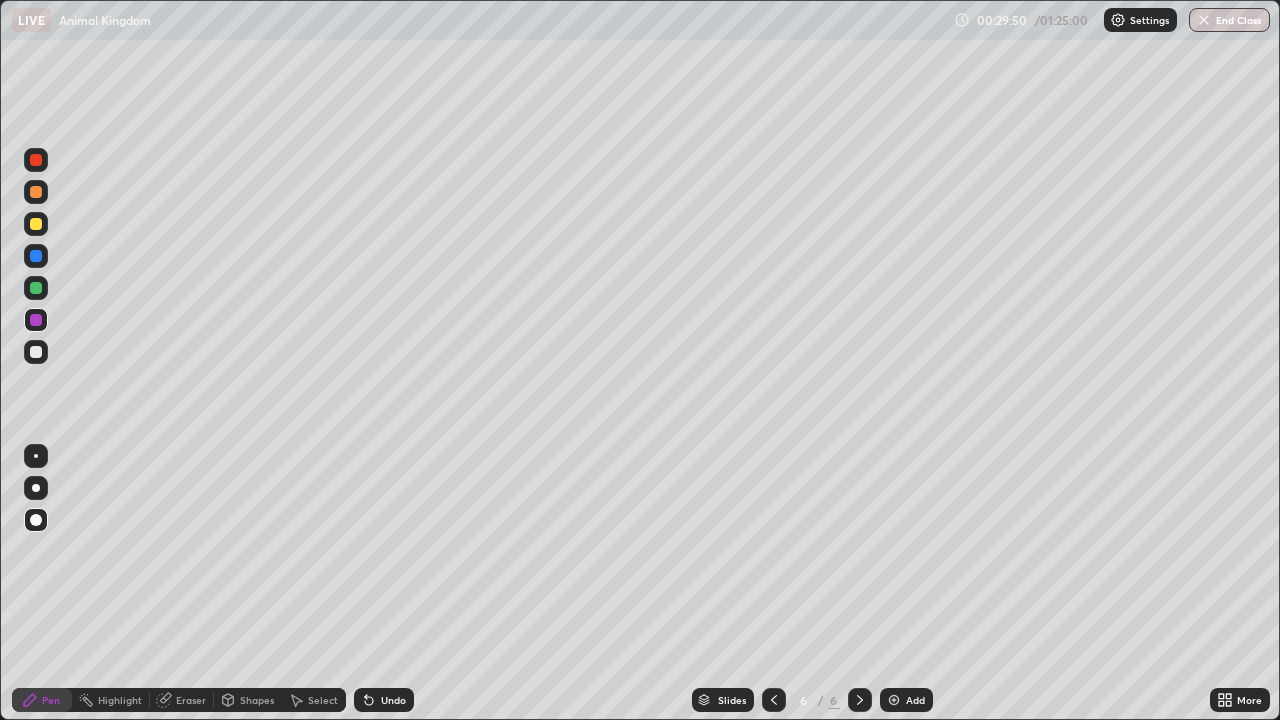 click at bounding box center [36, 224] 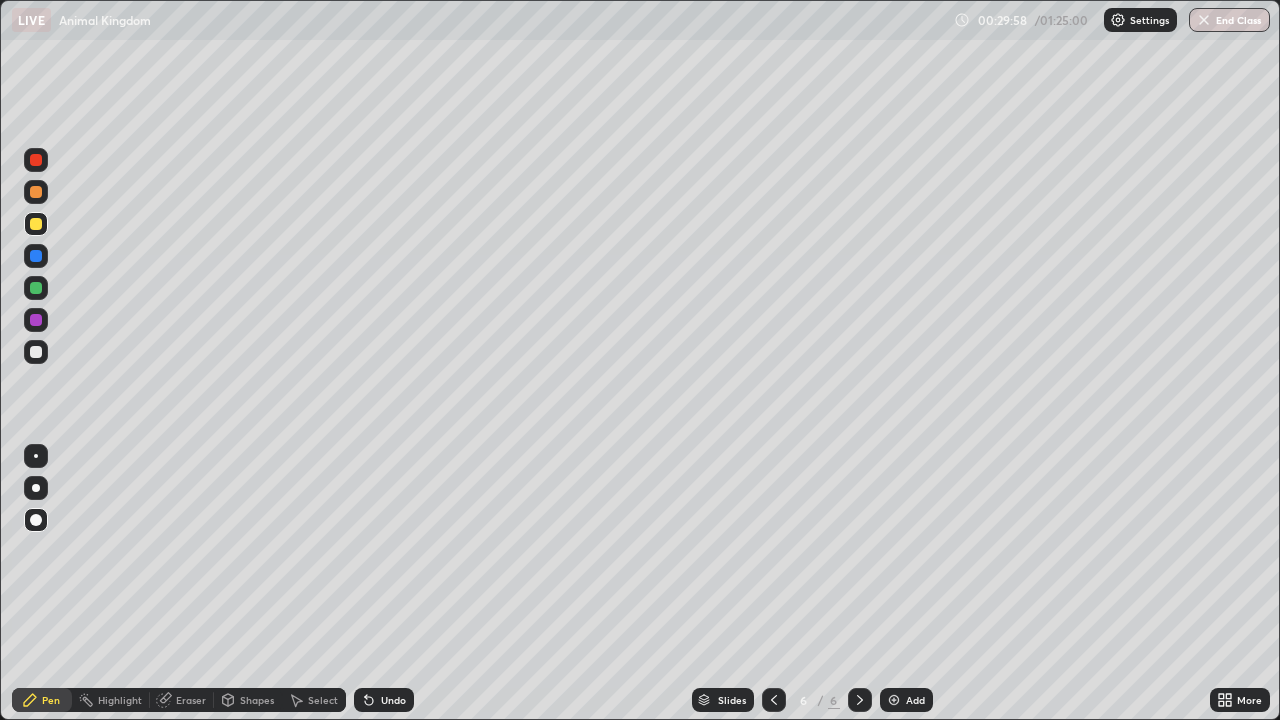 click at bounding box center [36, 352] 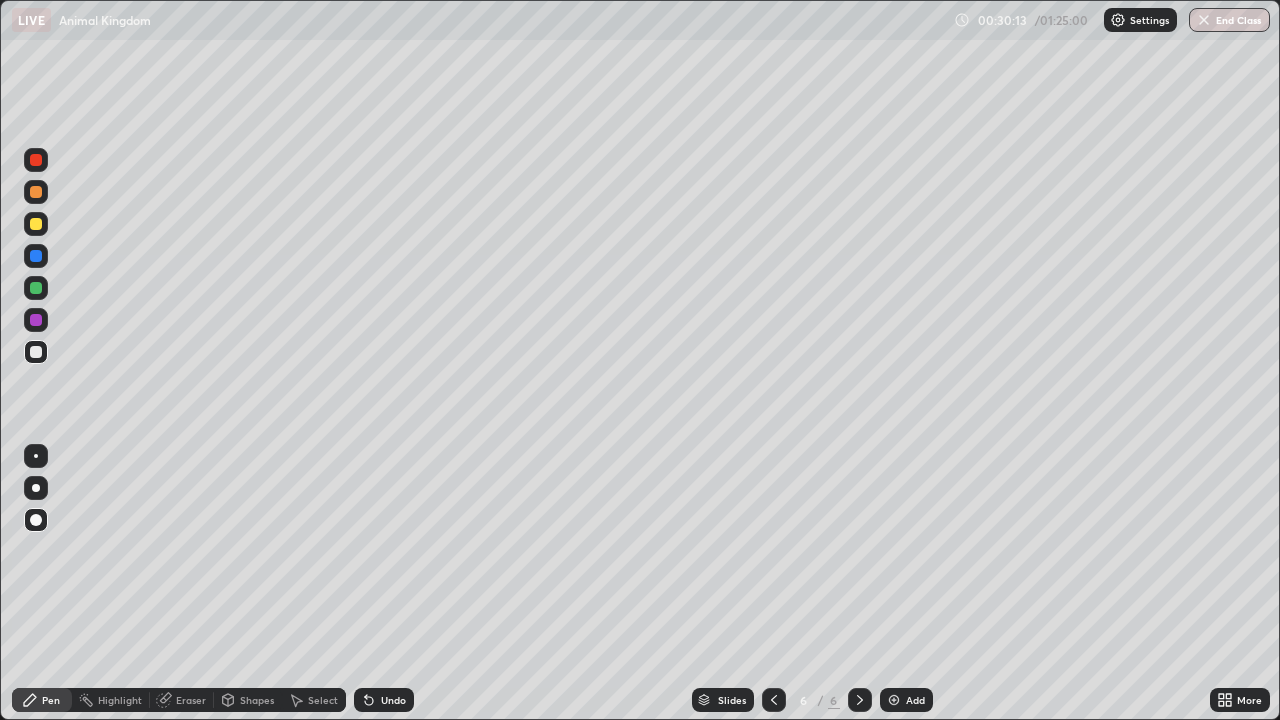 click on "Undo" at bounding box center (393, 700) 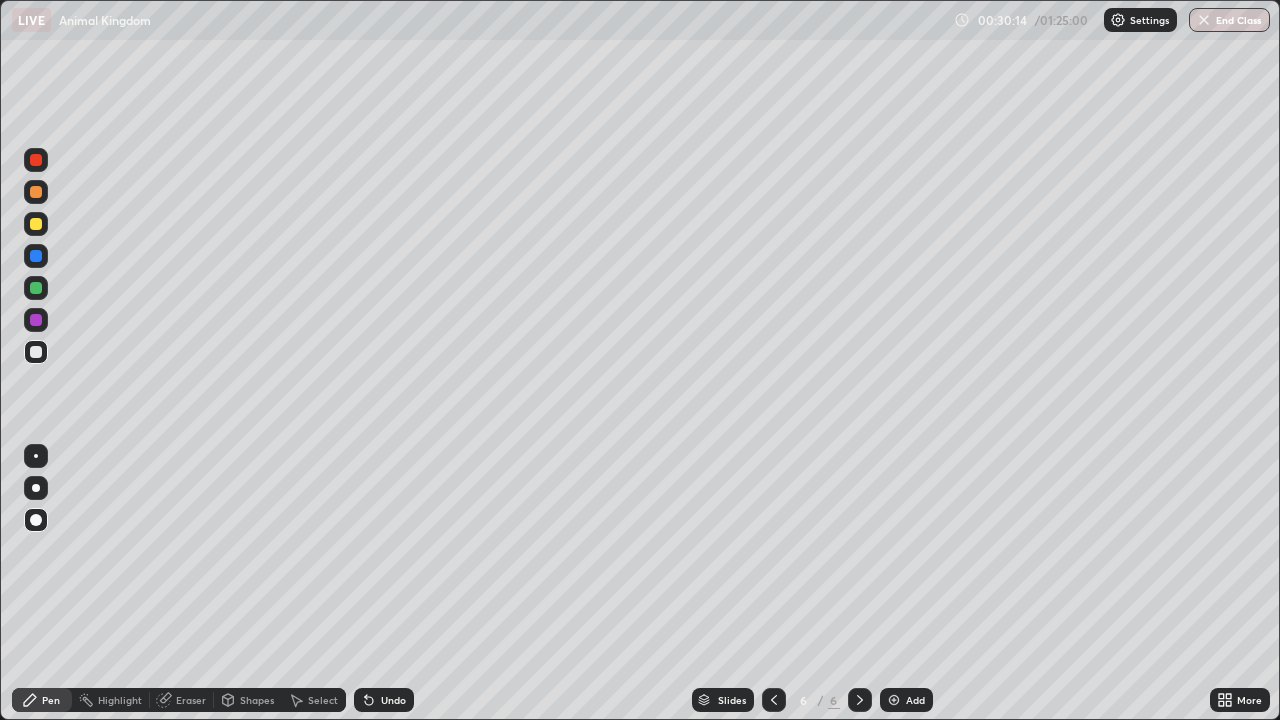 click on "Undo" at bounding box center [393, 700] 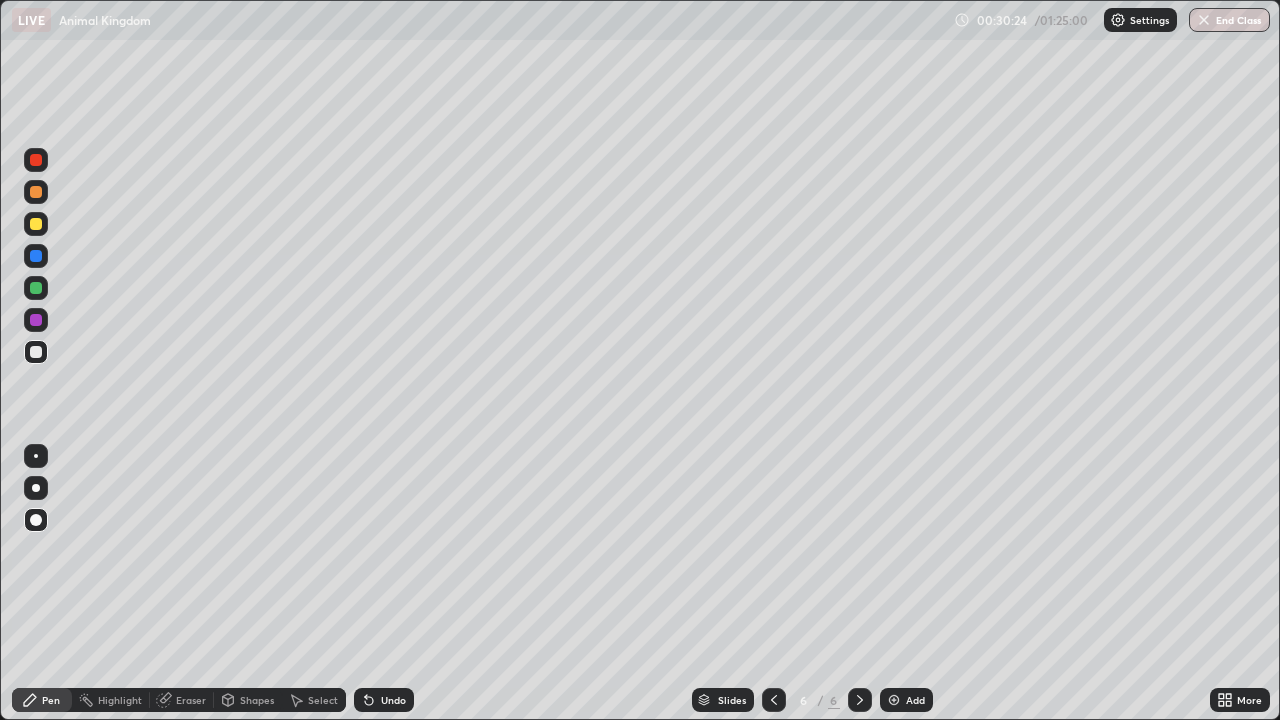 click at bounding box center (36, 288) 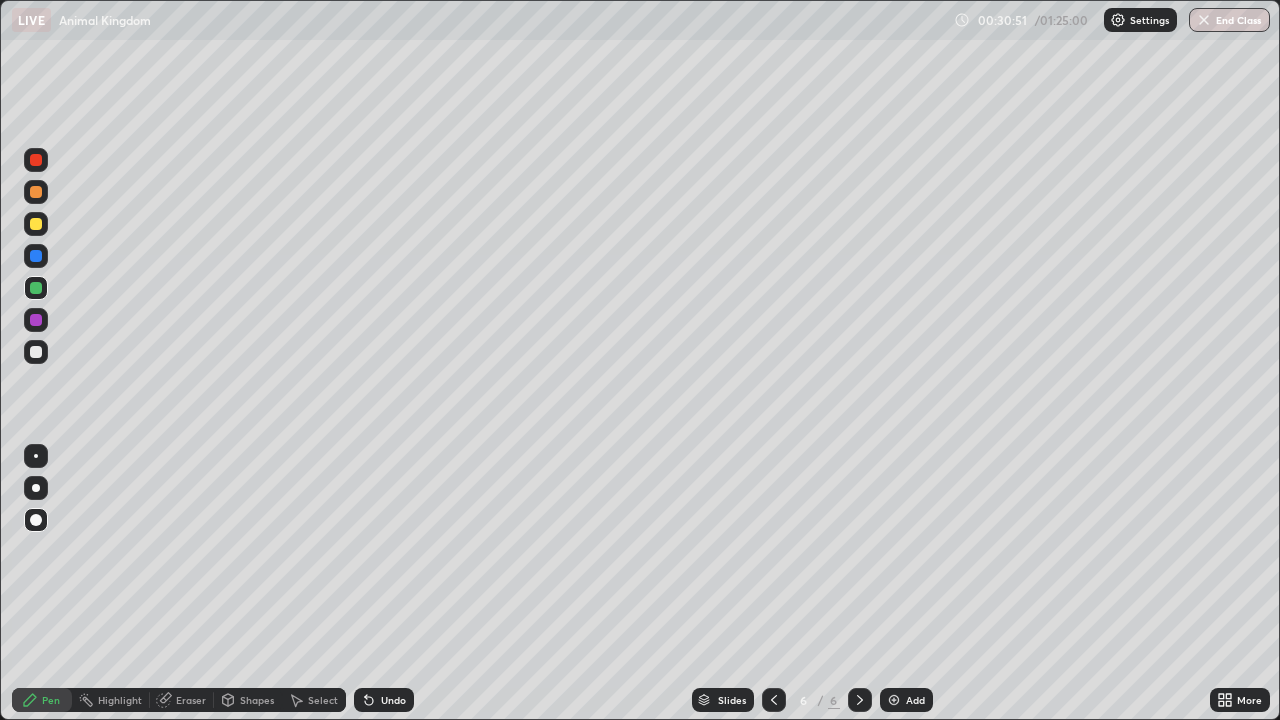 click at bounding box center (36, 224) 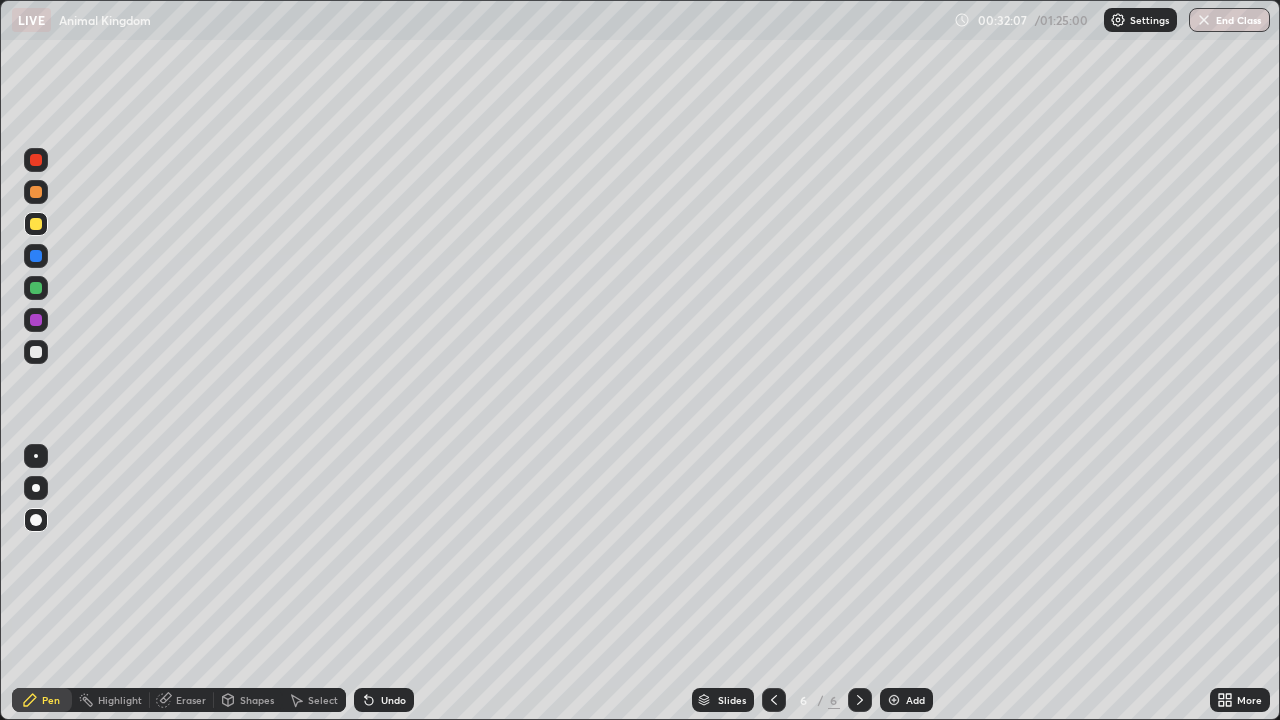 click on "Add" at bounding box center (915, 700) 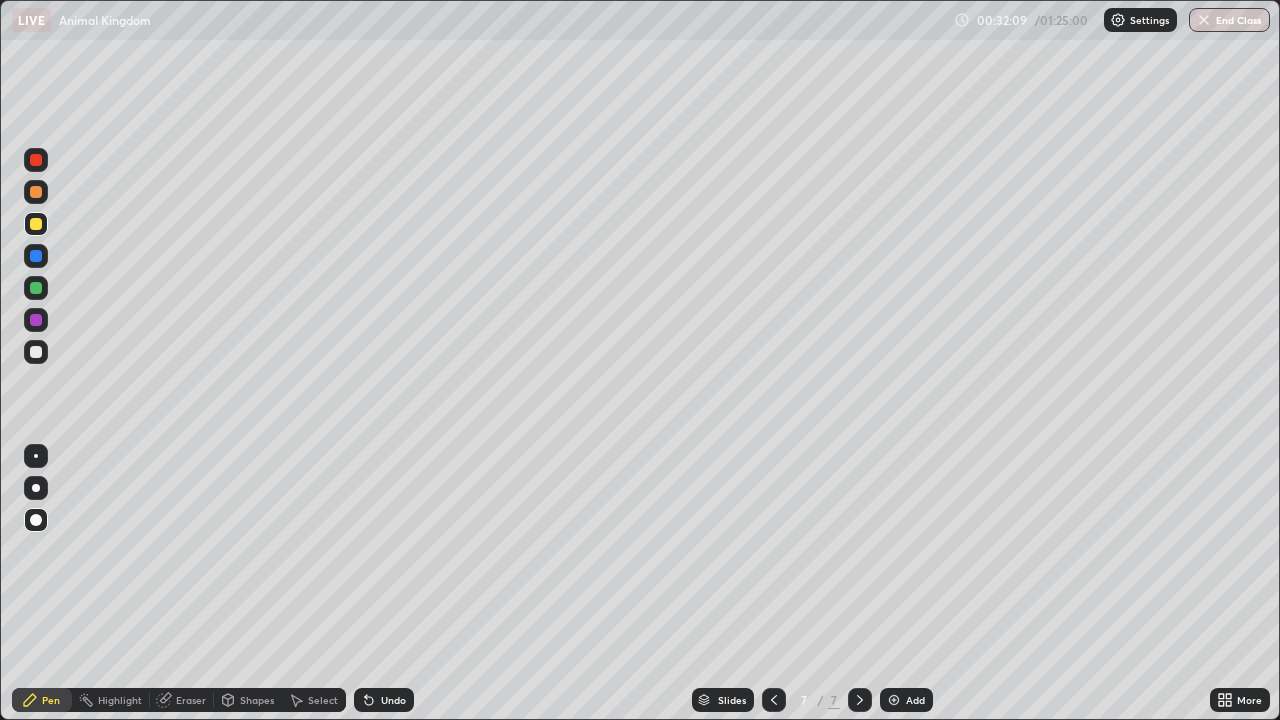 click at bounding box center [36, 352] 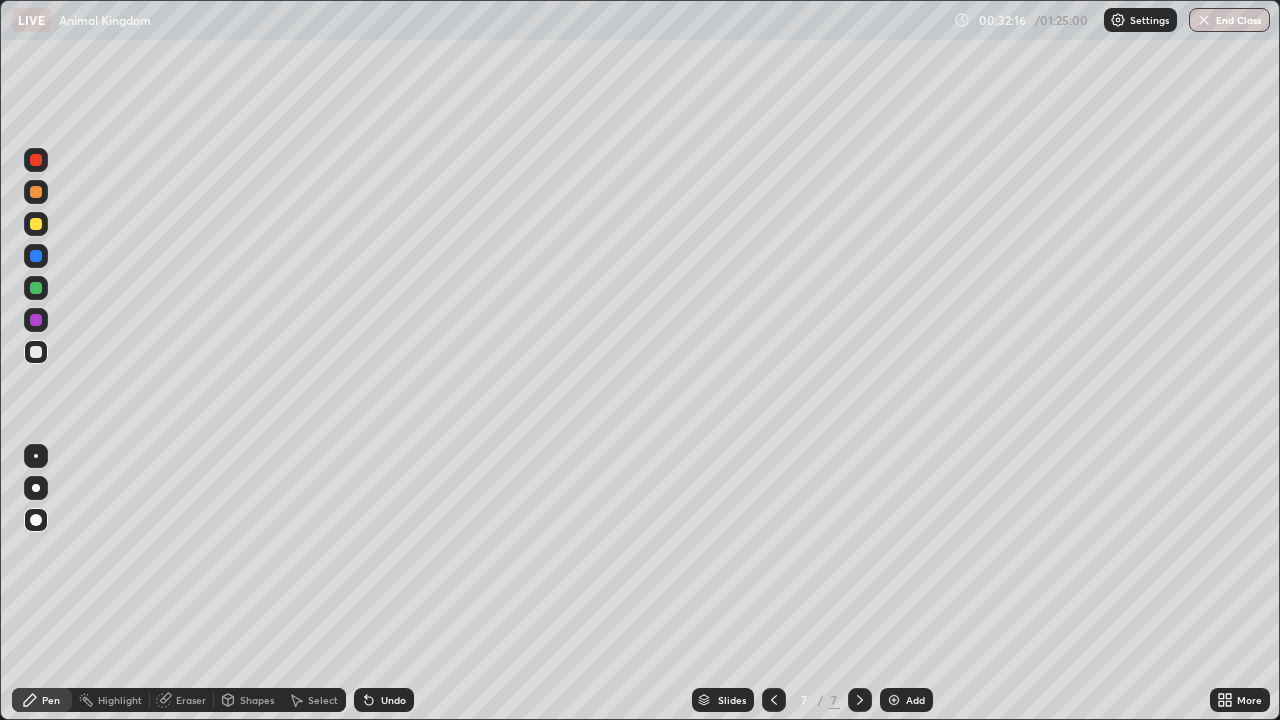 click at bounding box center [36, 288] 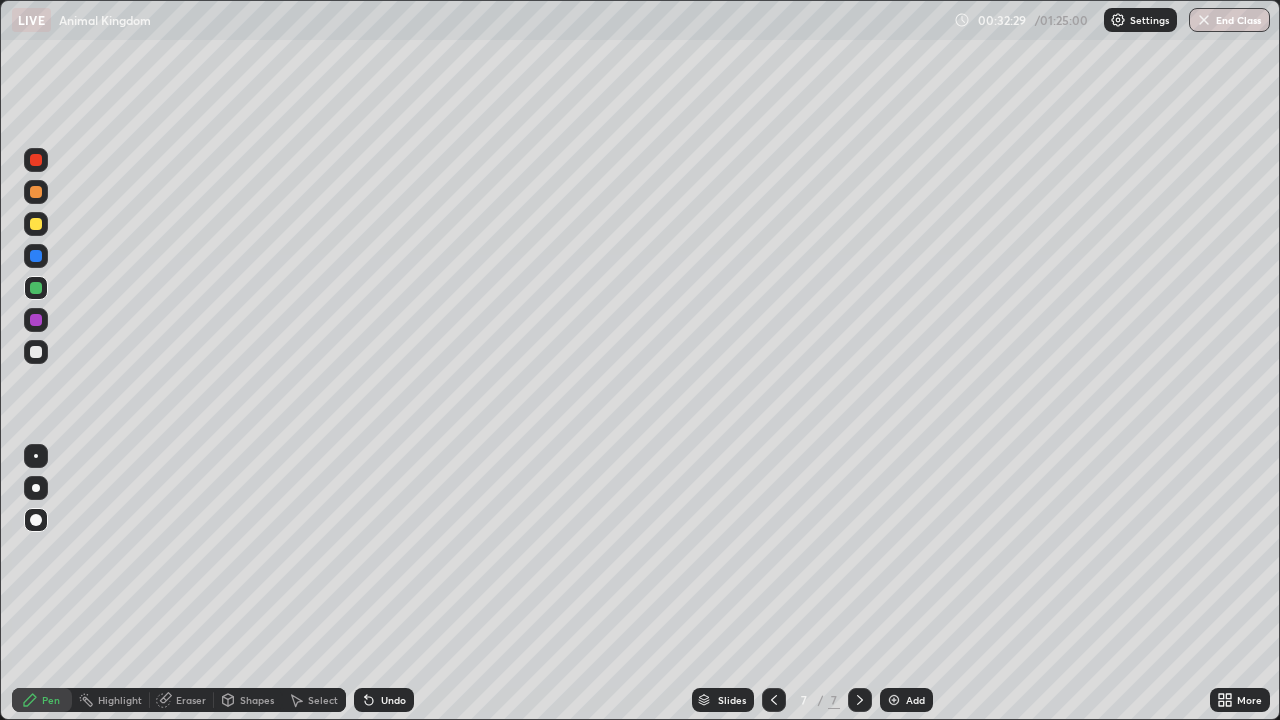 click on "Select" at bounding box center [323, 700] 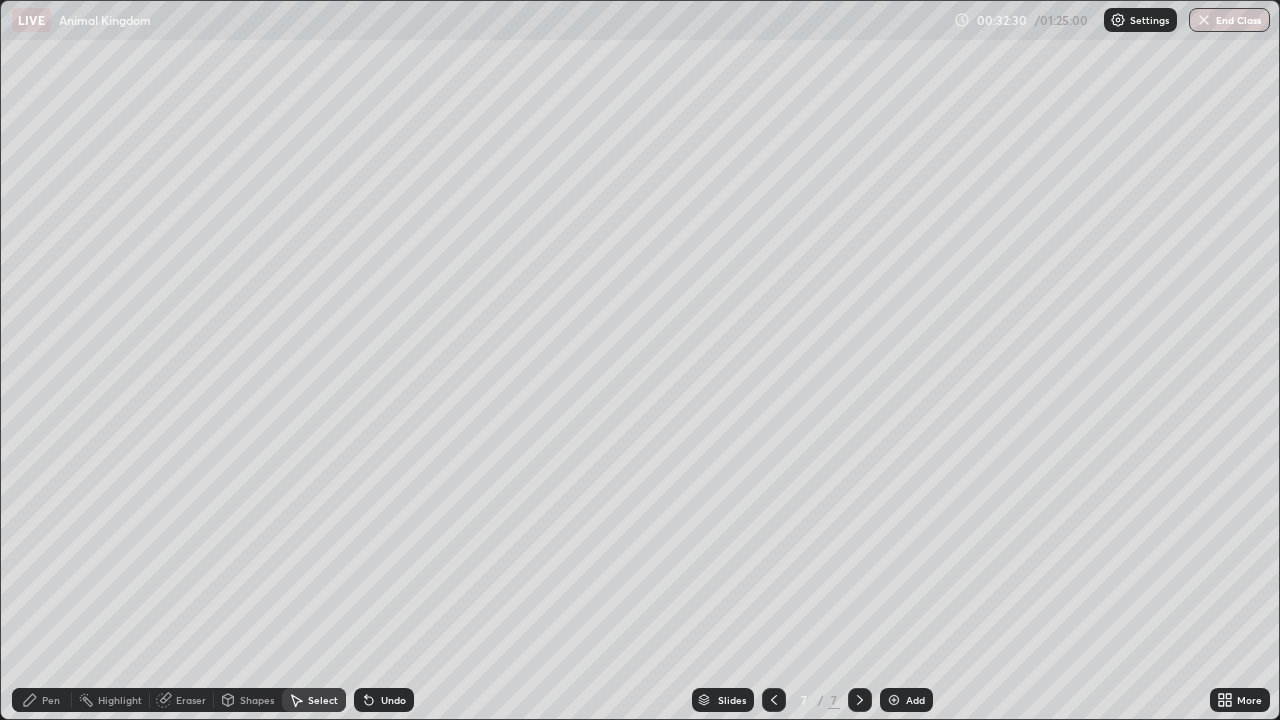 click on "Shapes" at bounding box center [257, 700] 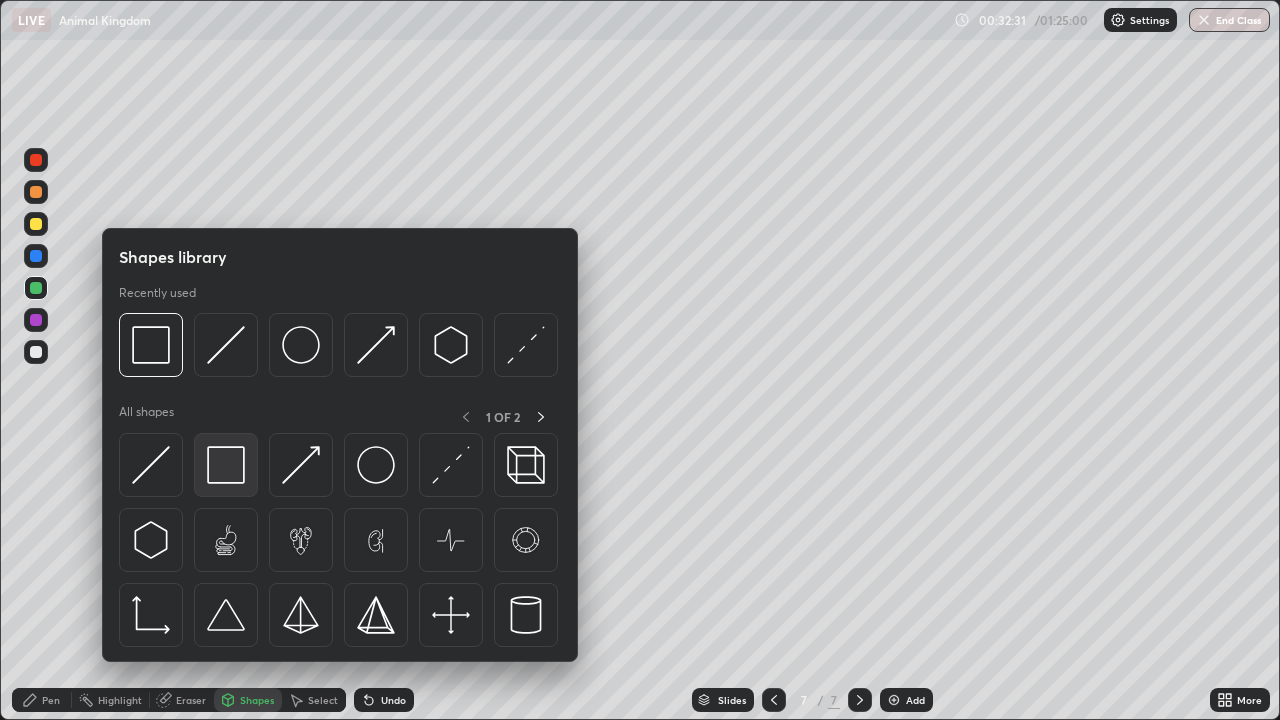 click at bounding box center [226, 465] 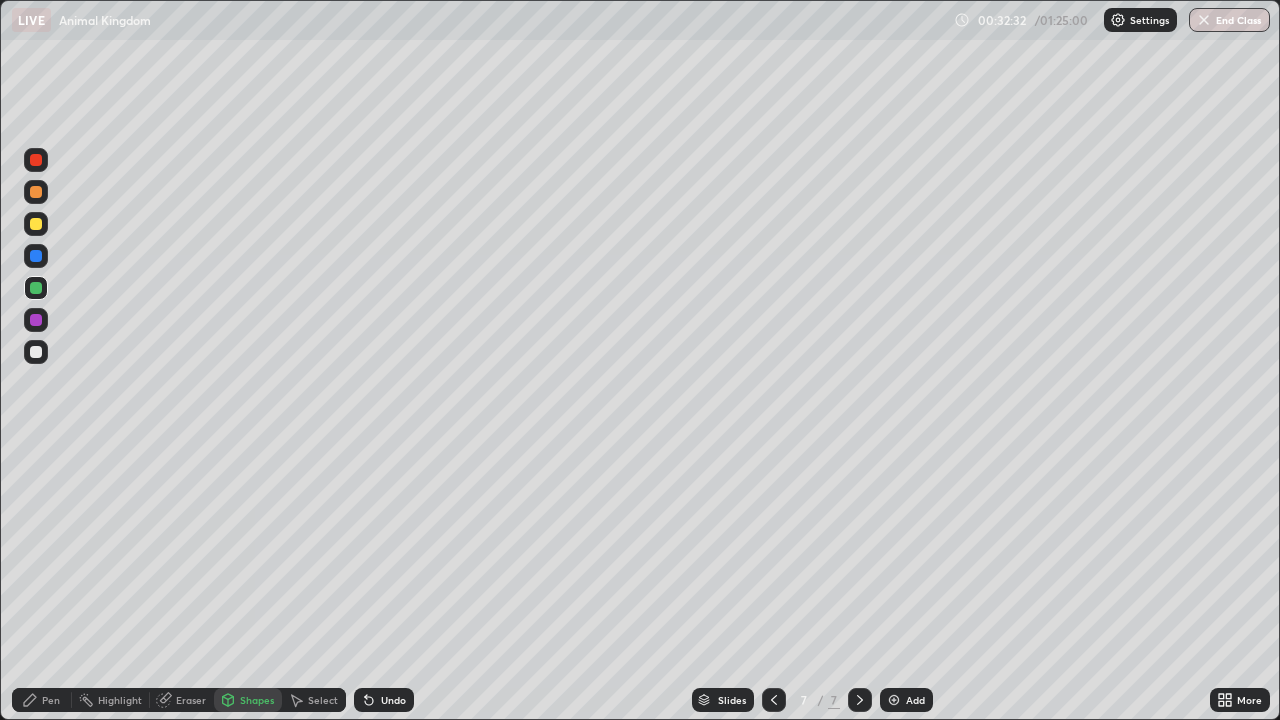 click at bounding box center (36, 192) 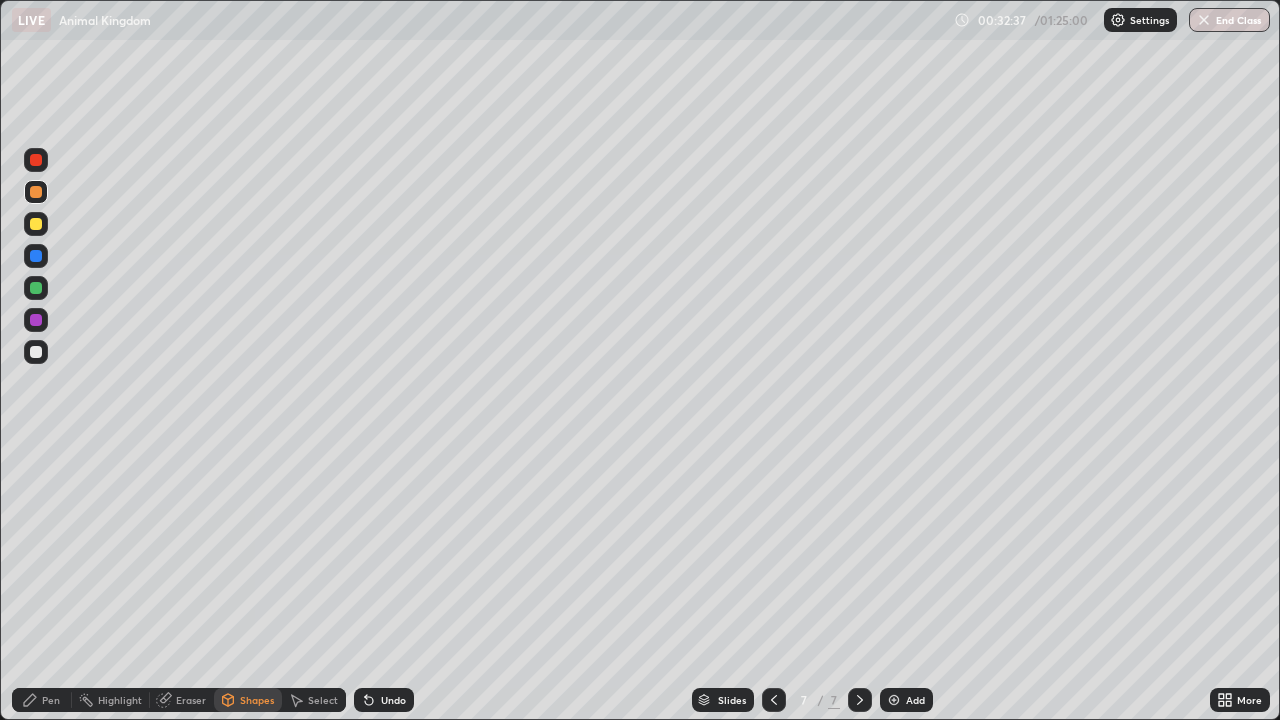 click on "Pen" at bounding box center [51, 700] 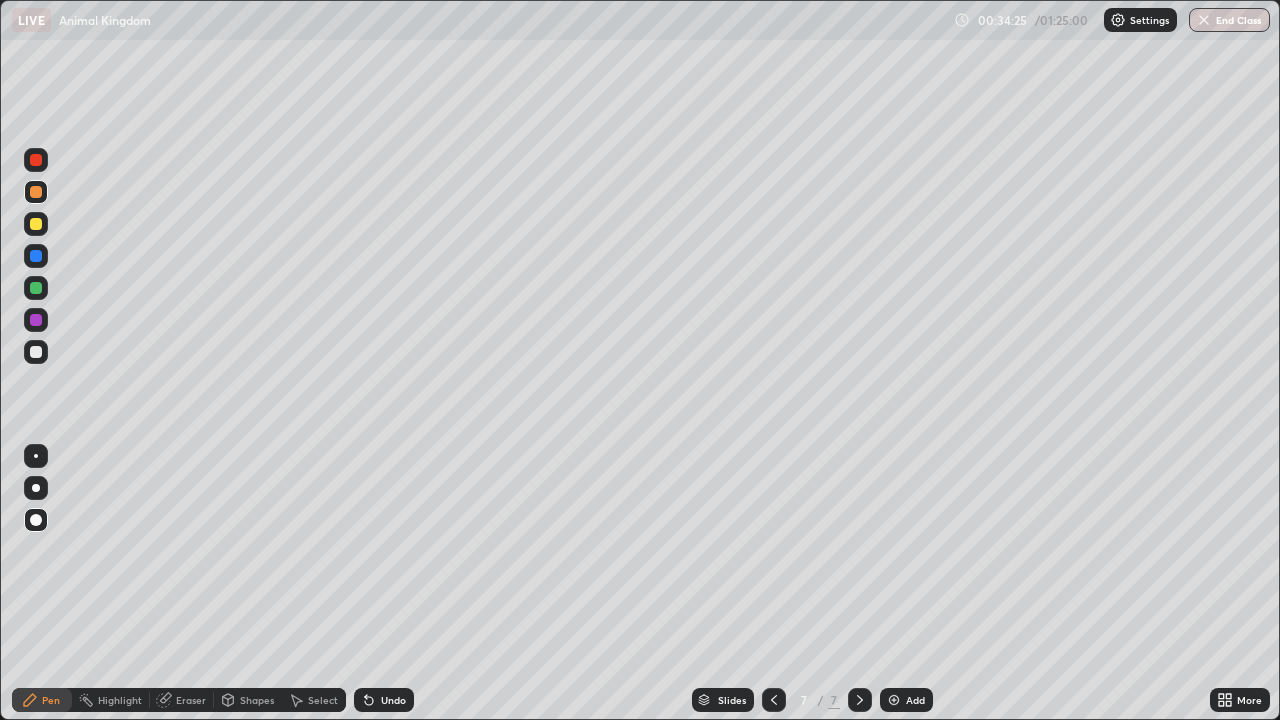 click at bounding box center (36, 352) 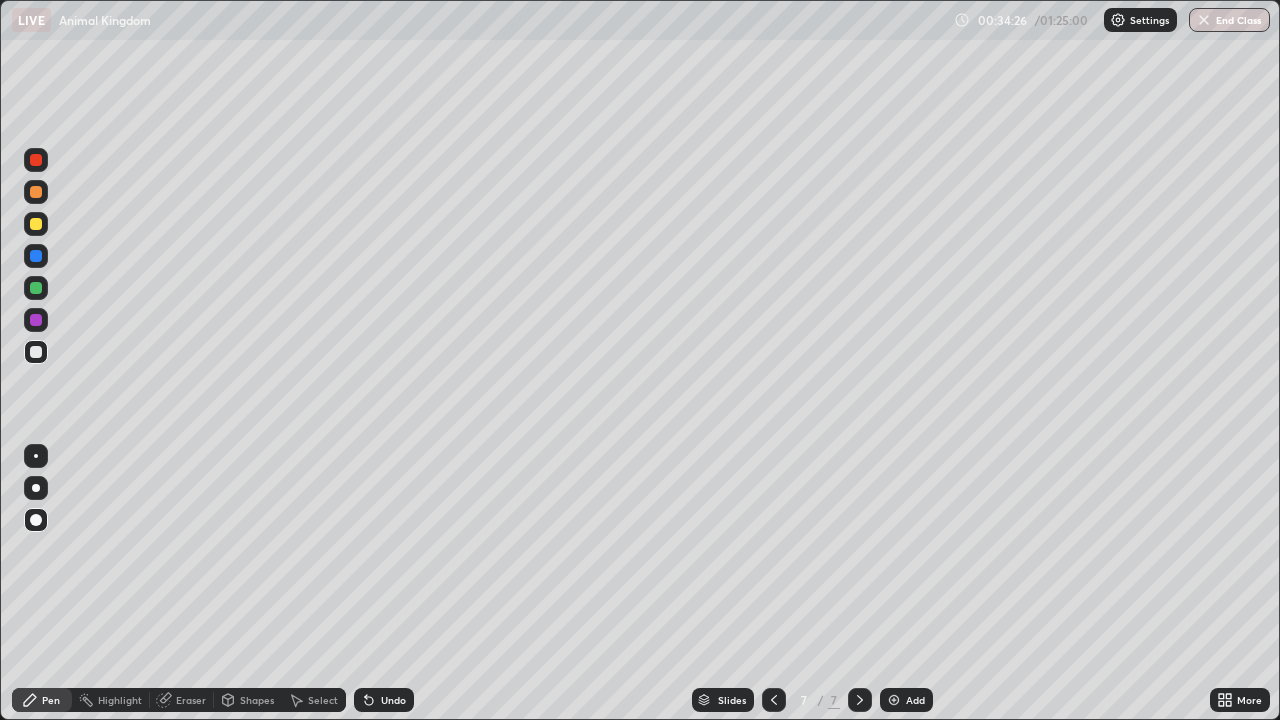 click 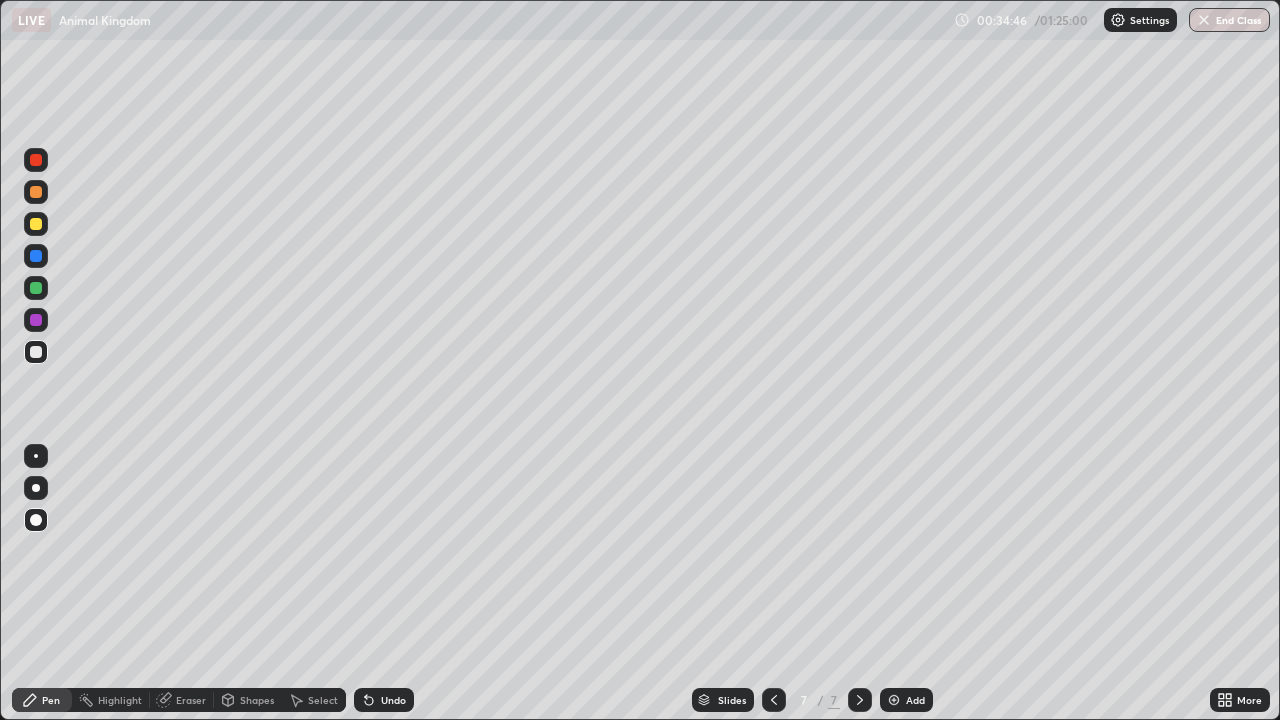 click on "Undo" at bounding box center (393, 700) 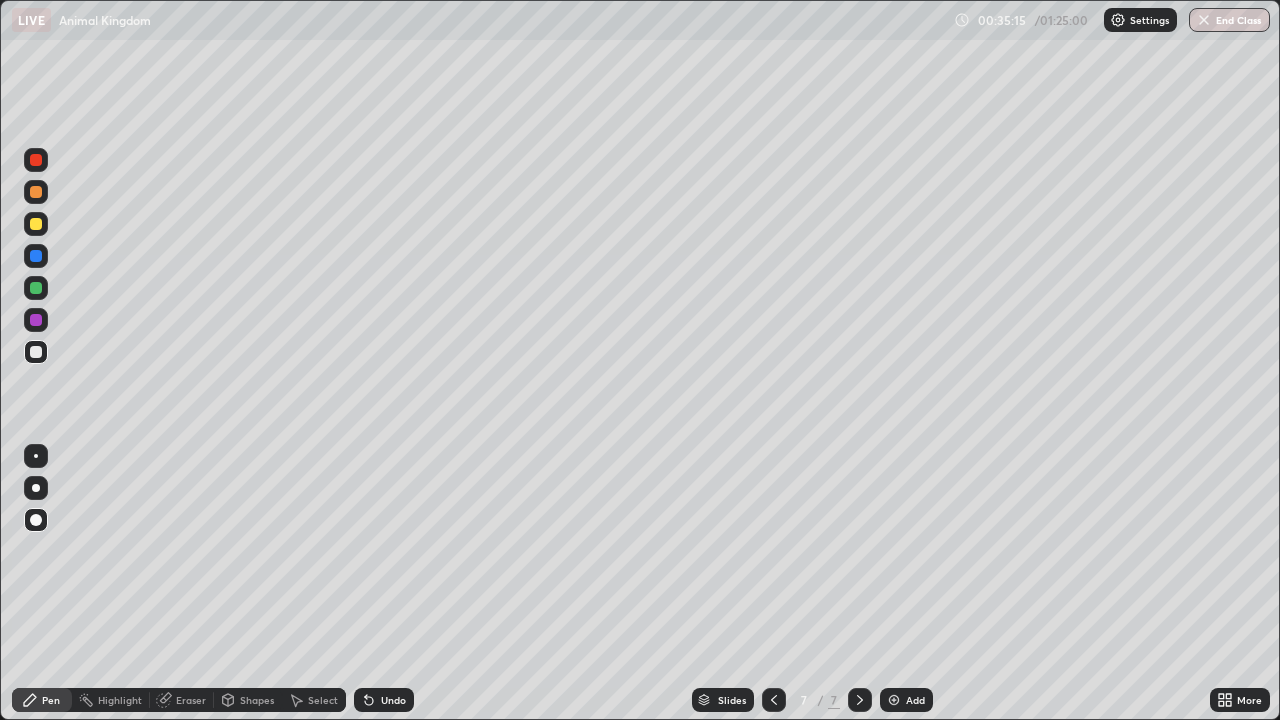 click on "Undo" at bounding box center [384, 700] 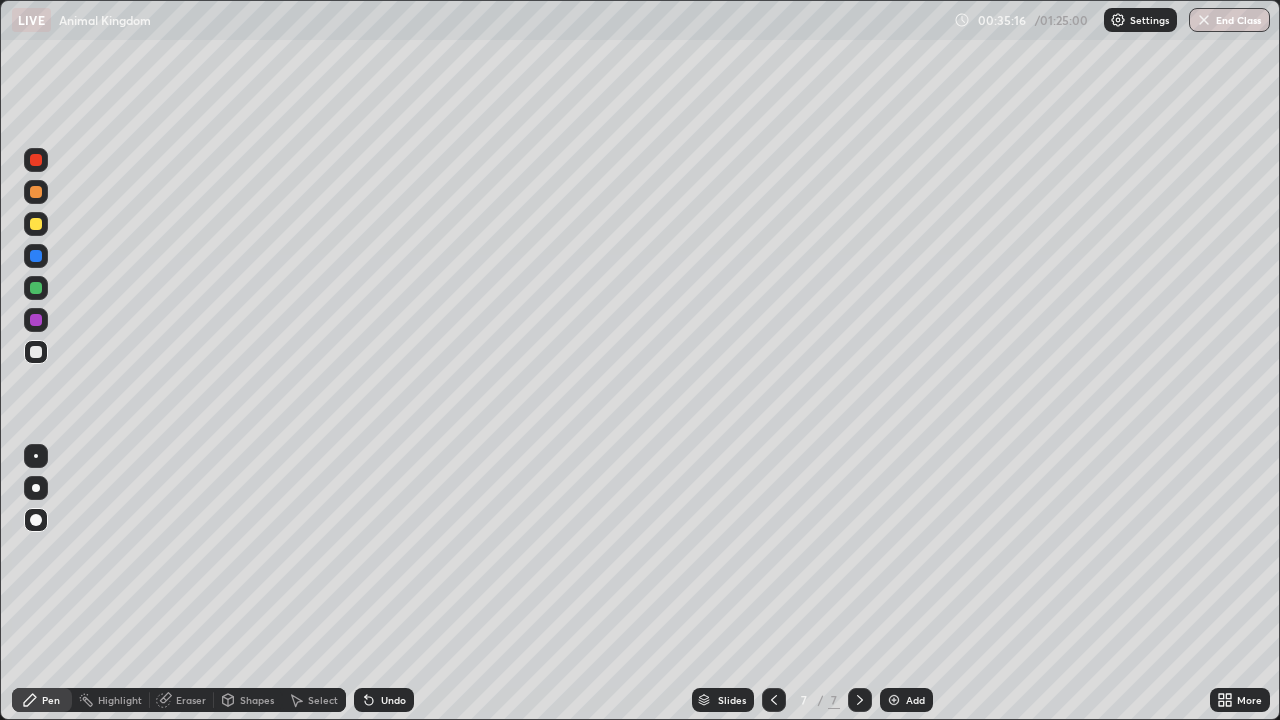 click on "Undo" at bounding box center (393, 700) 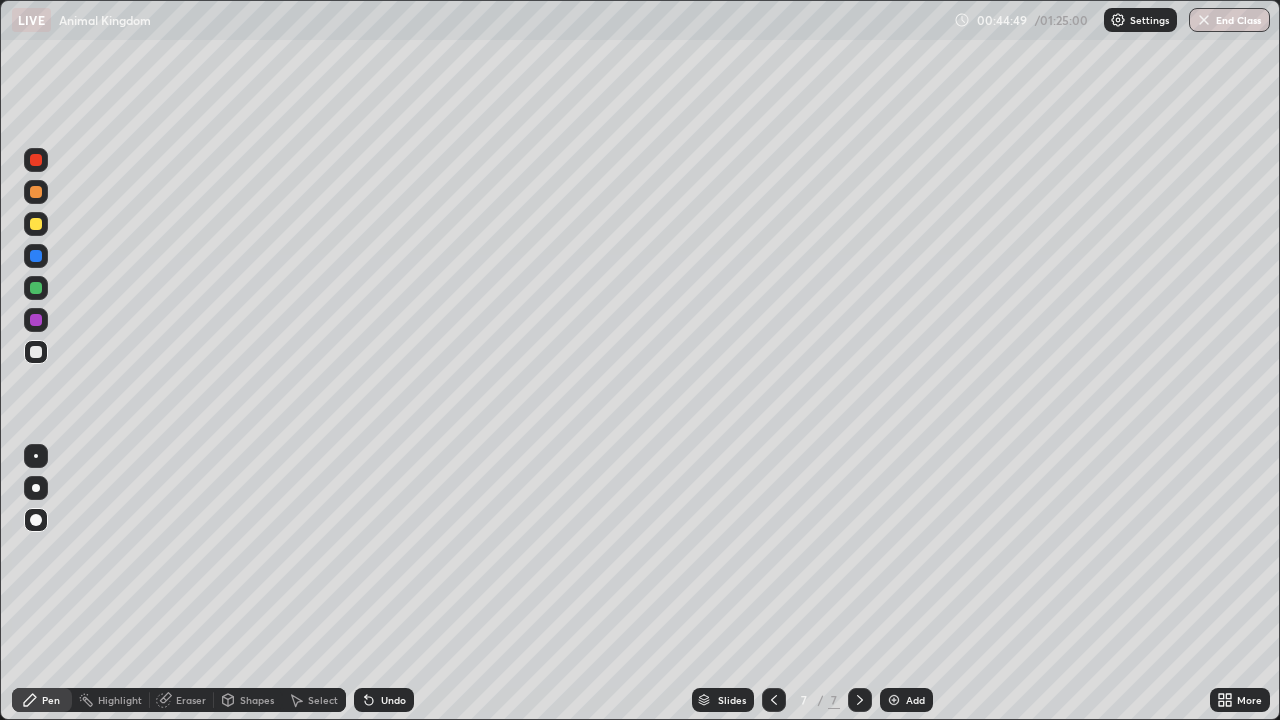 click on "Add" at bounding box center (906, 700) 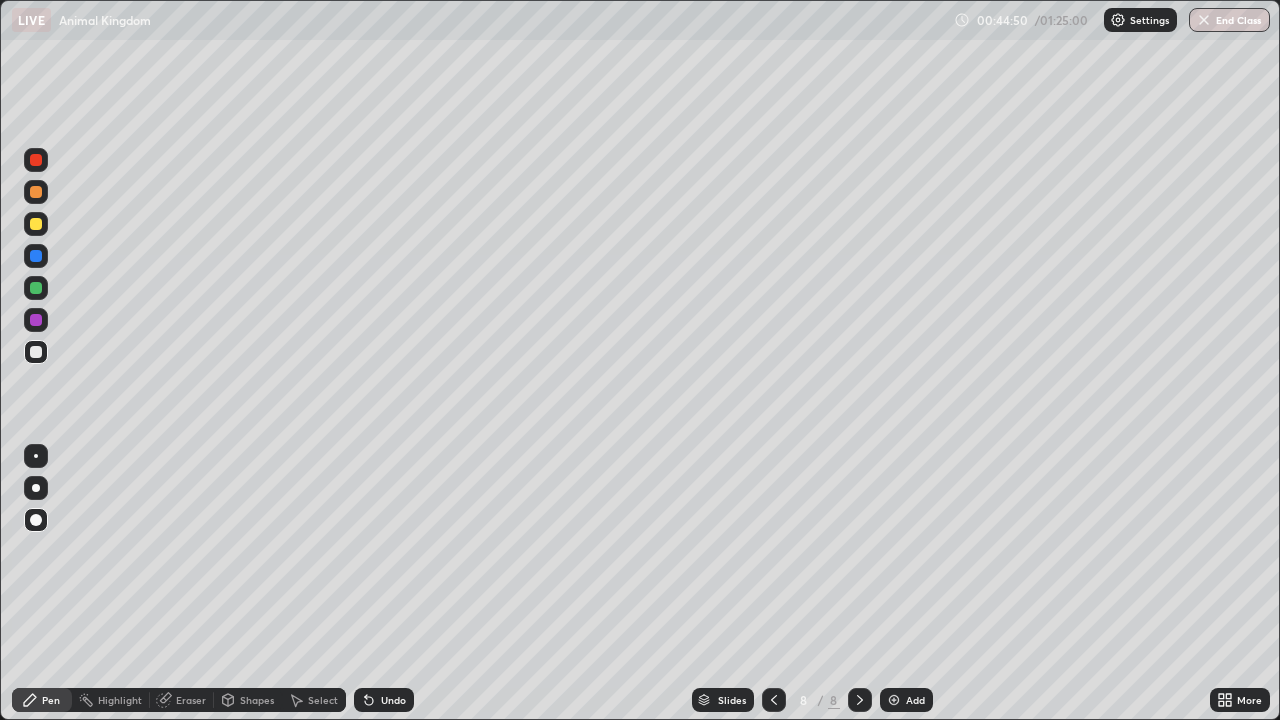 click at bounding box center (36, 224) 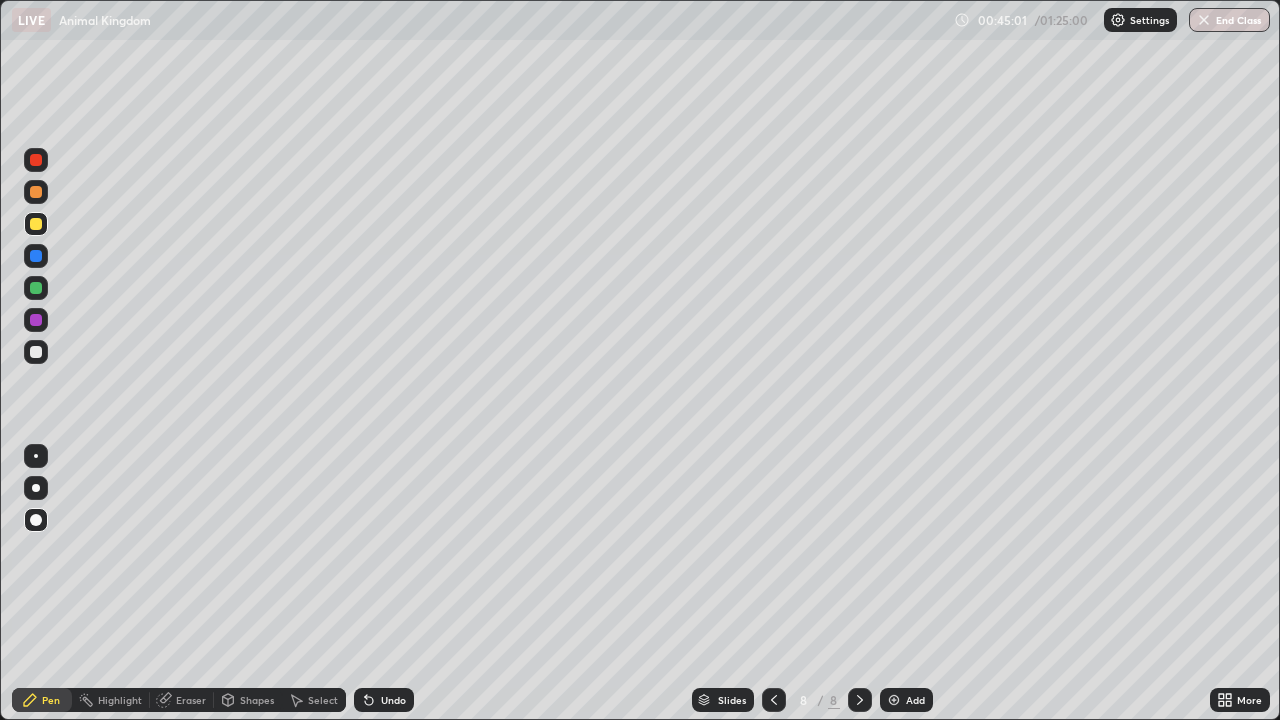 click on "Shapes" at bounding box center (257, 700) 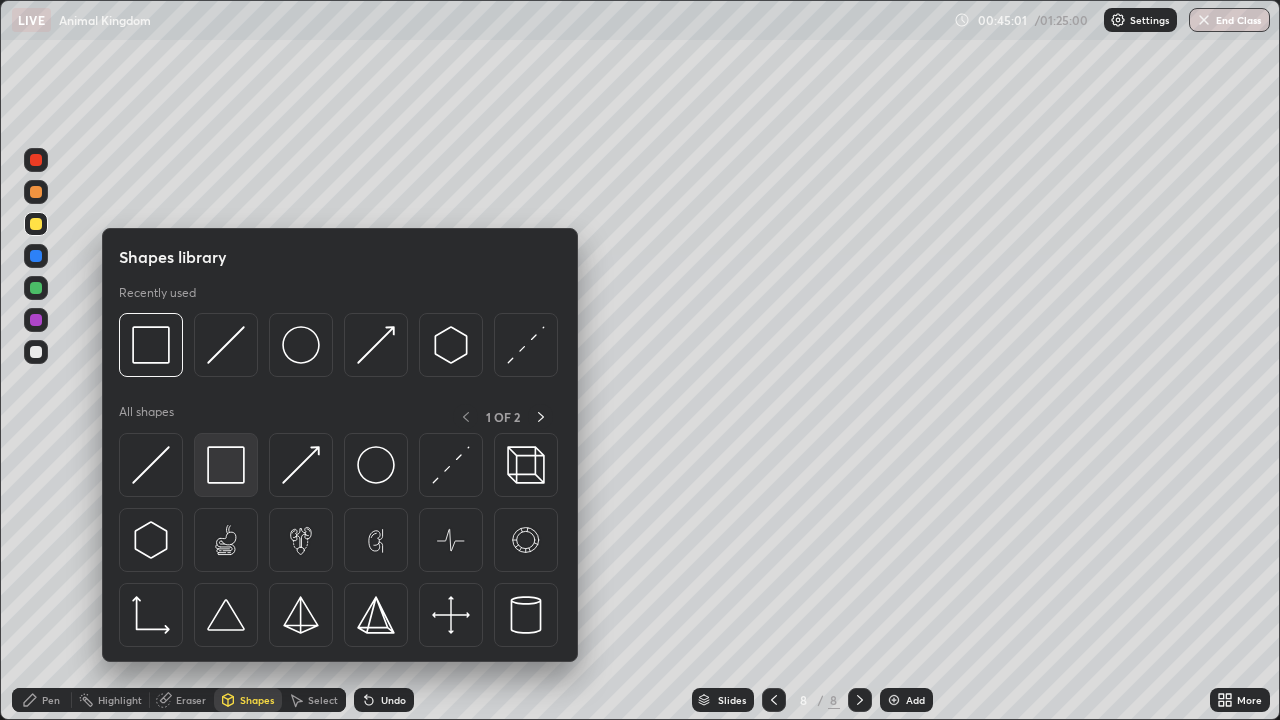 click at bounding box center [226, 465] 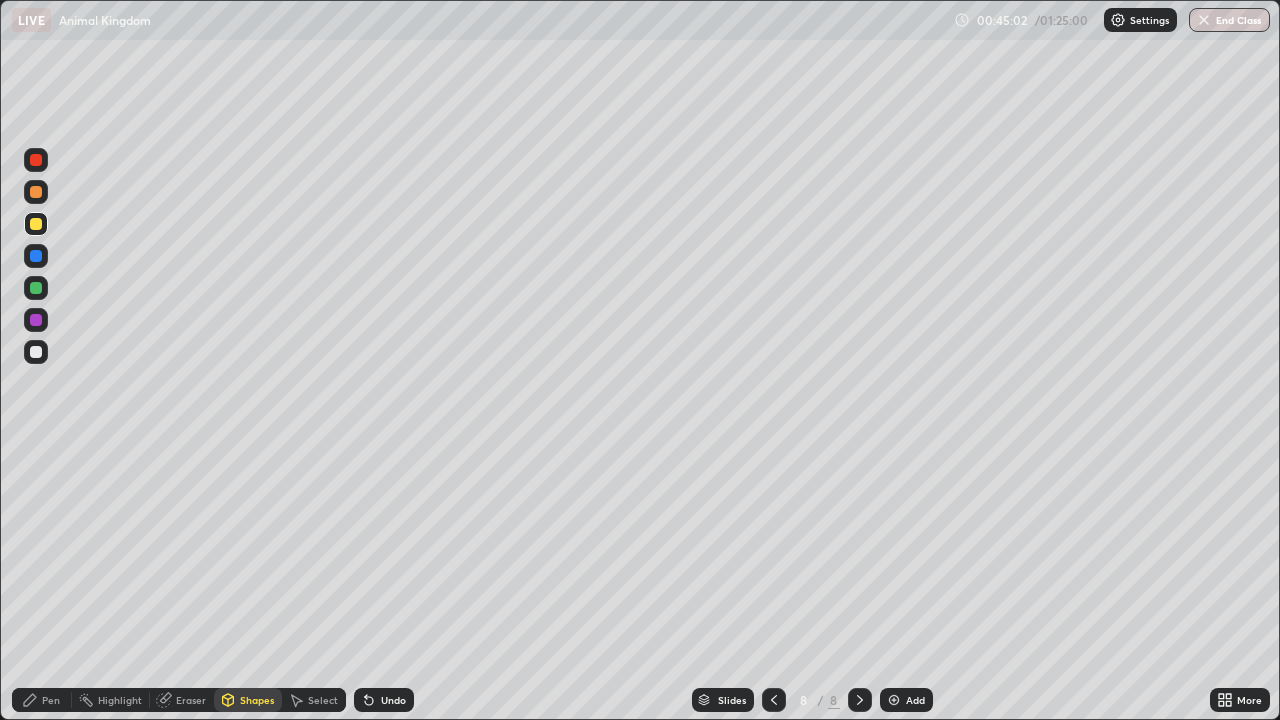 click at bounding box center [36, 320] 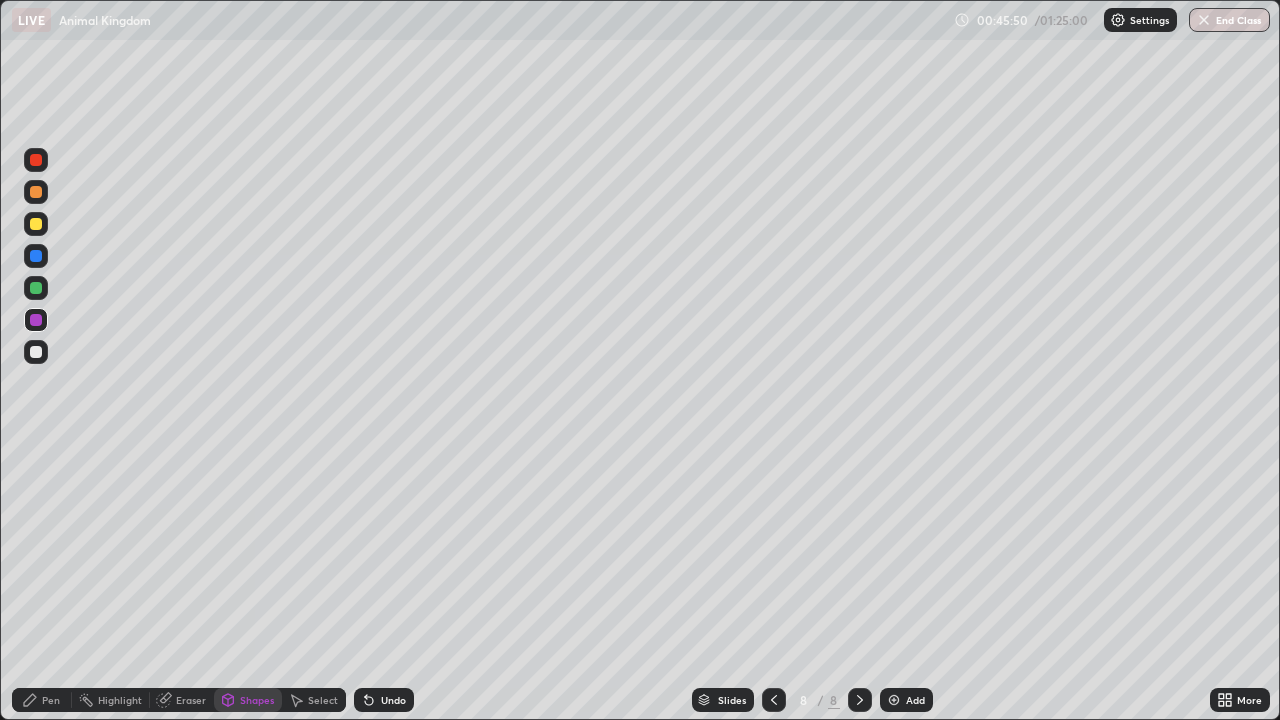 click at bounding box center [36, 192] 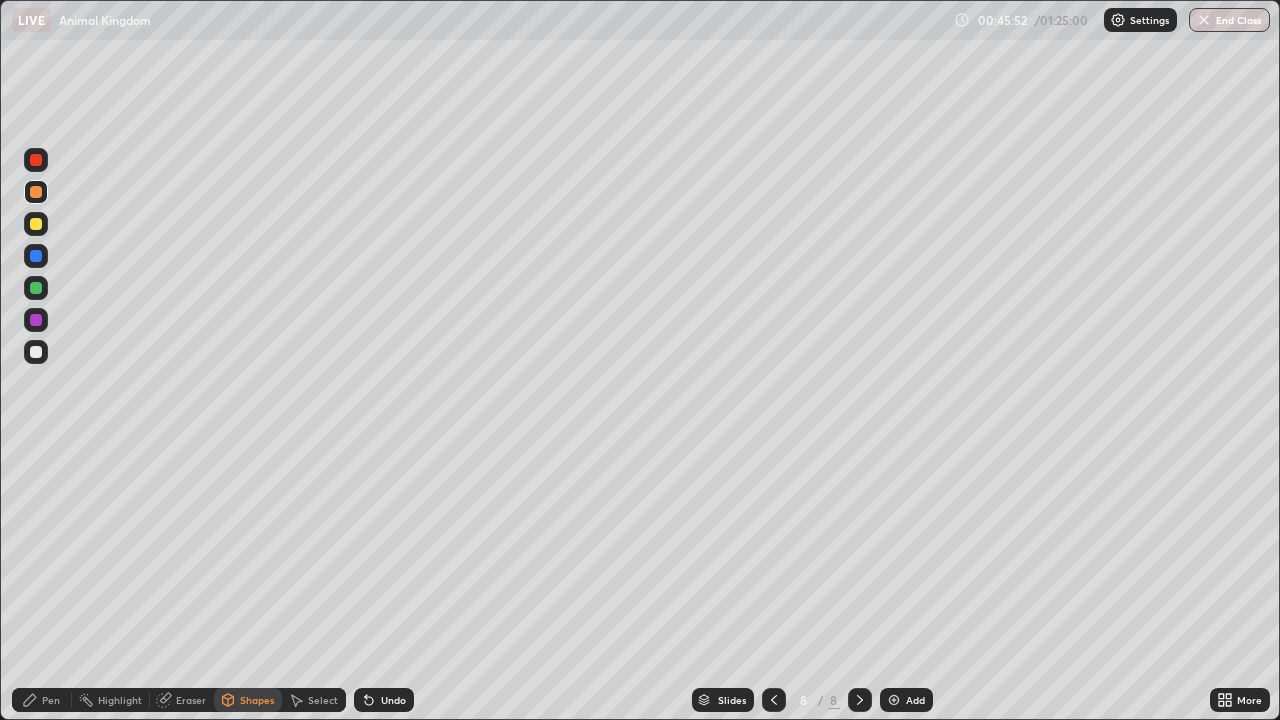 click at bounding box center [36, 352] 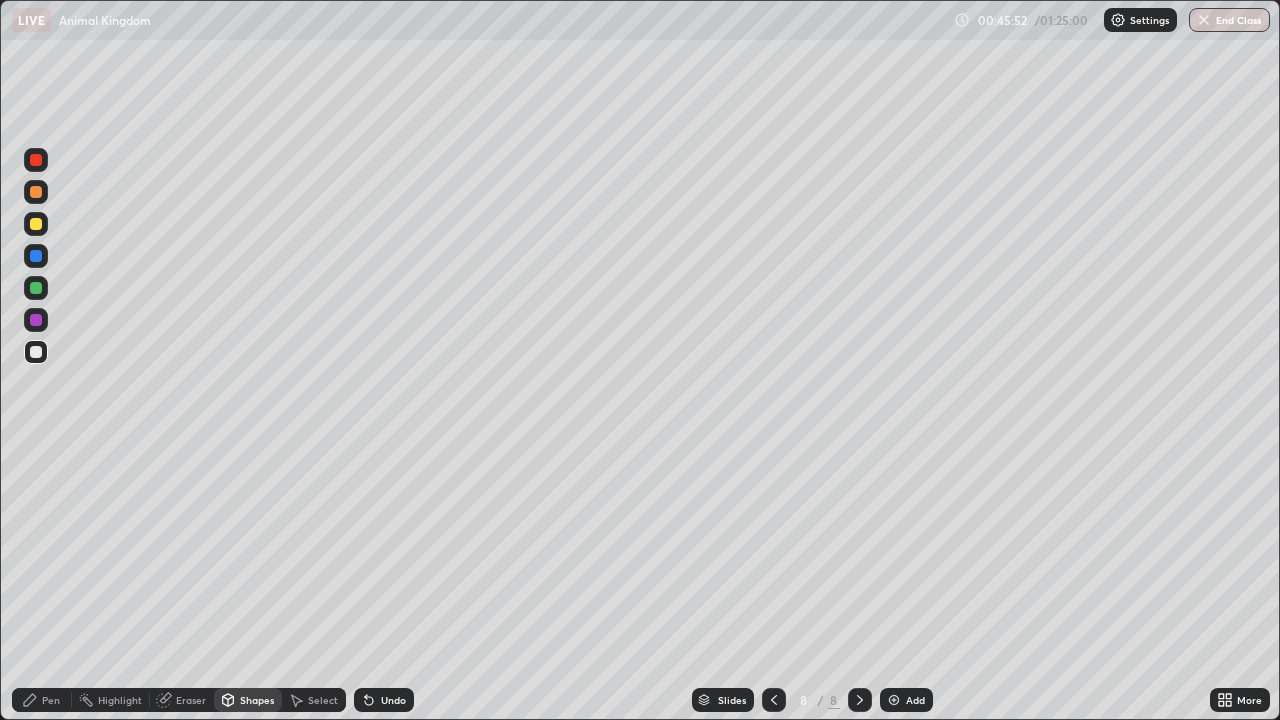 click on "Pen" at bounding box center [51, 700] 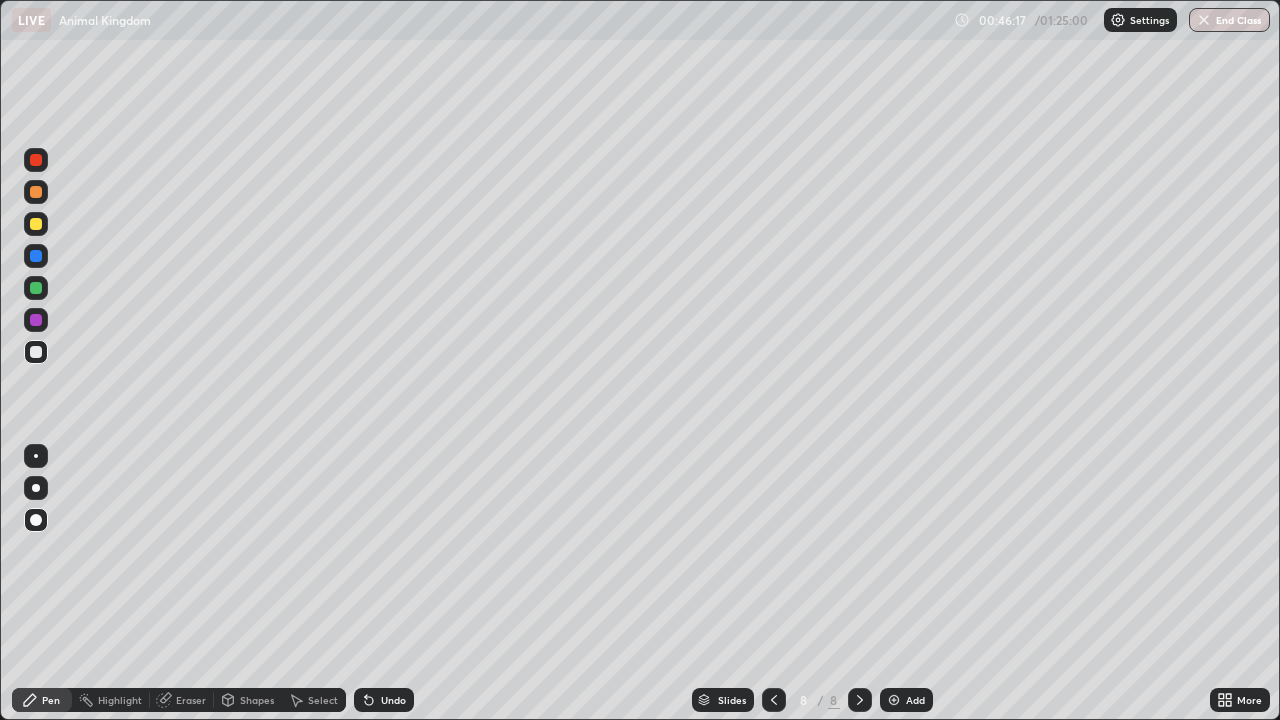 click at bounding box center (36, 224) 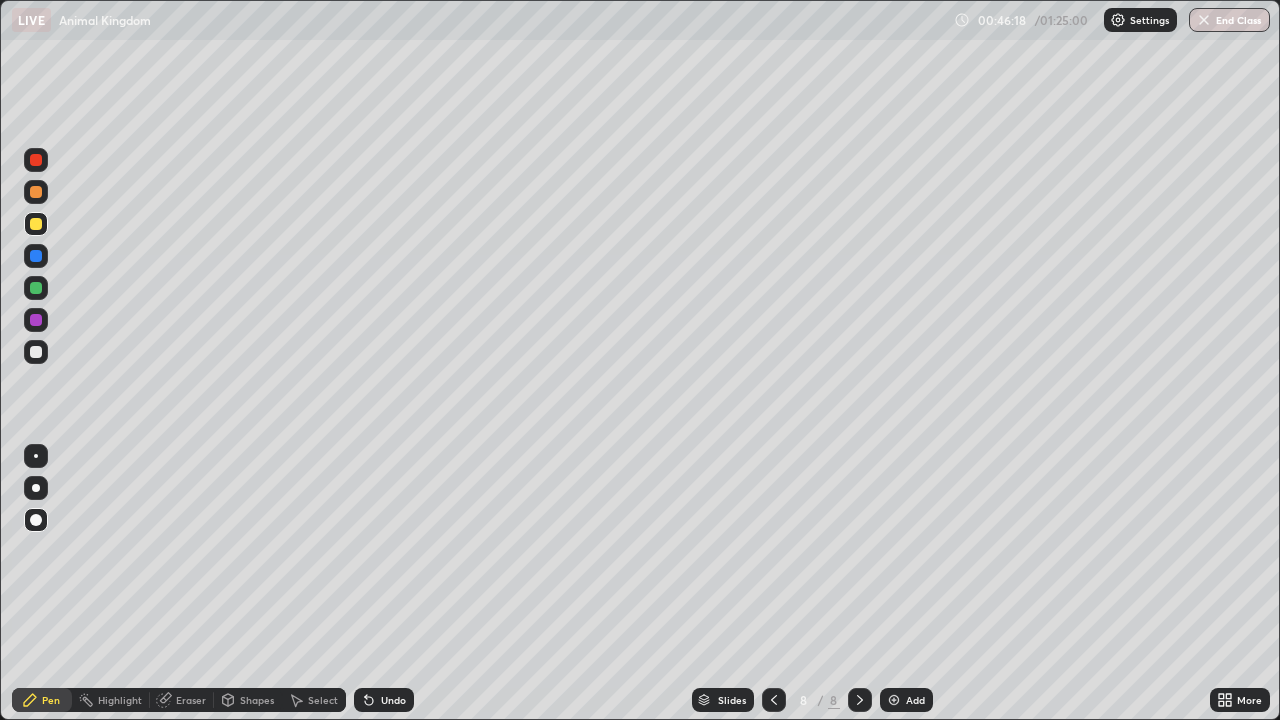 click on "Pen" at bounding box center (51, 700) 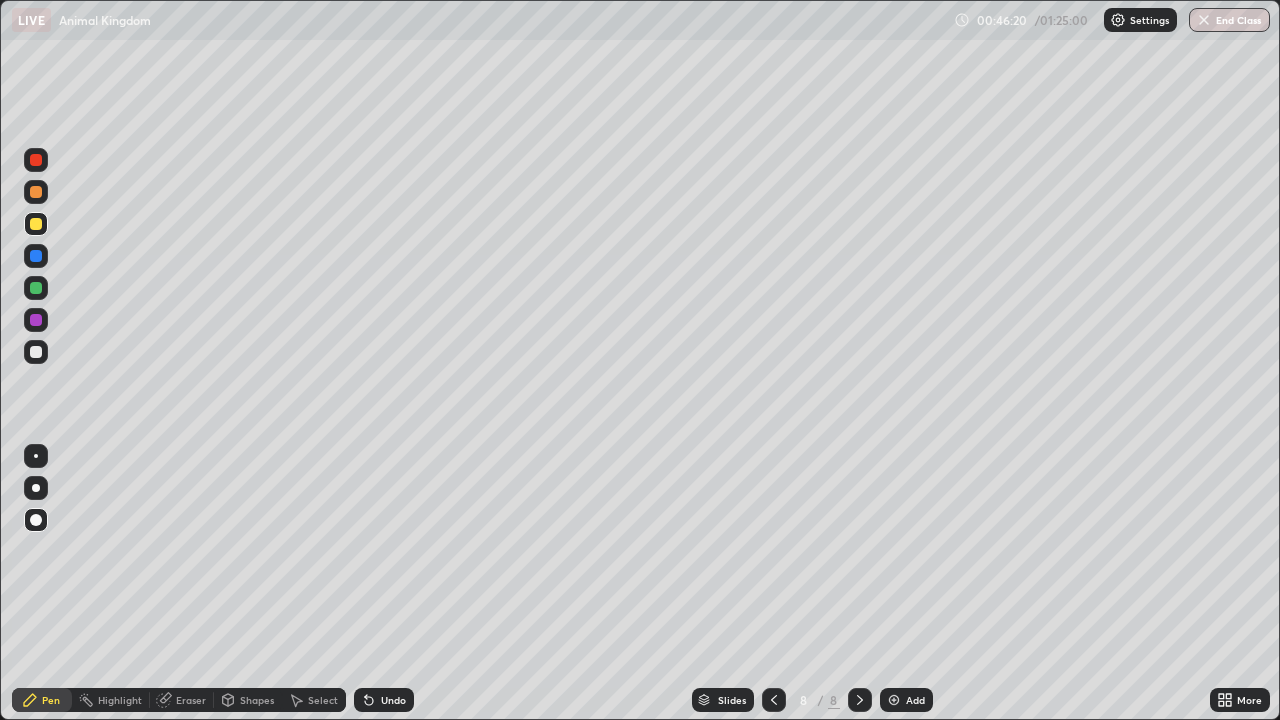 click at bounding box center [36, 160] 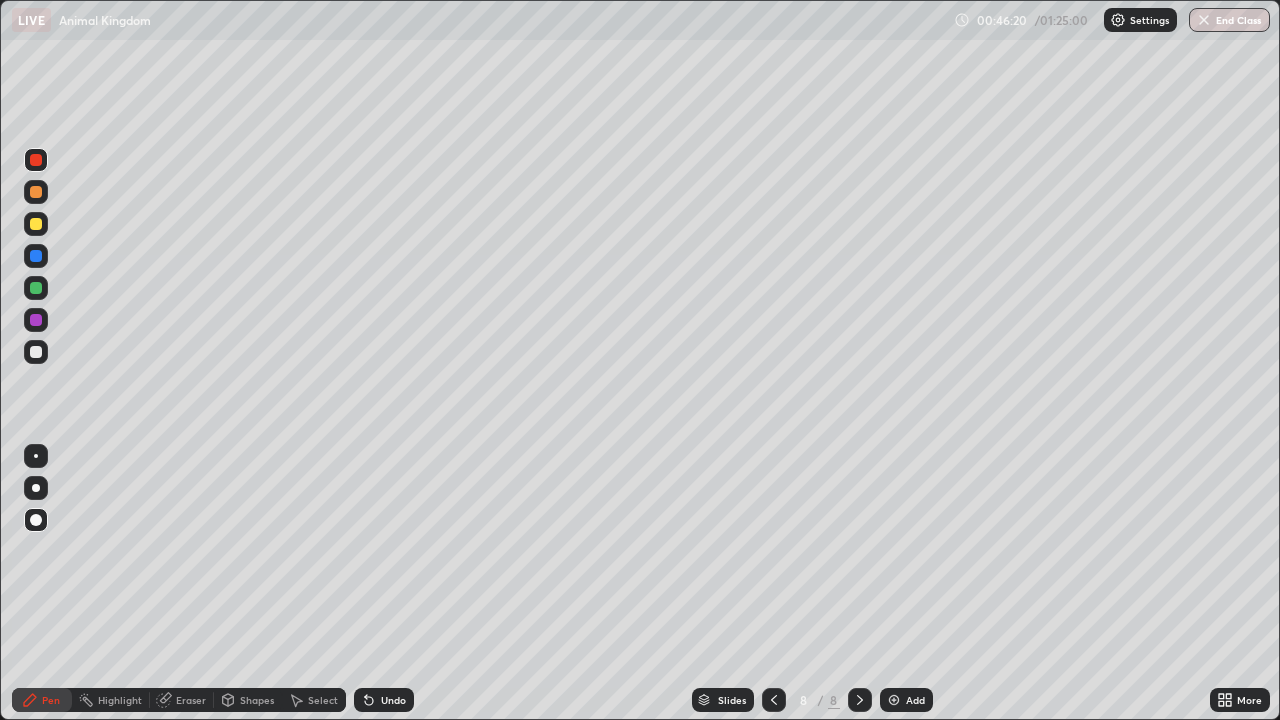 click at bounding box center (36, 192) 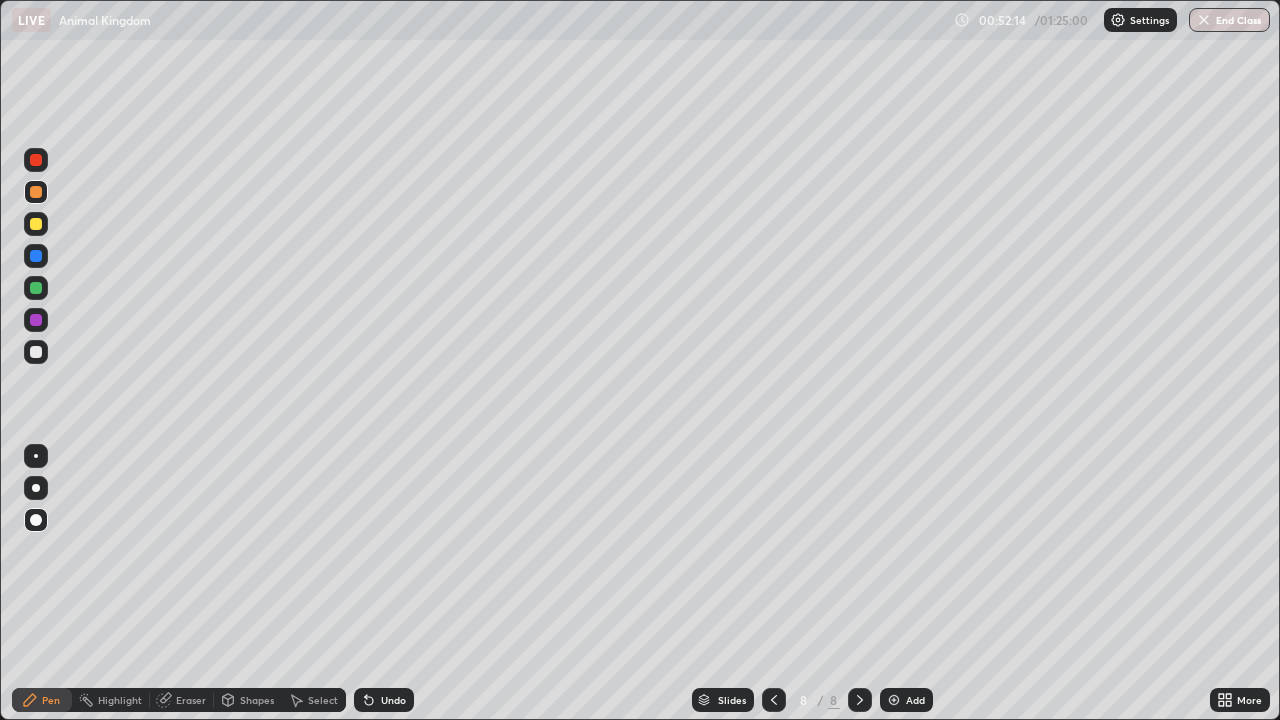 click at bounding box center [36, 352] 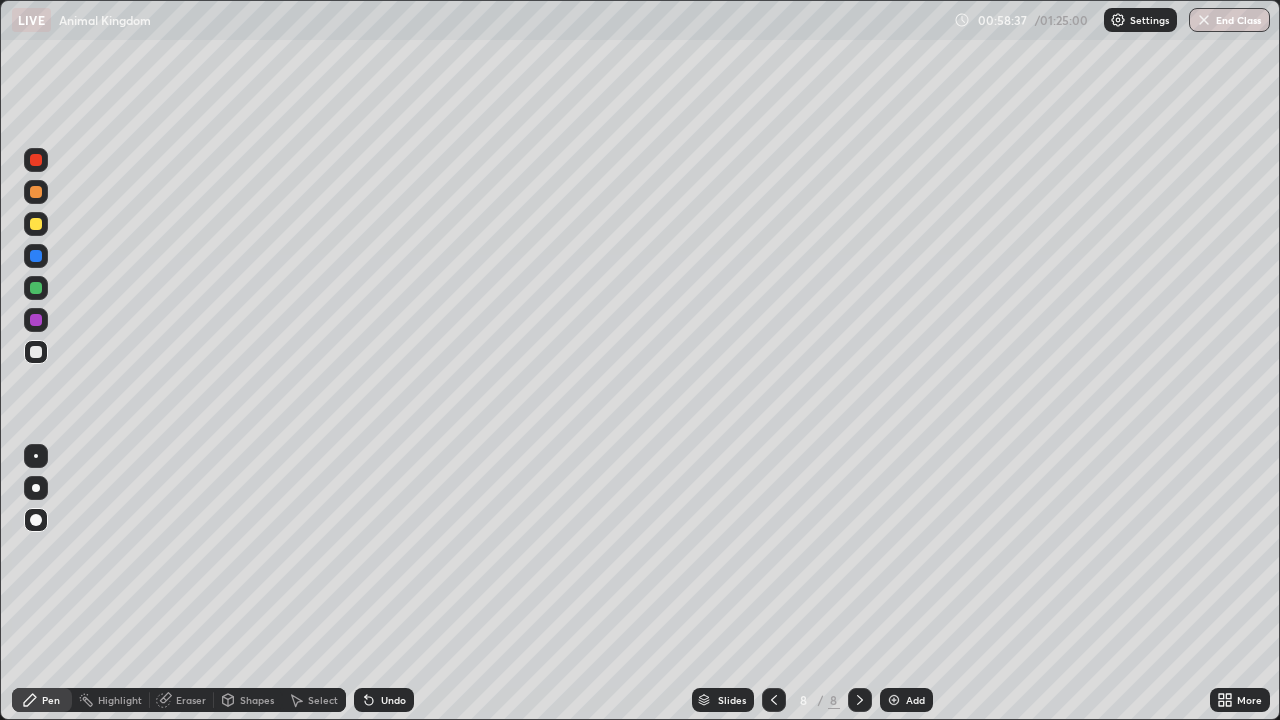 click on "Add" at bounding box center [906, 700] 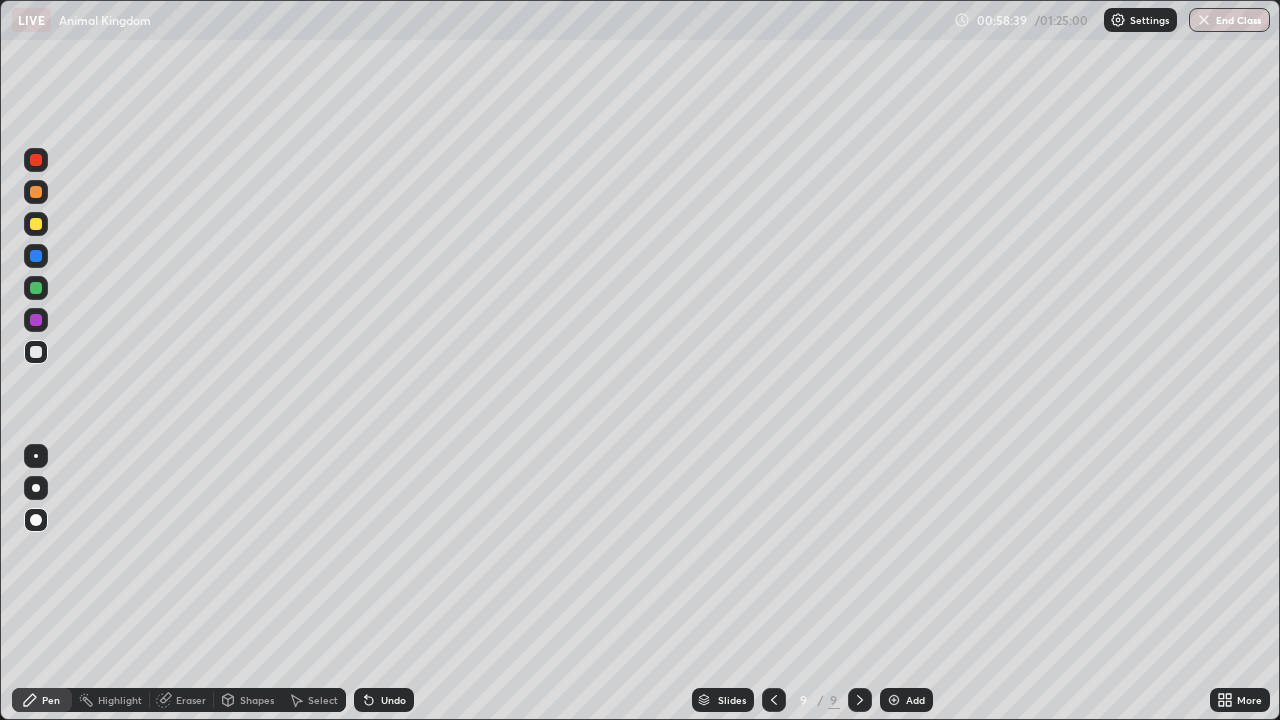 click at bounding box center (36, 224) 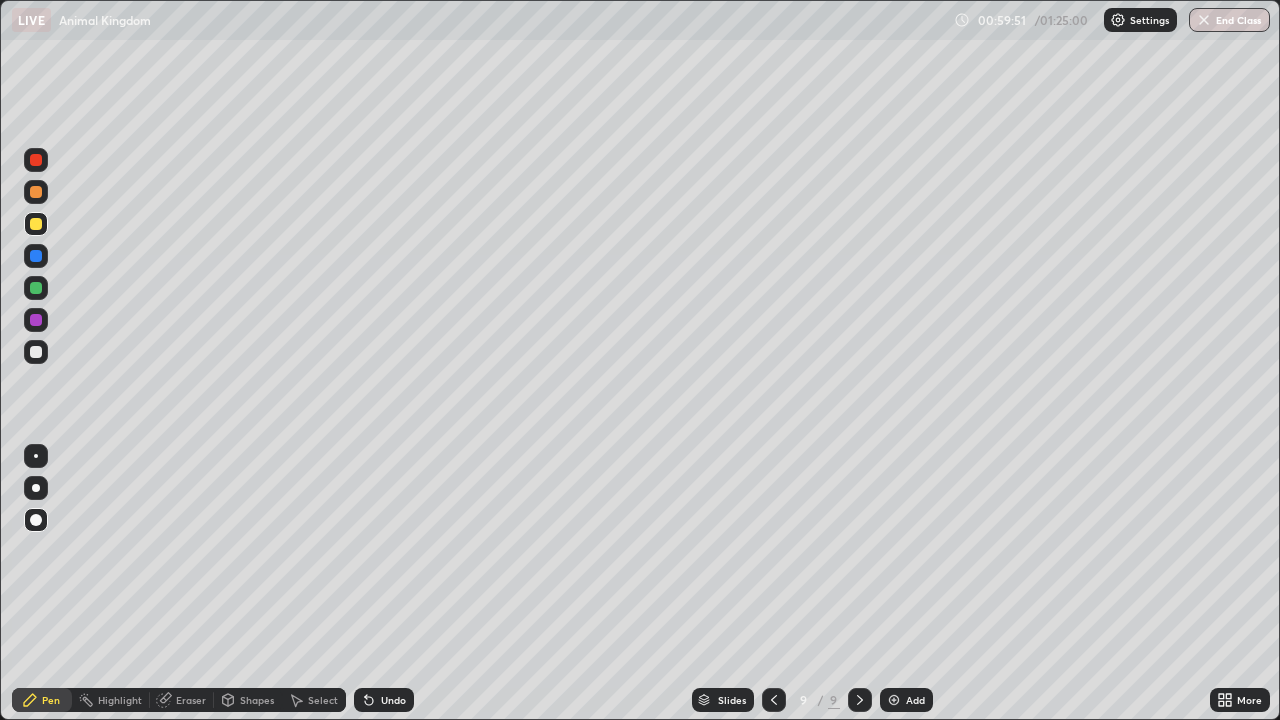 click at bounding box center [36, 256] 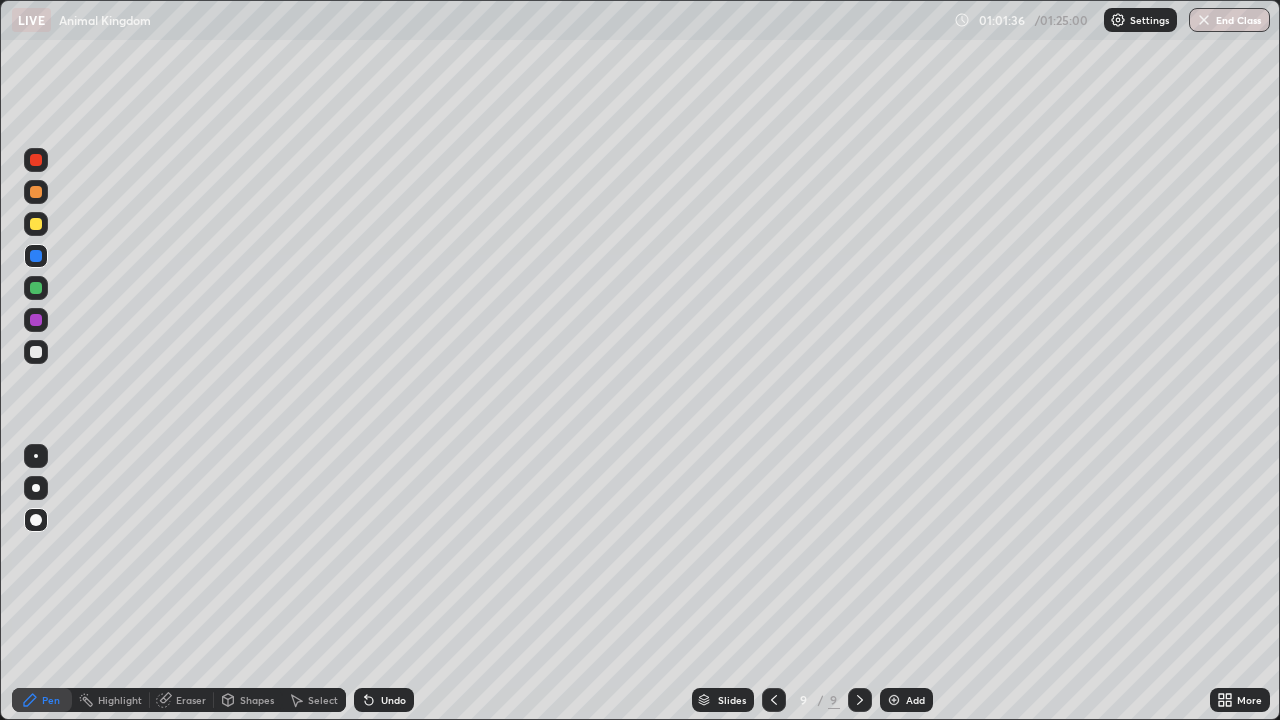 click at bounding box center (36, 352) 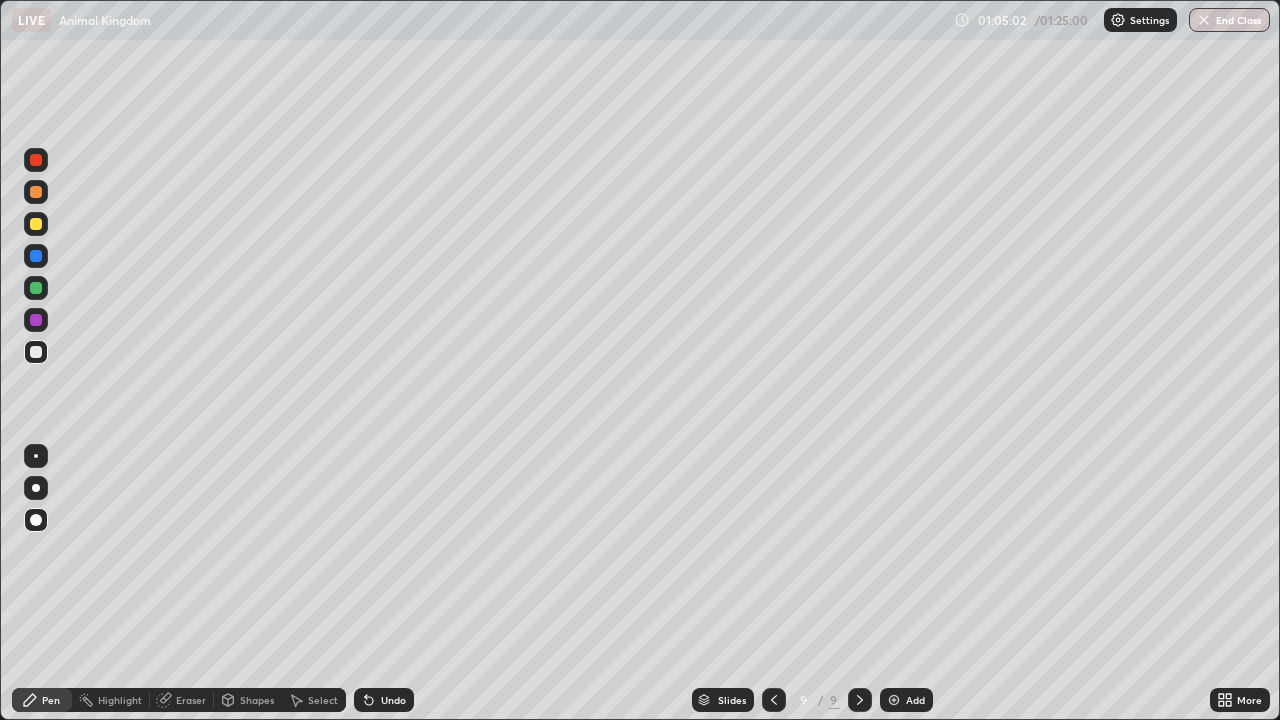 click on "Shapes" at bounding box center [248, 700] 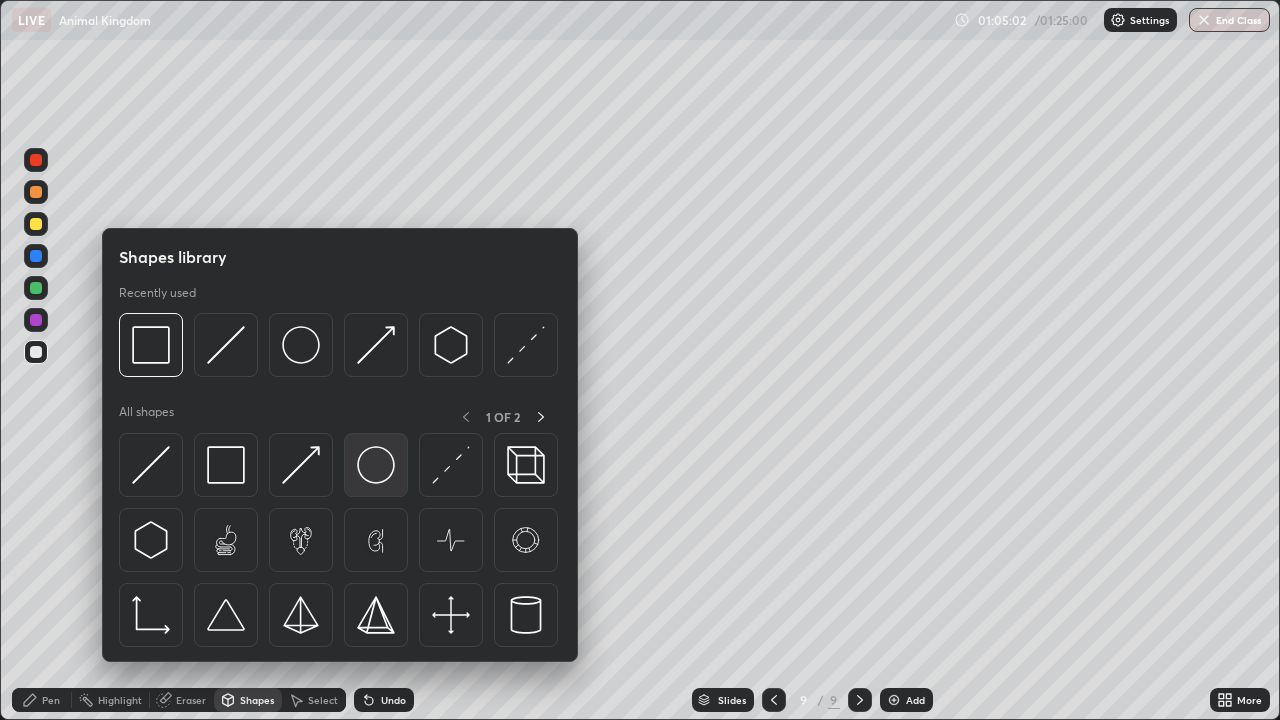 click at bounding box center (376, 465) 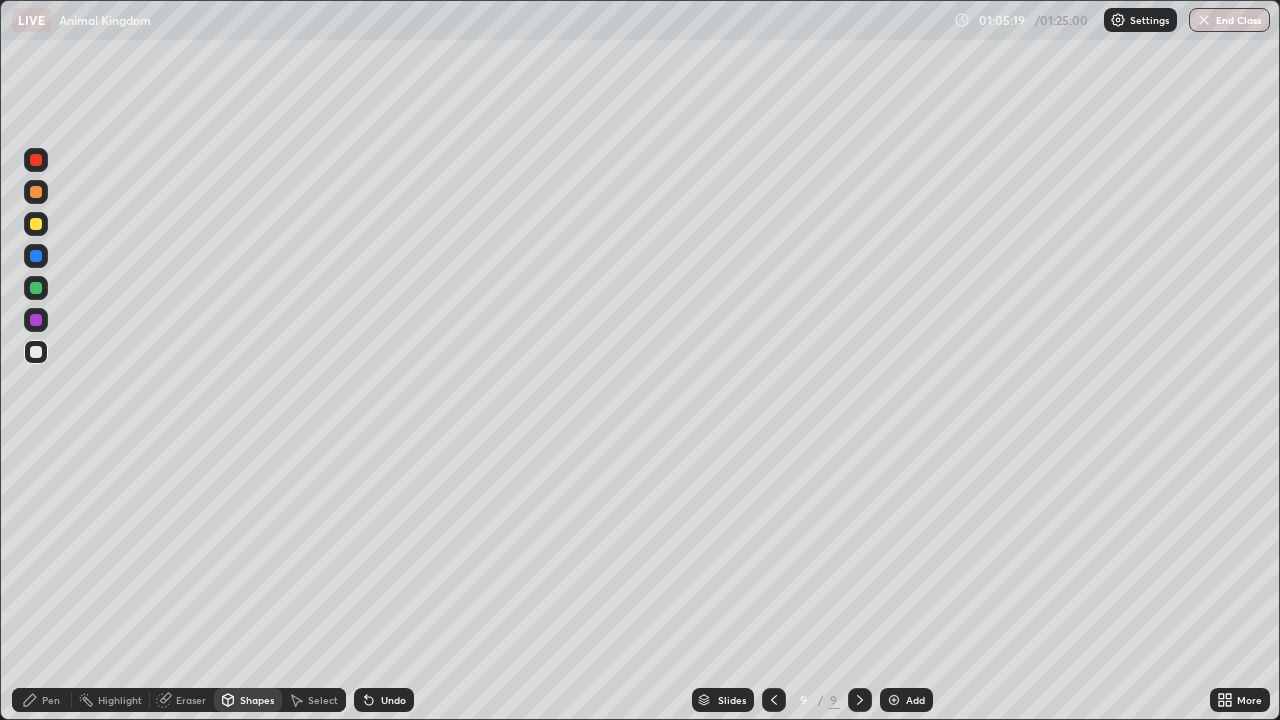 click on "Shapes" at bounding box center (257, 700) 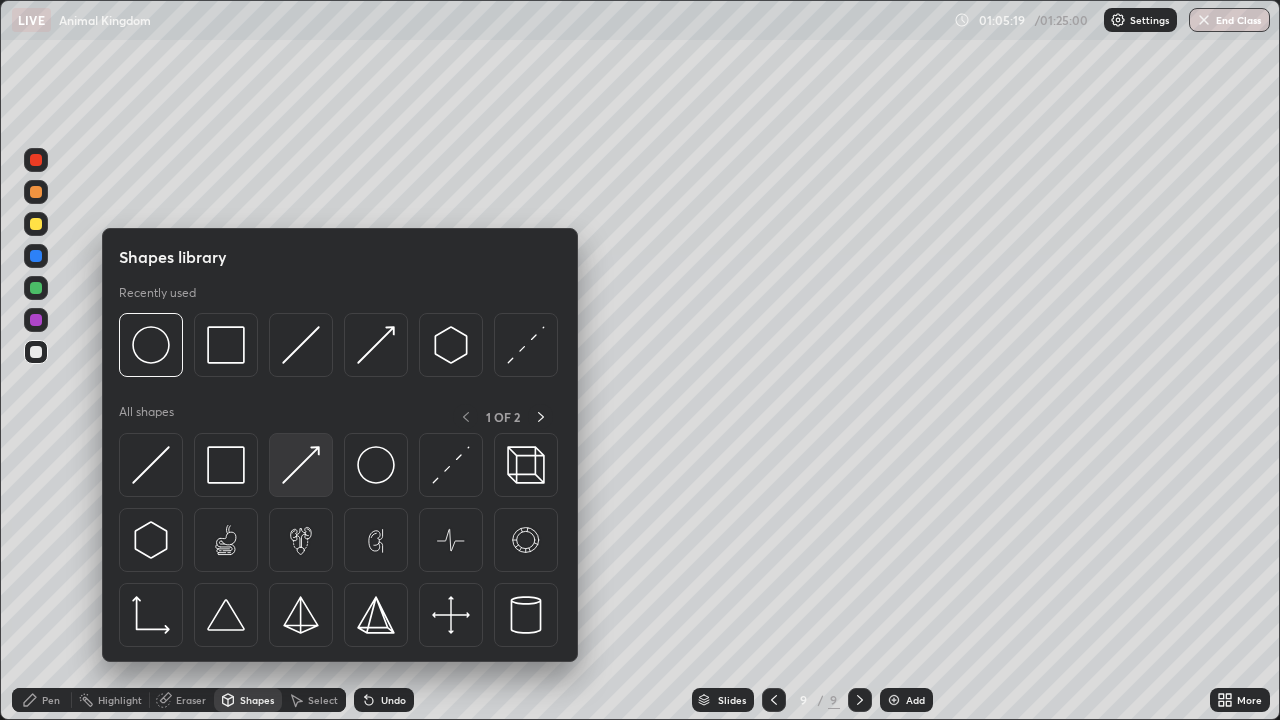 click at bounding box center [301, 465] 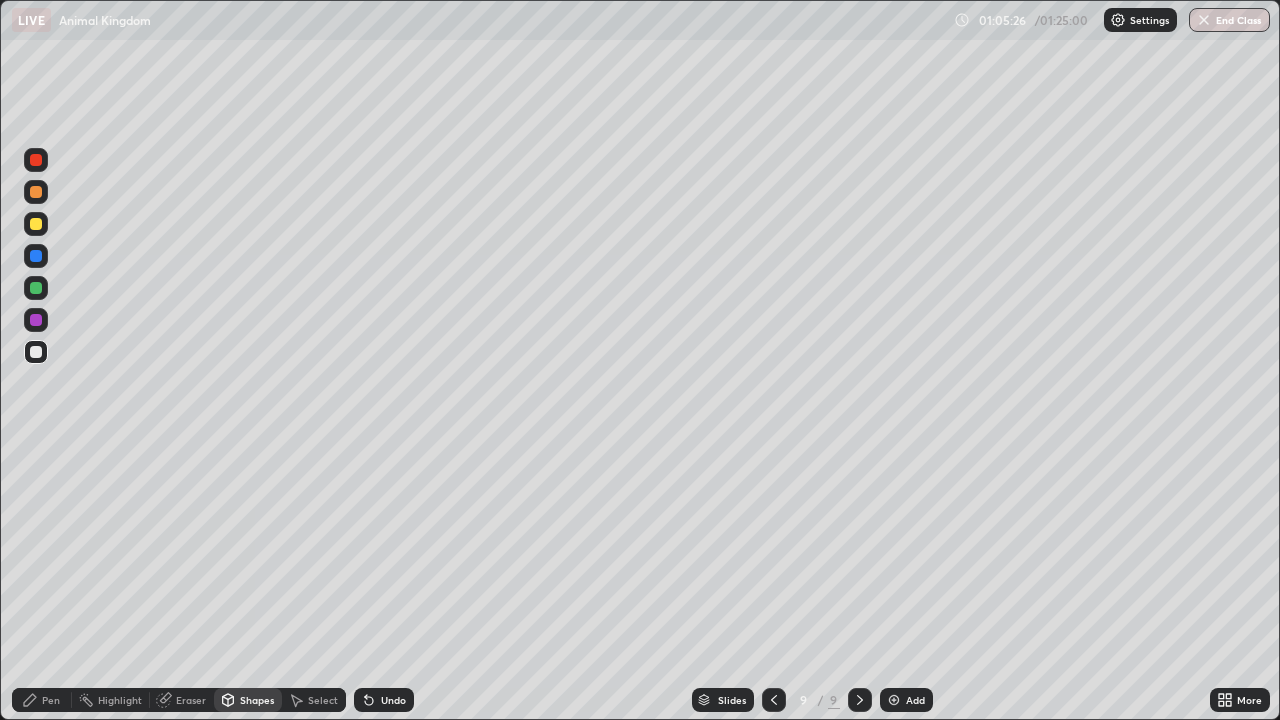 click at bounding box center (36, 224) 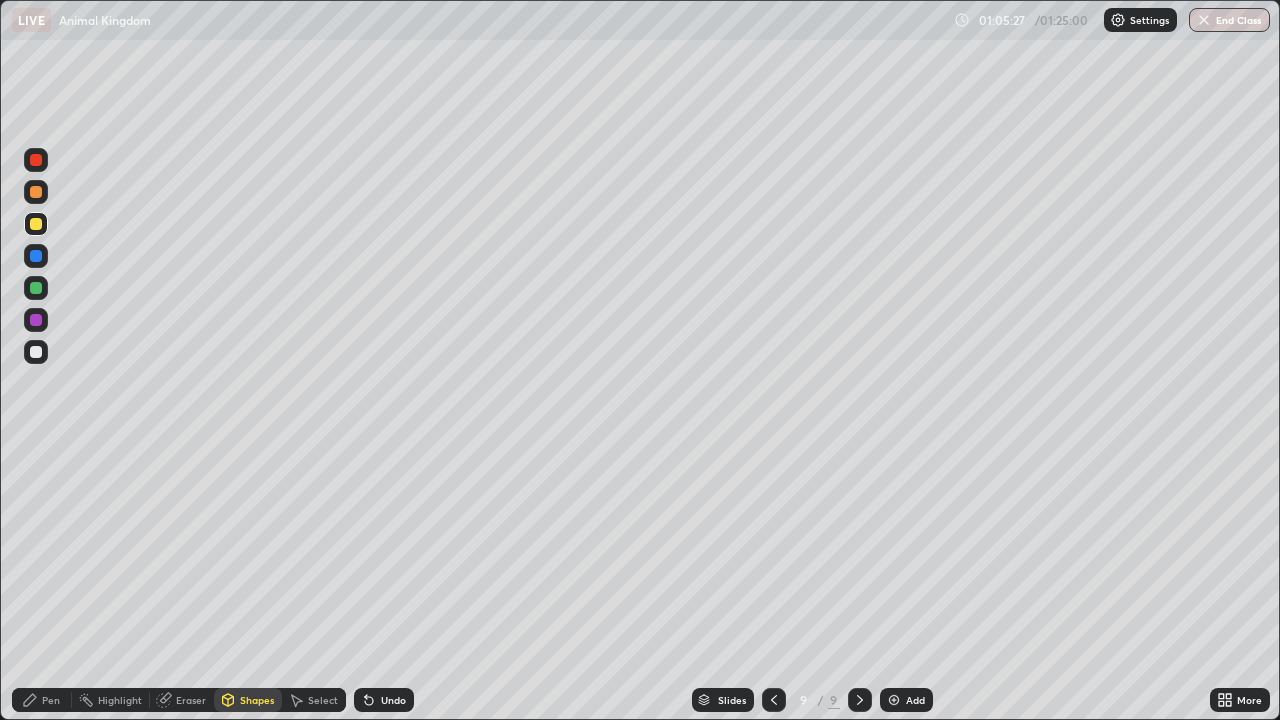 click on "Pen" at bounding box center [42, 700] 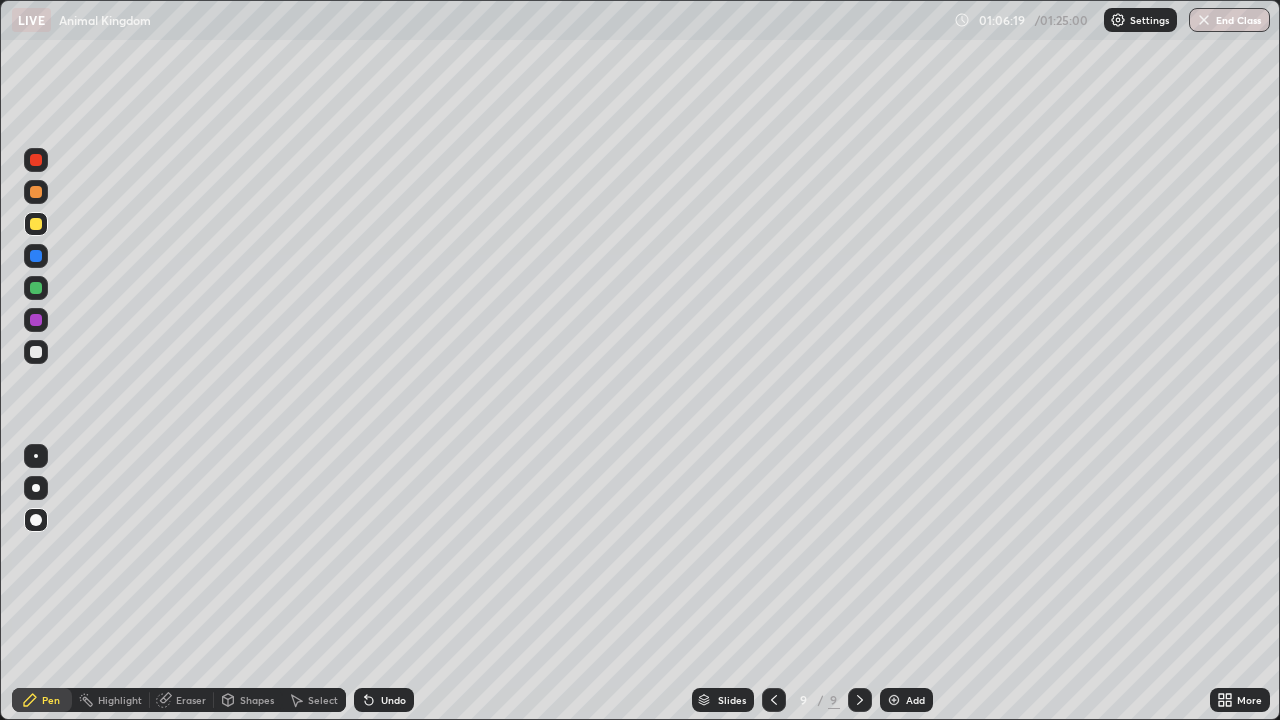 click at bounding box center (36, 320) 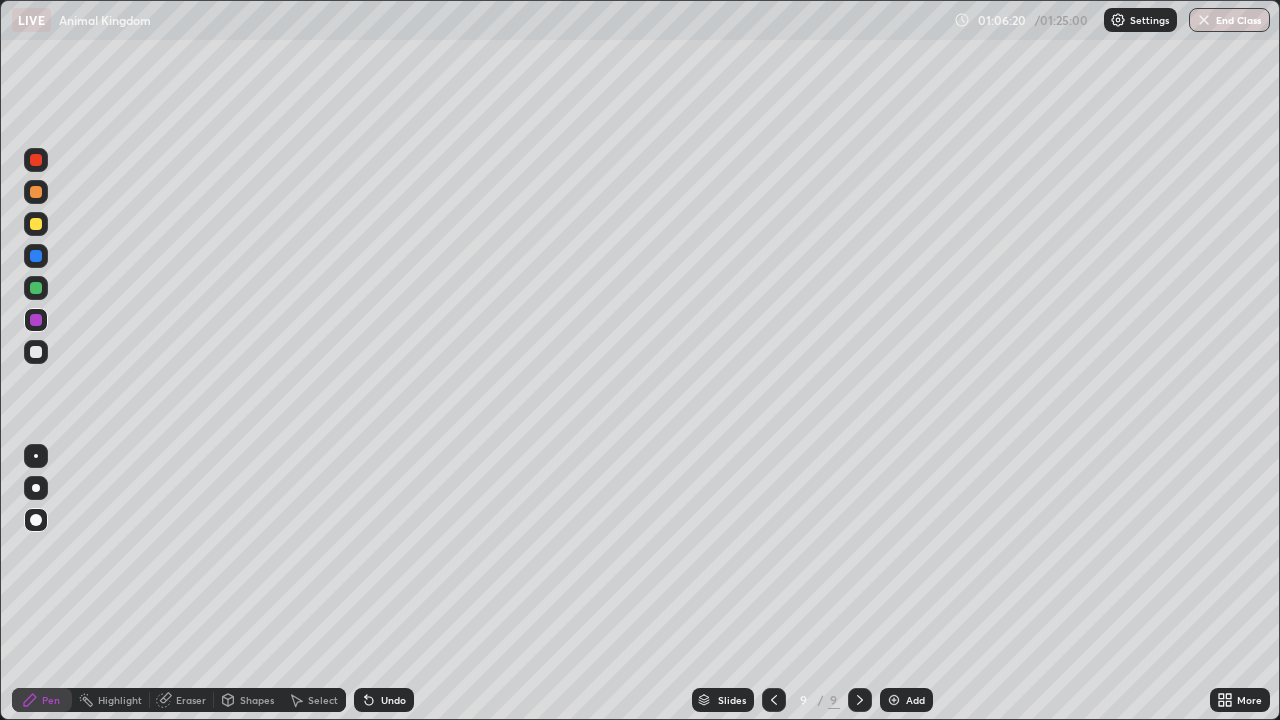 click on "Pen" at bounding box center [42, 700] 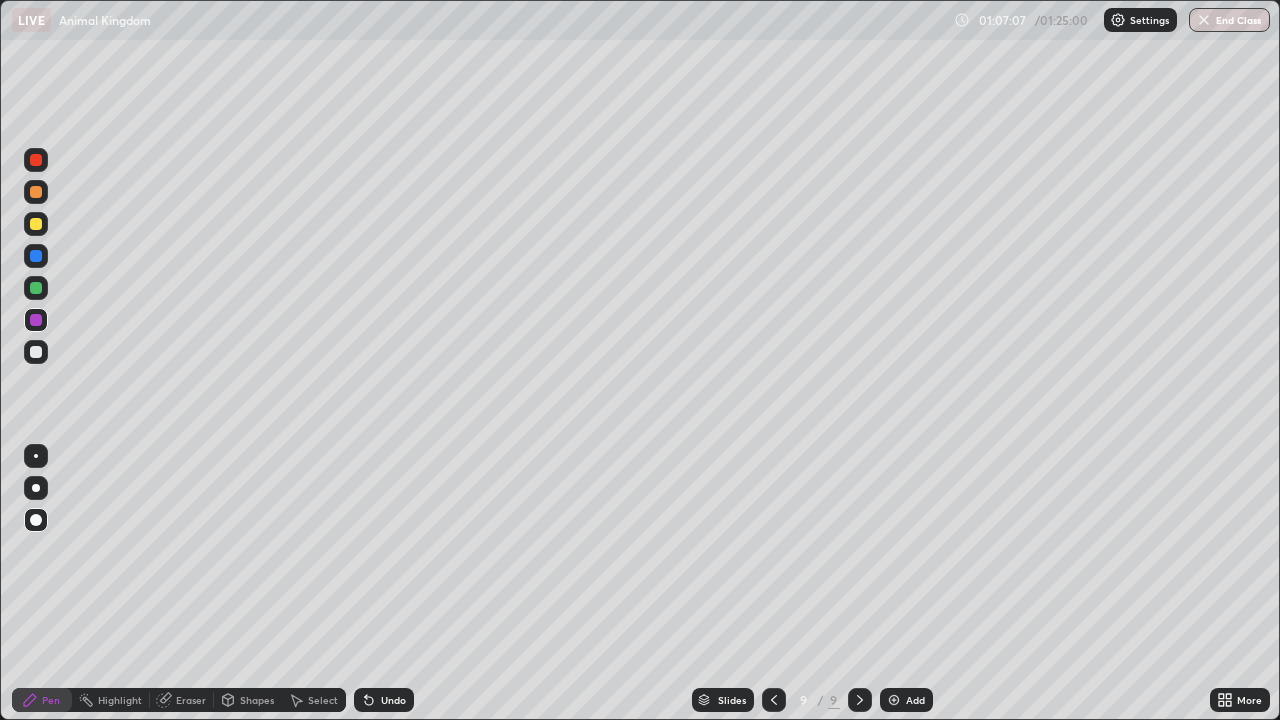 click 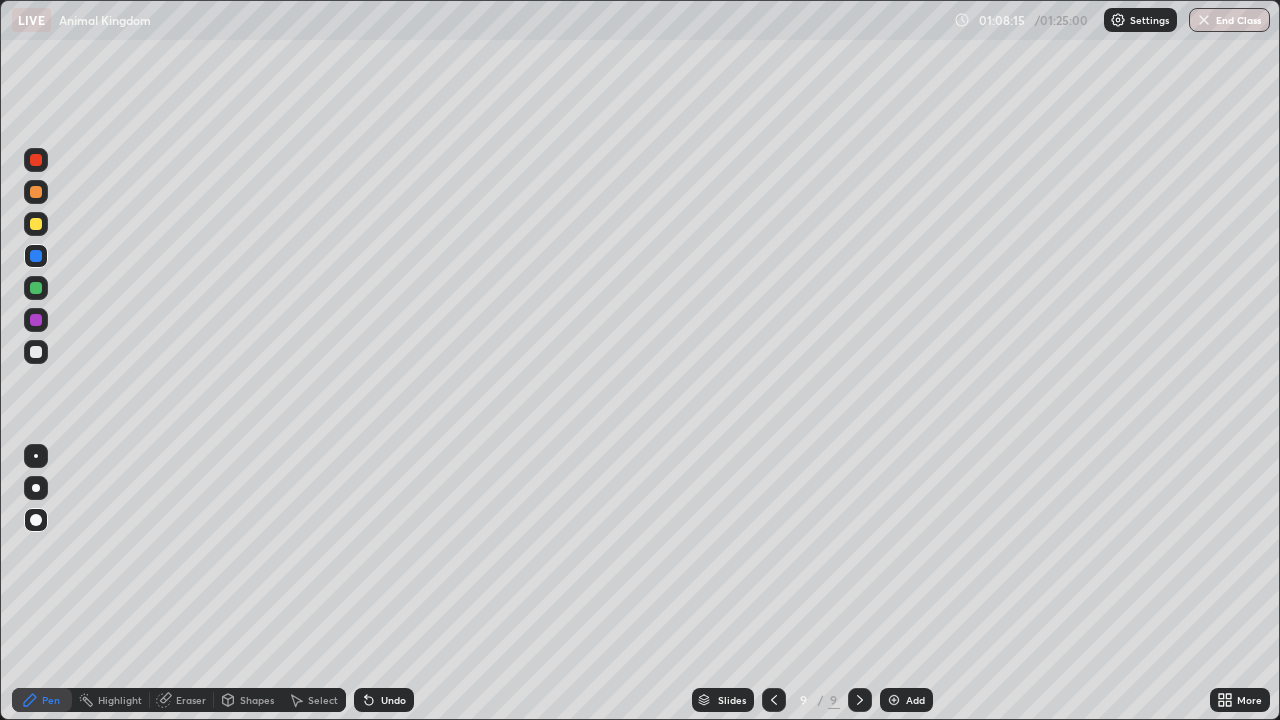 click at bounding box center (36, 352) 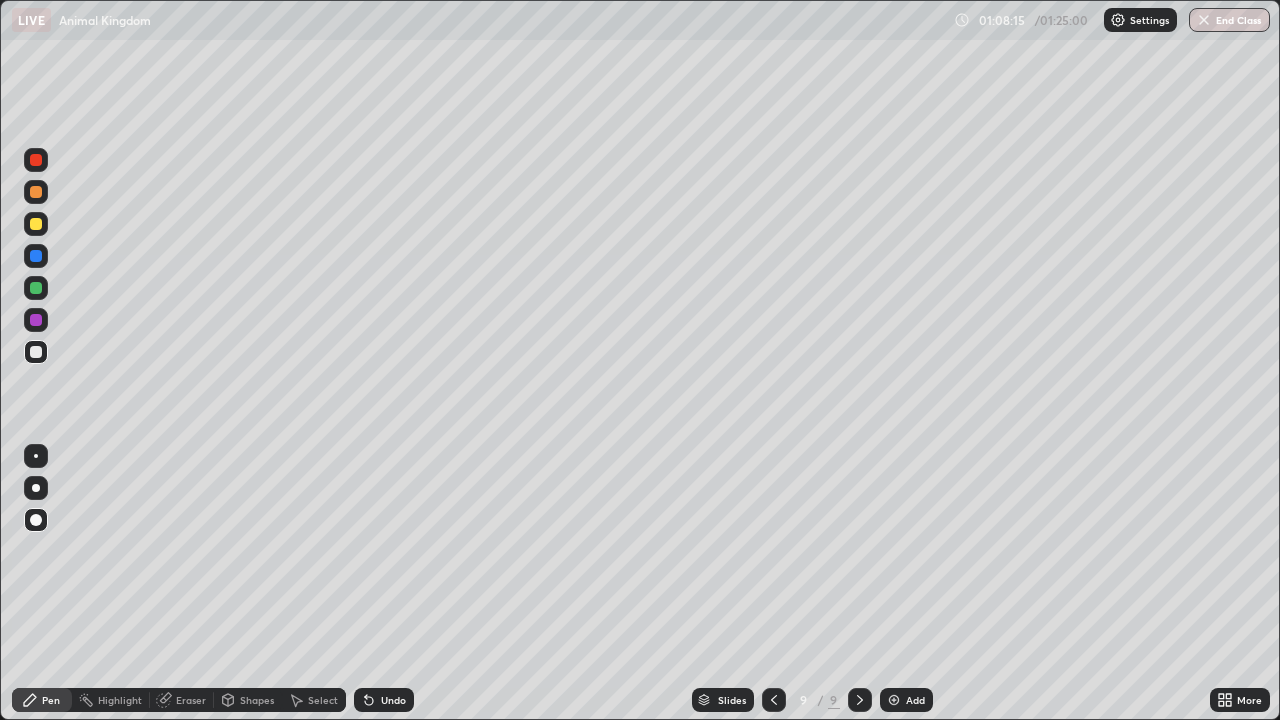 click on "Pen" at bounding box center [42, 700] 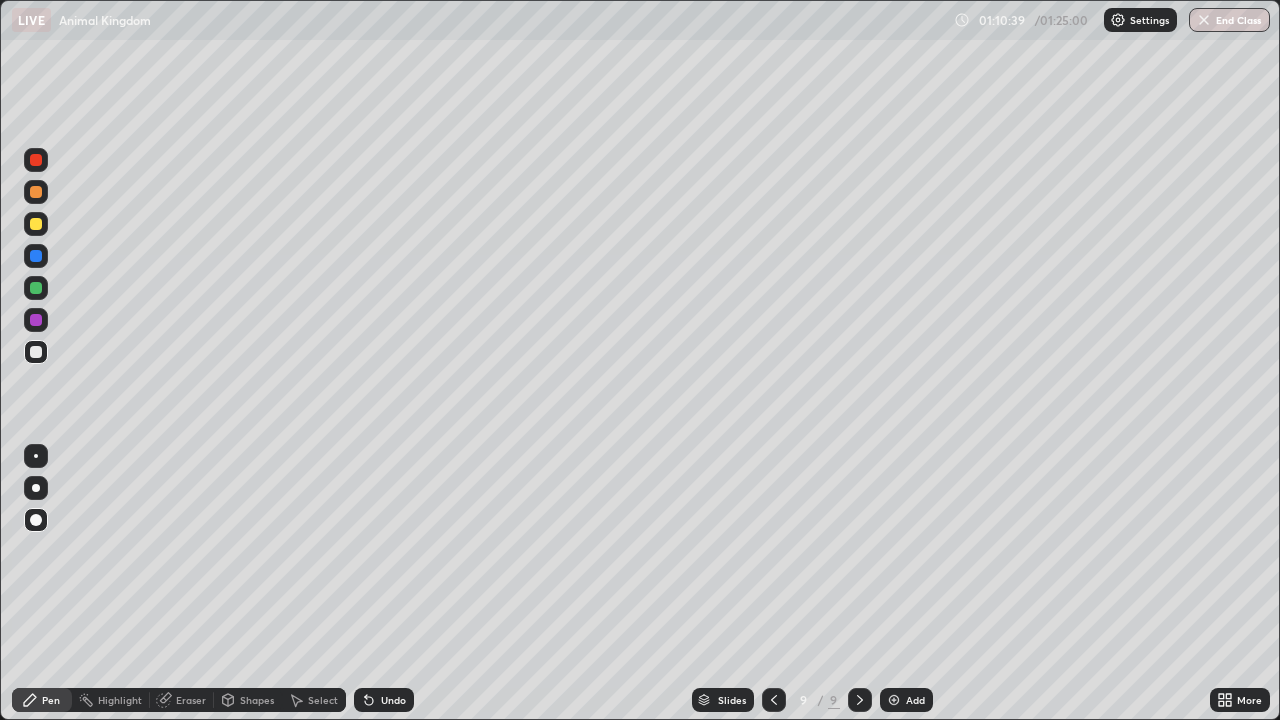 click at bounding box center (36, 224) 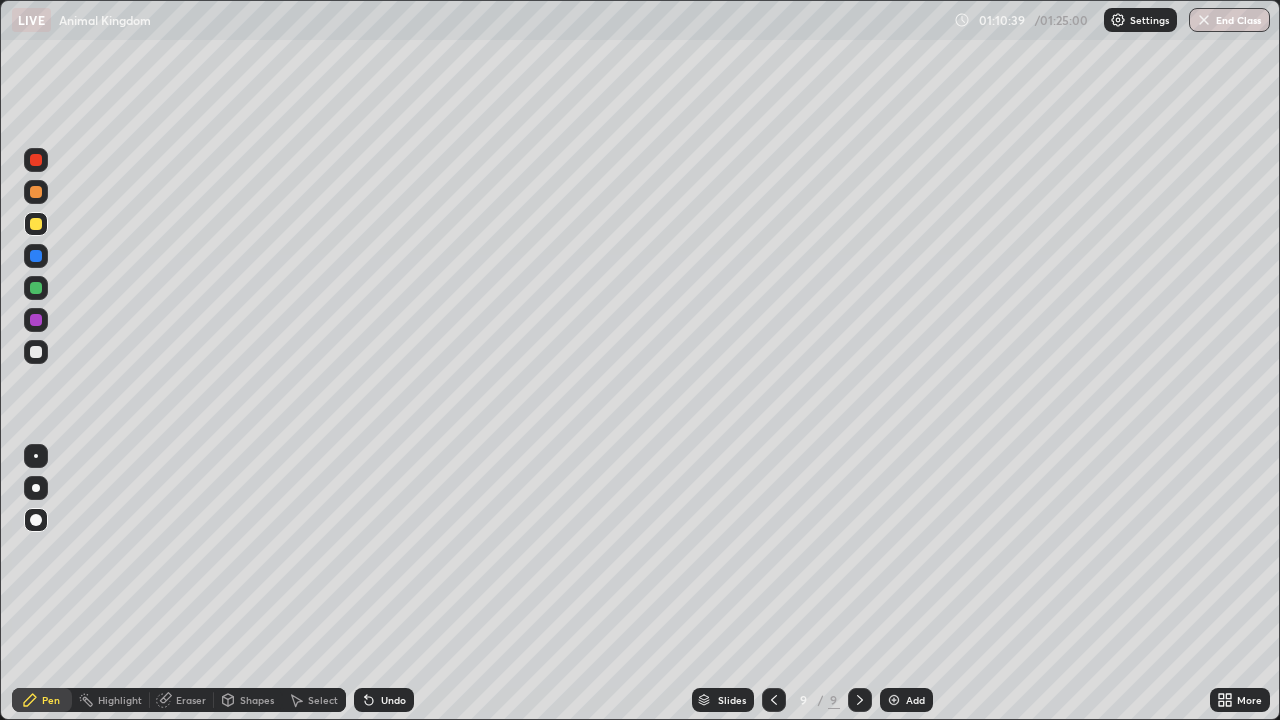 click on "Pen" at bounding box center [42, 700] 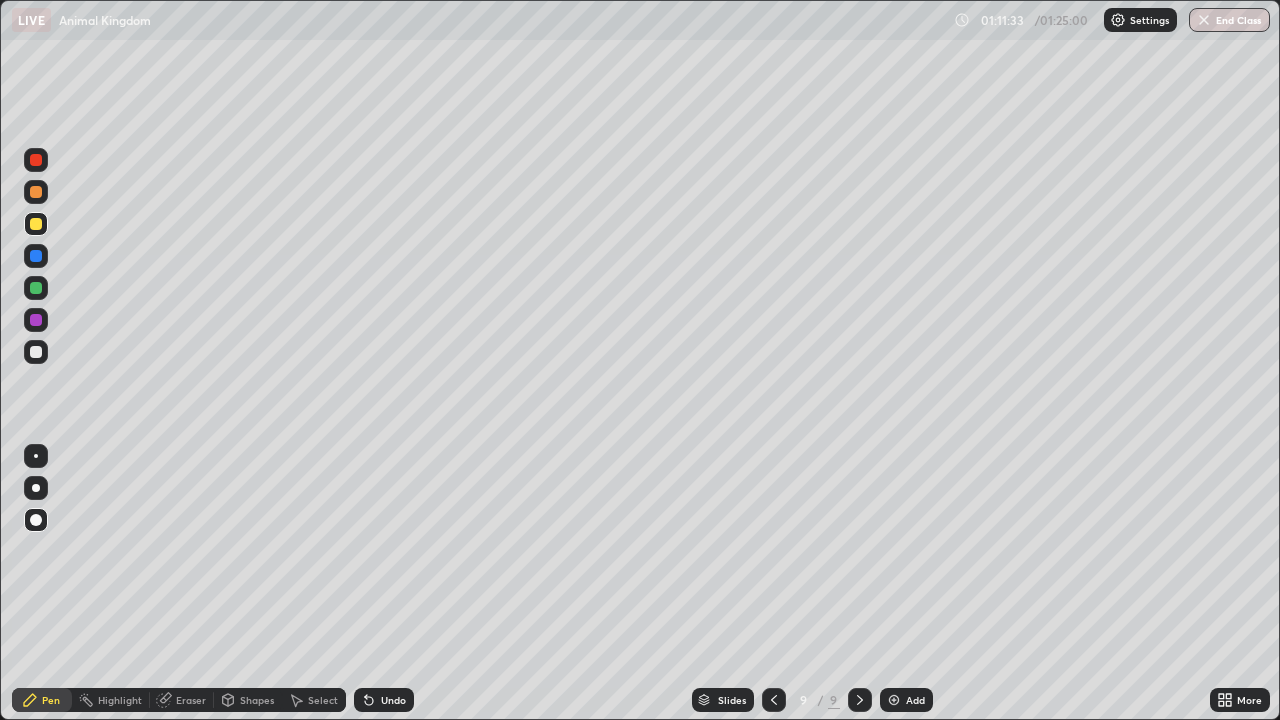 click at bounding box center [894, 700] 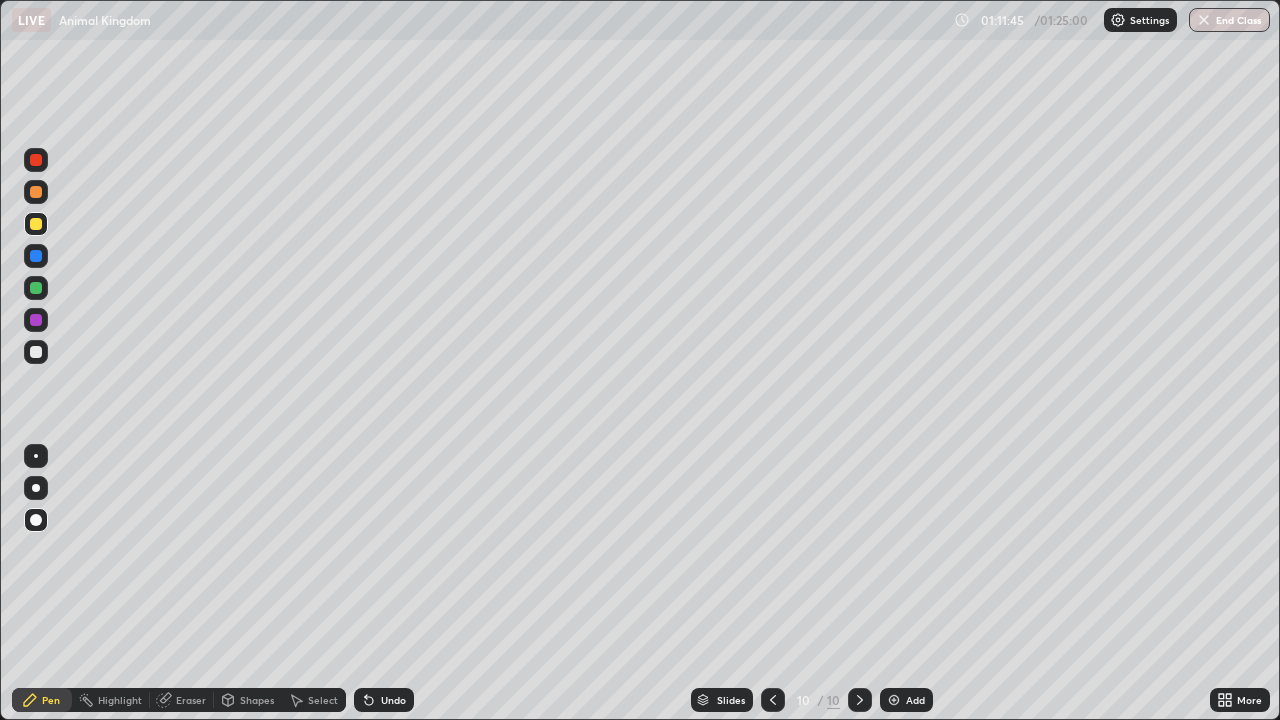 click at bounding box center [36, 352] 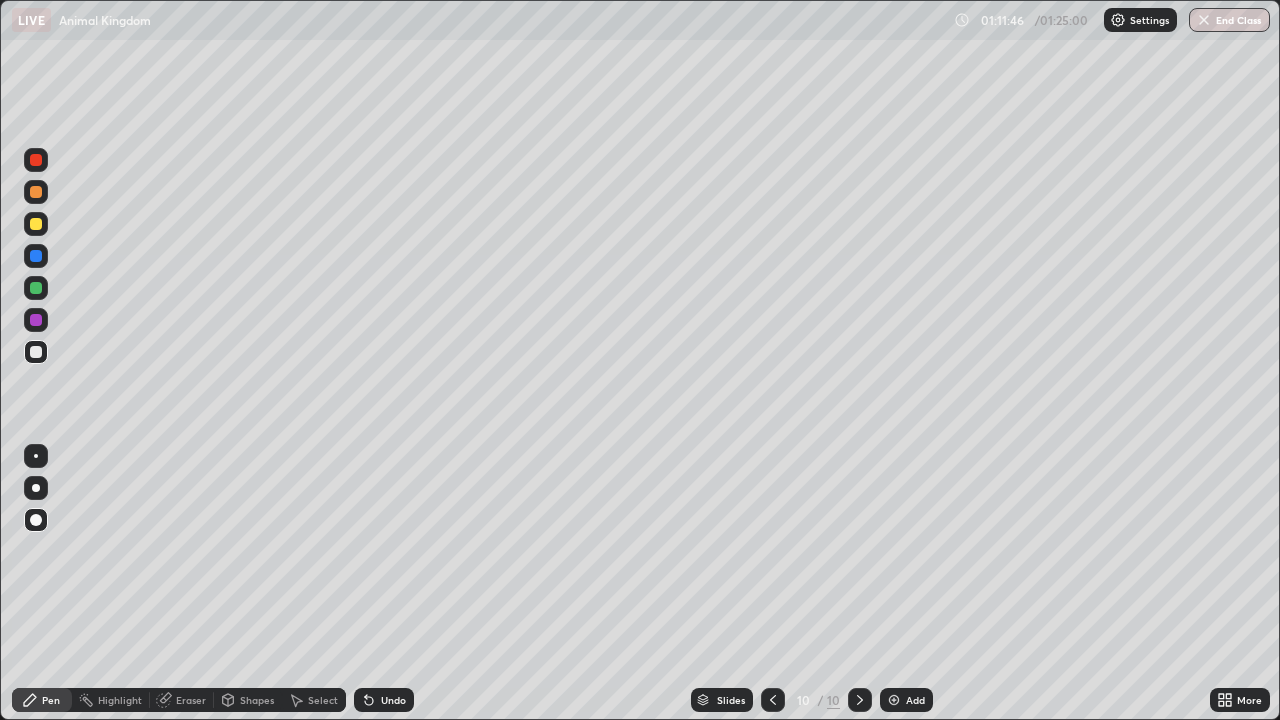 click on "Pen" at bounding box center (51, 700) 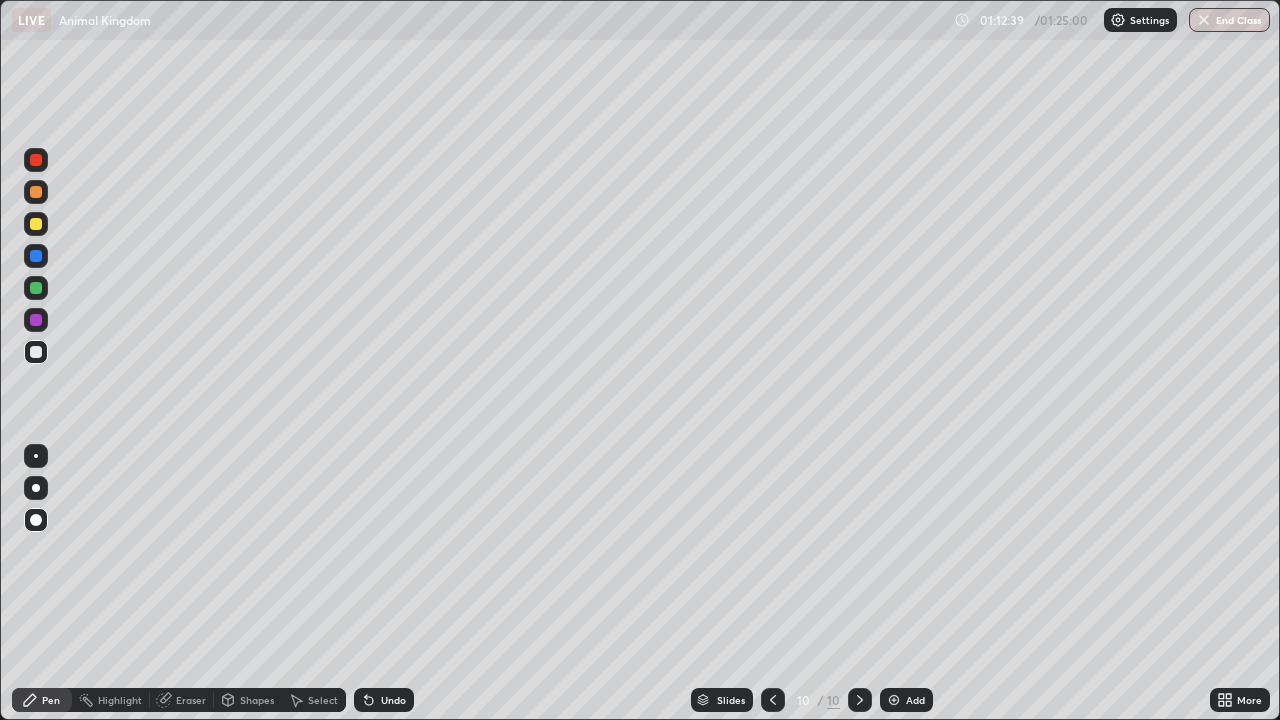 click at bounding box center (36, 320) 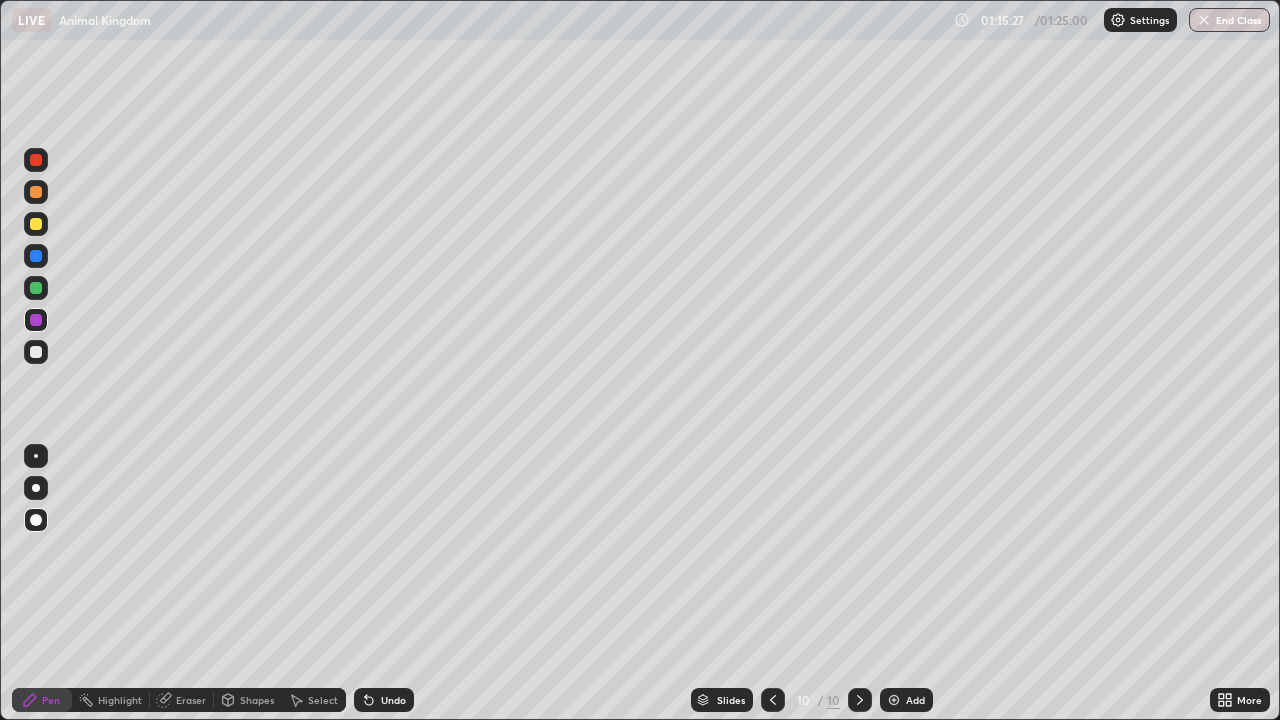 click on "Undo" at bounding box center (393, 700) 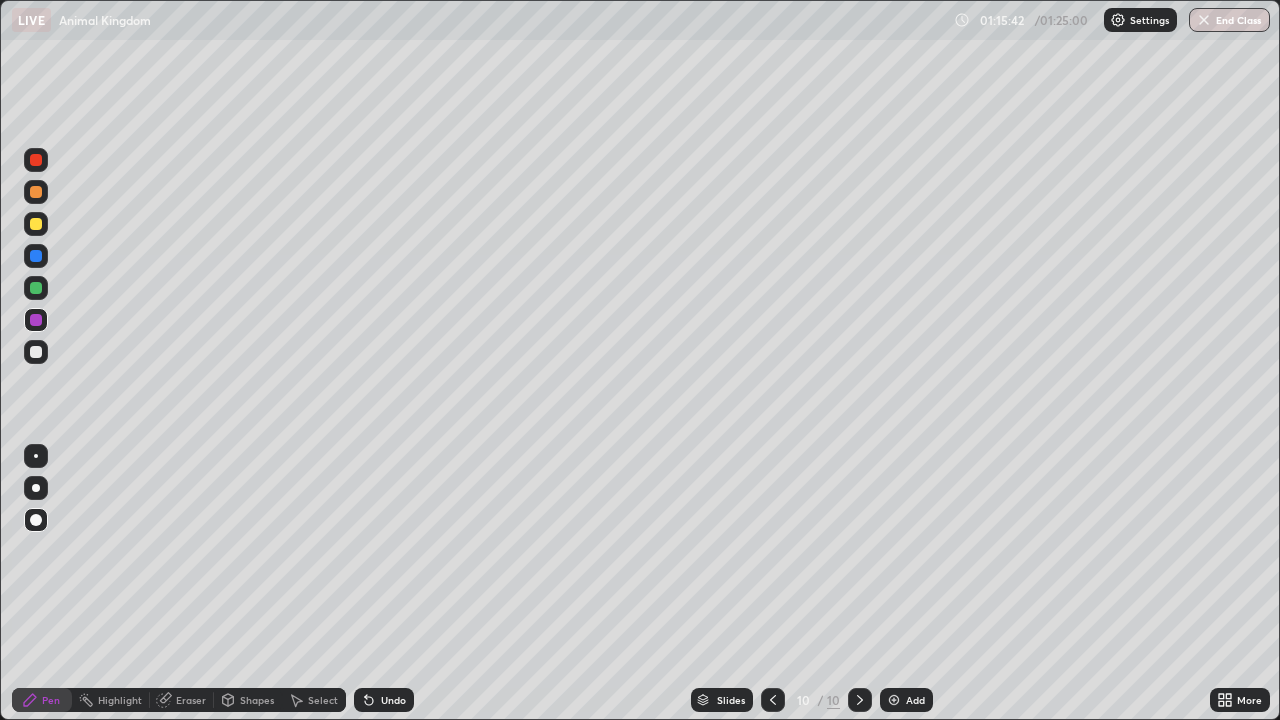 click at bounding box center (36, 352) 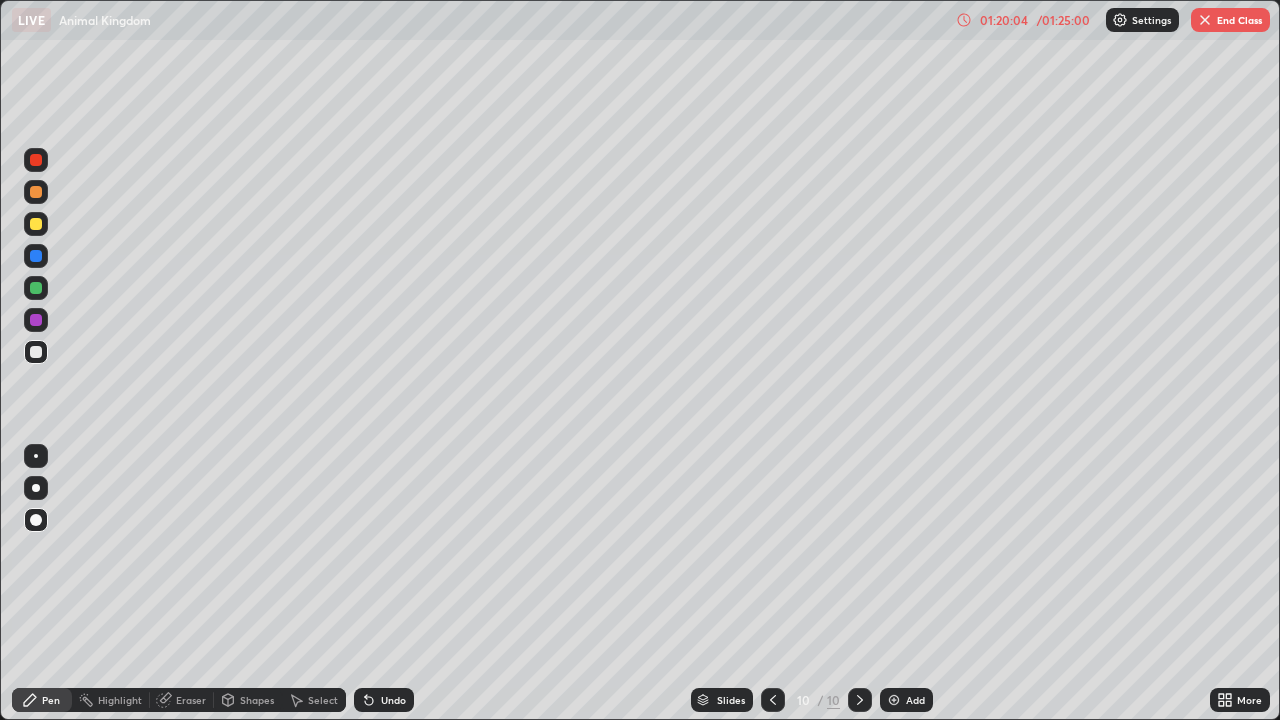 click on "End Class" at bounding box center (1230, 20) 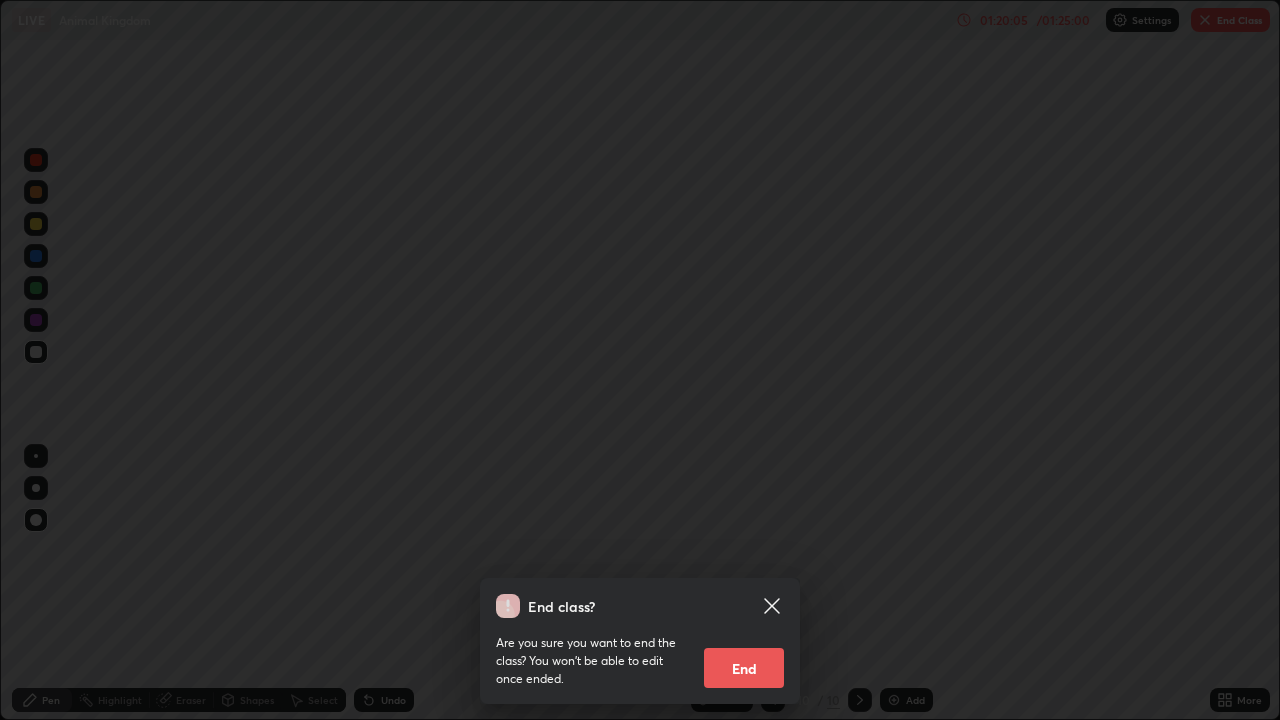 click on "End" at bounding box center (744, 668) 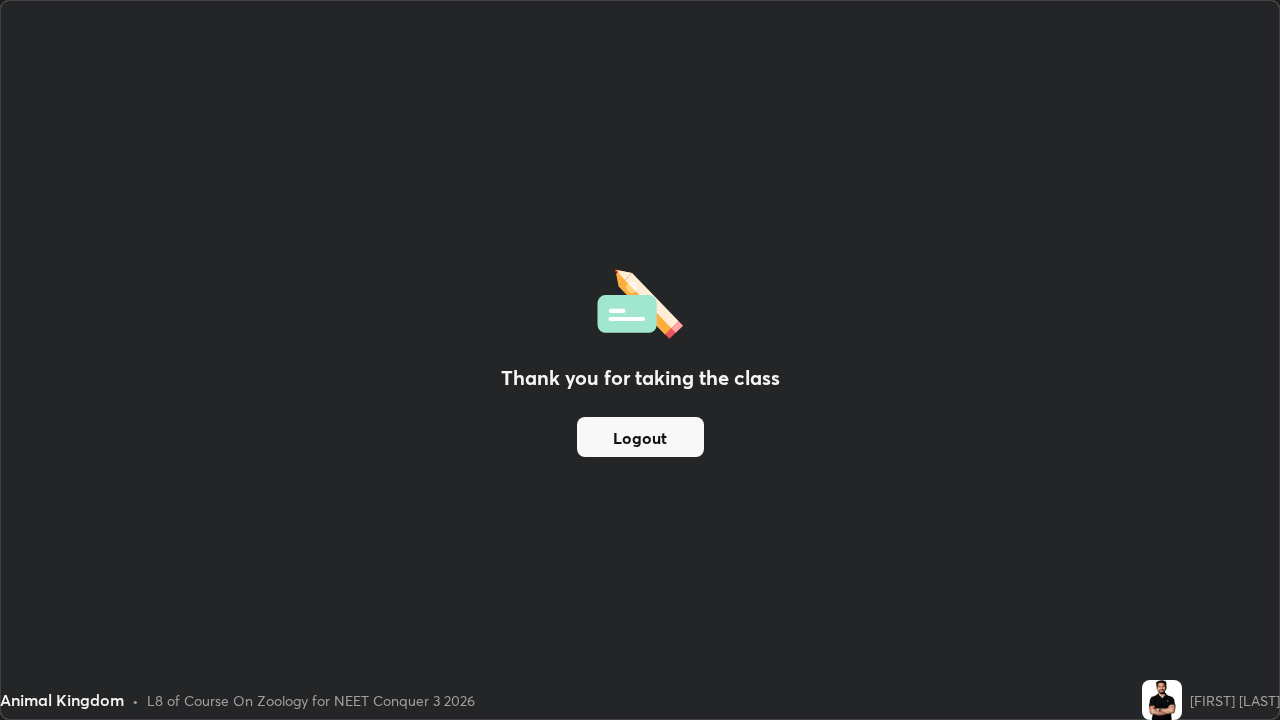 click at bounding box center [1162, 700] 